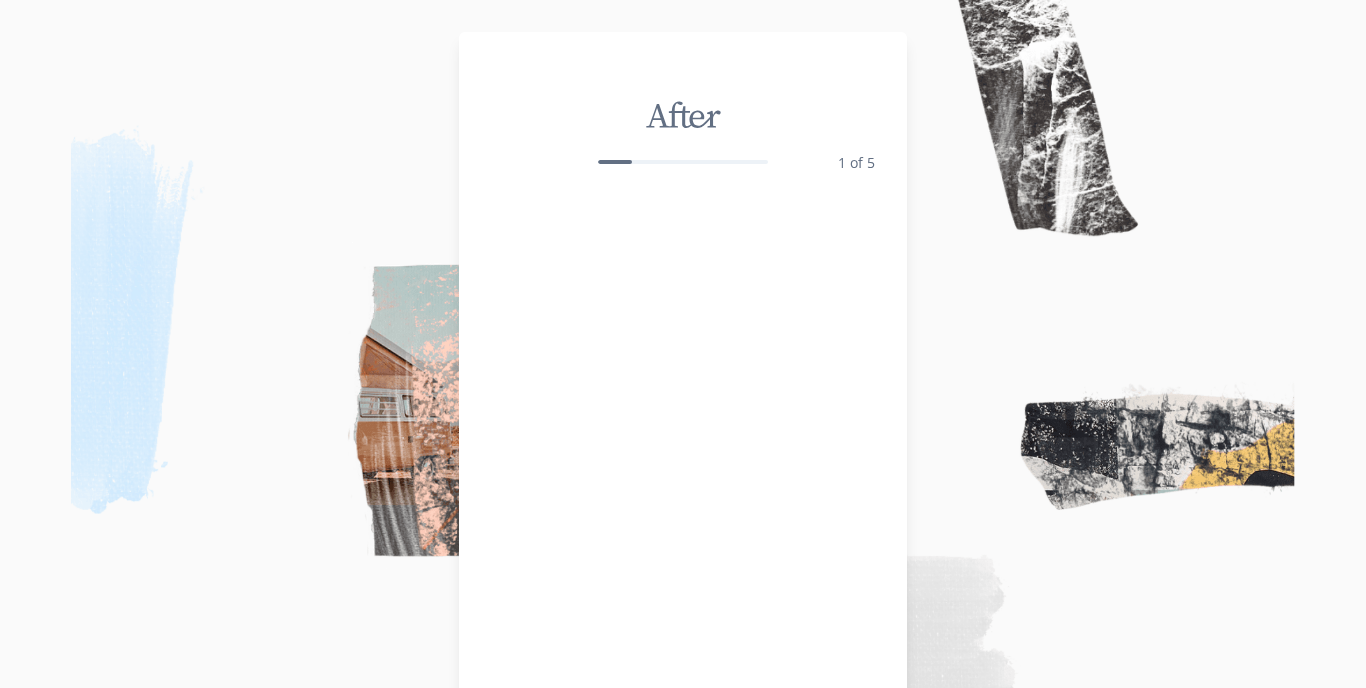 scroll, scrollTop: 0, scrollLeft: 0, axis: both 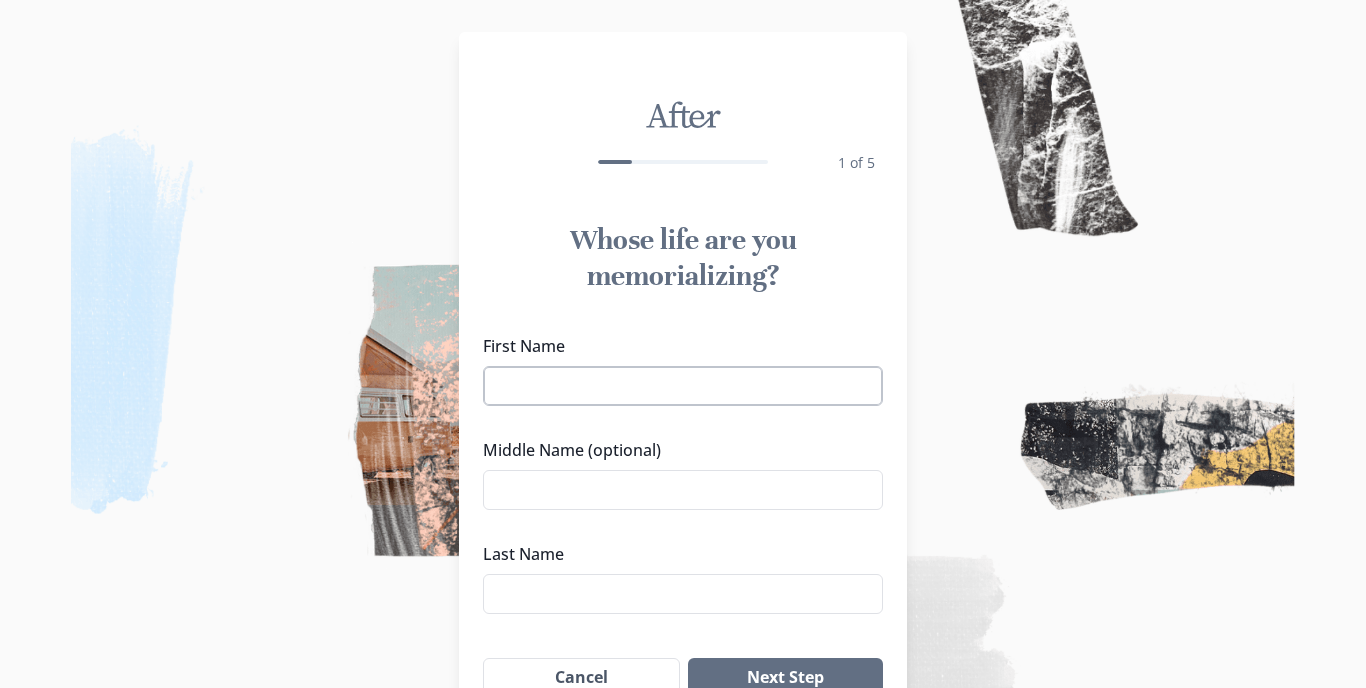 click on "First Name" at bounding box center [683, 386] 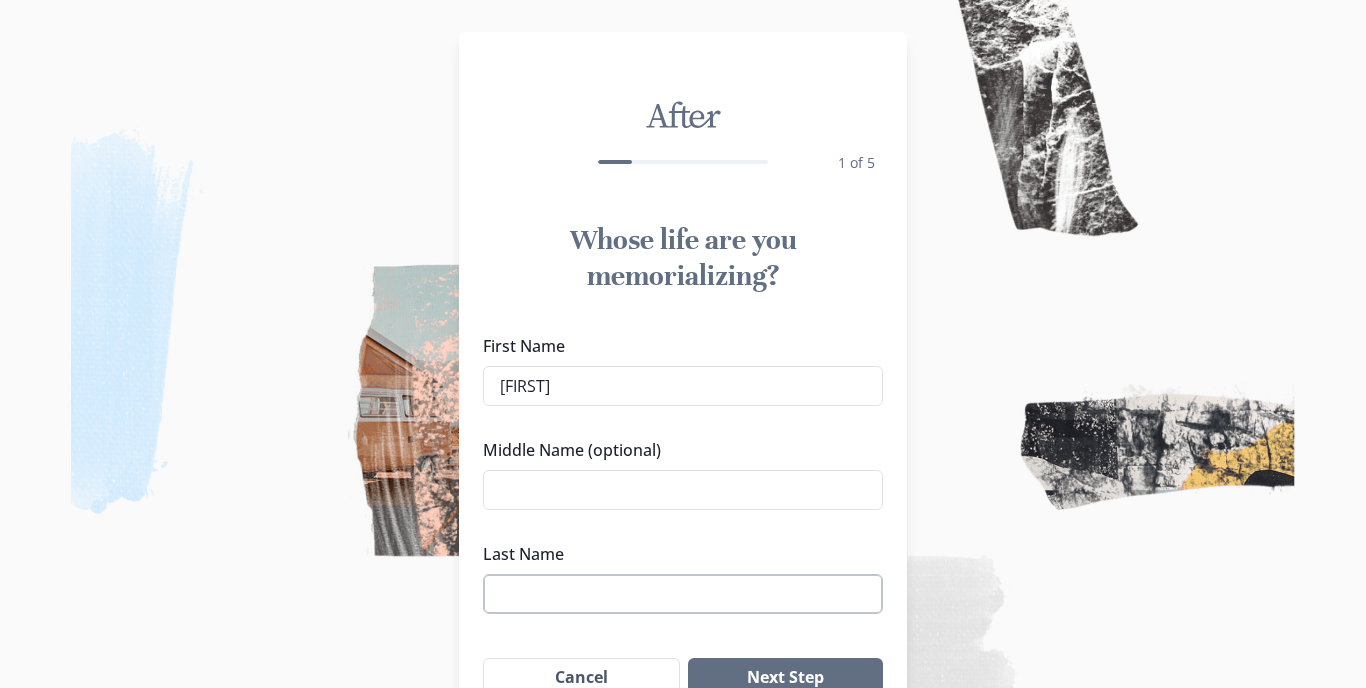 type on "[FIRST]" 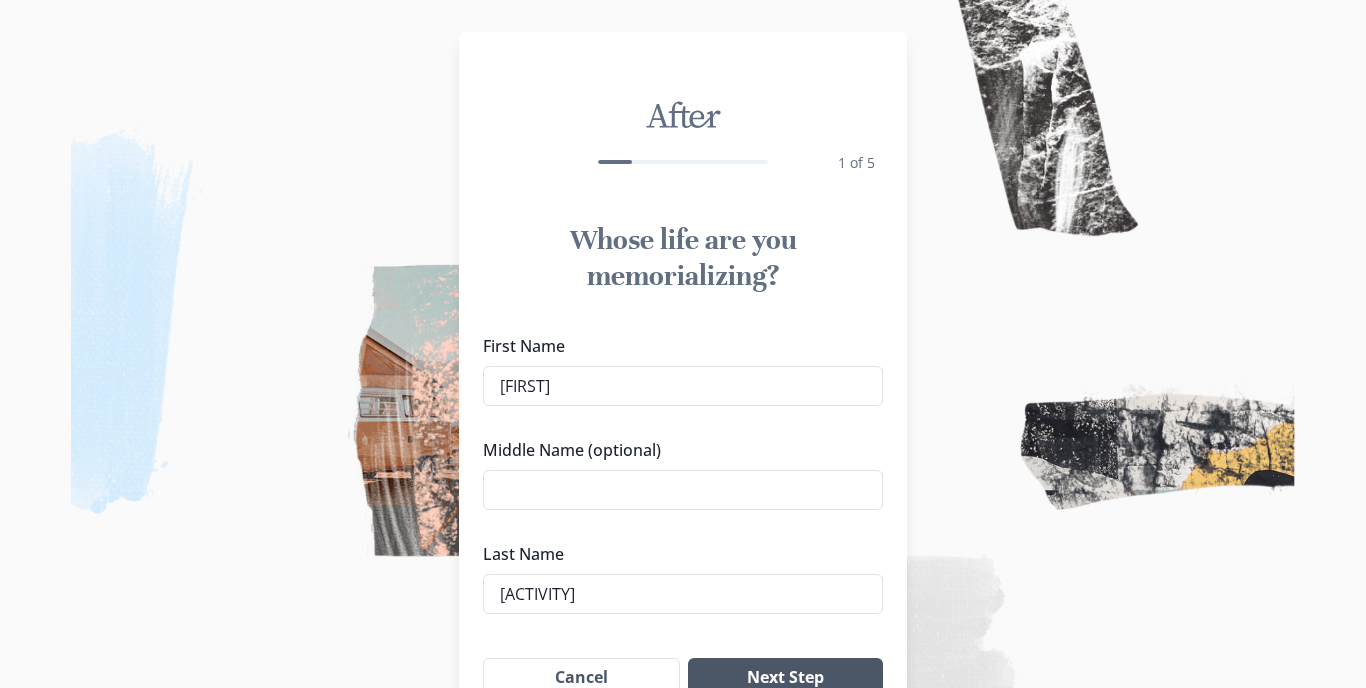 type on "[ACTIVITY]" 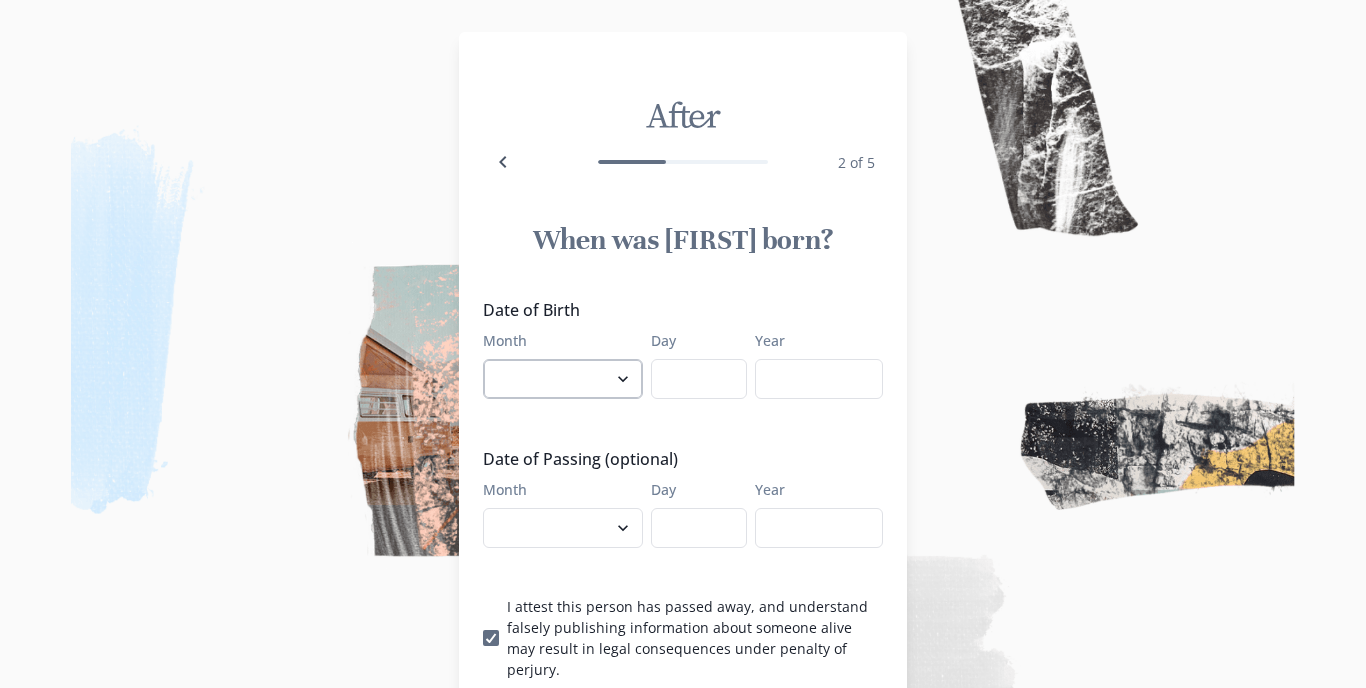 select on "2" 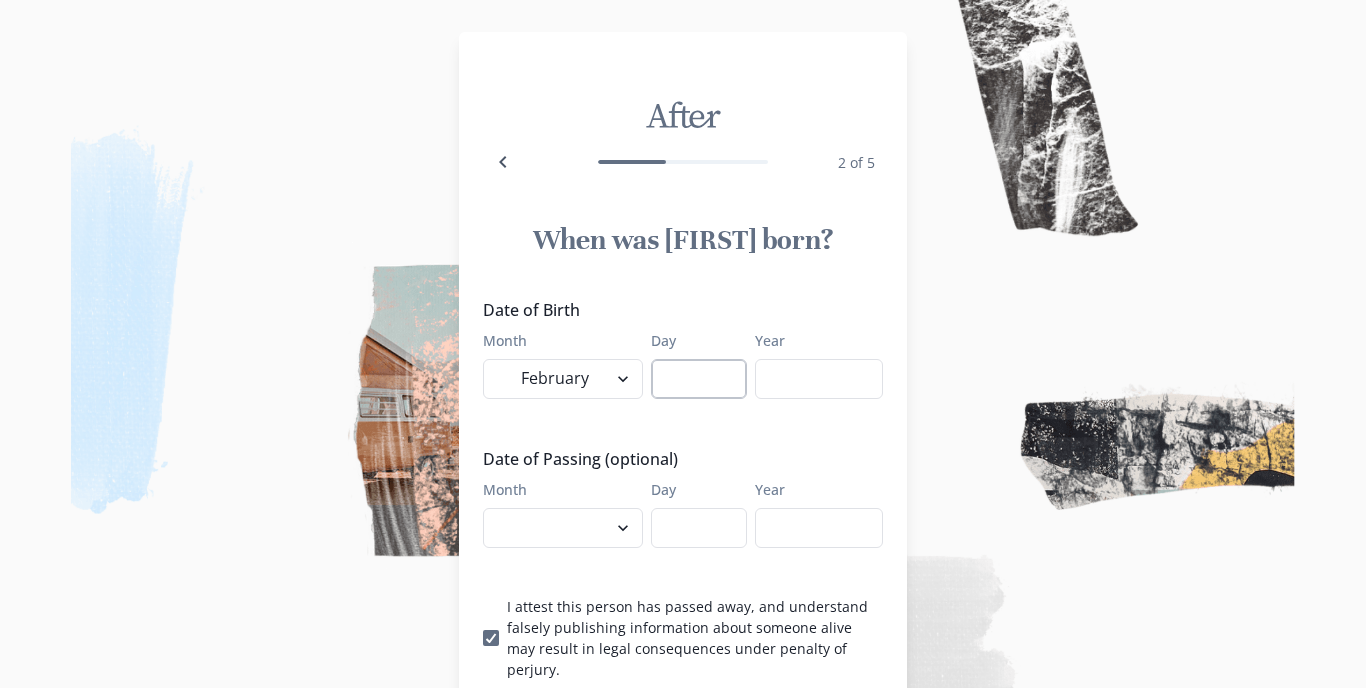 click on "Day" at bounding box center (699, 379) 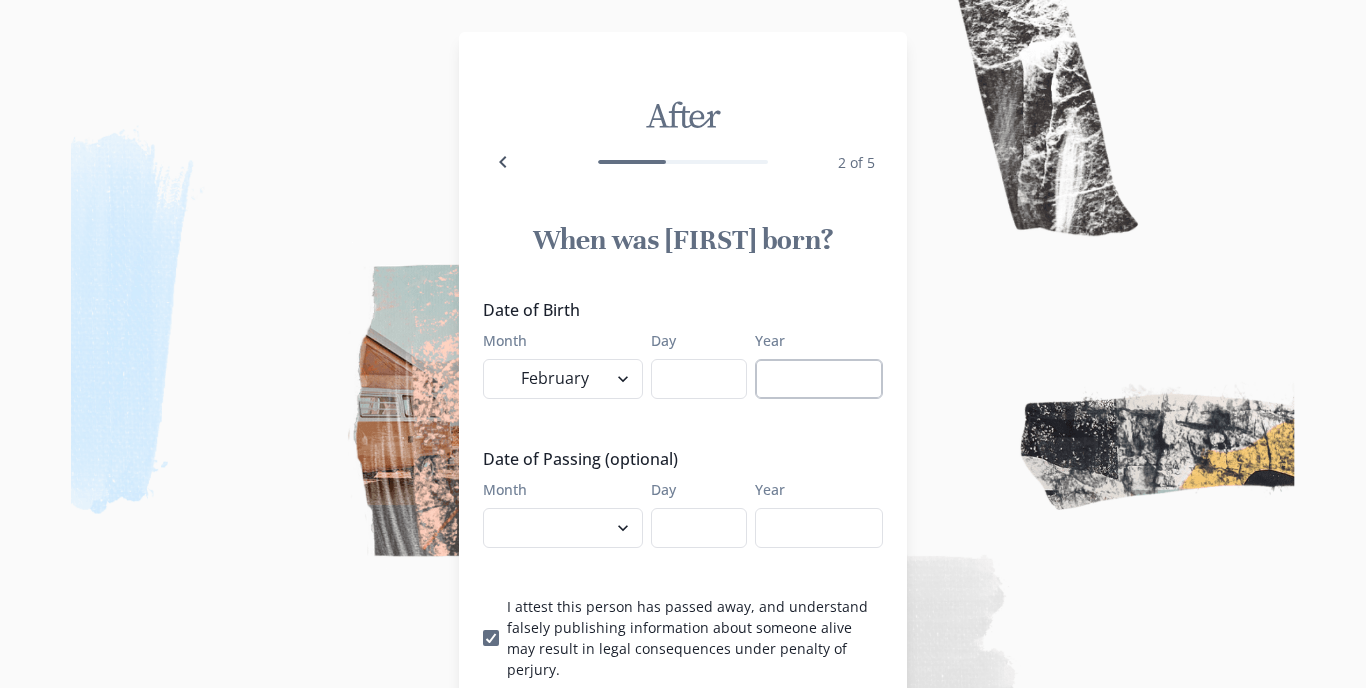 type on "[AGE]" 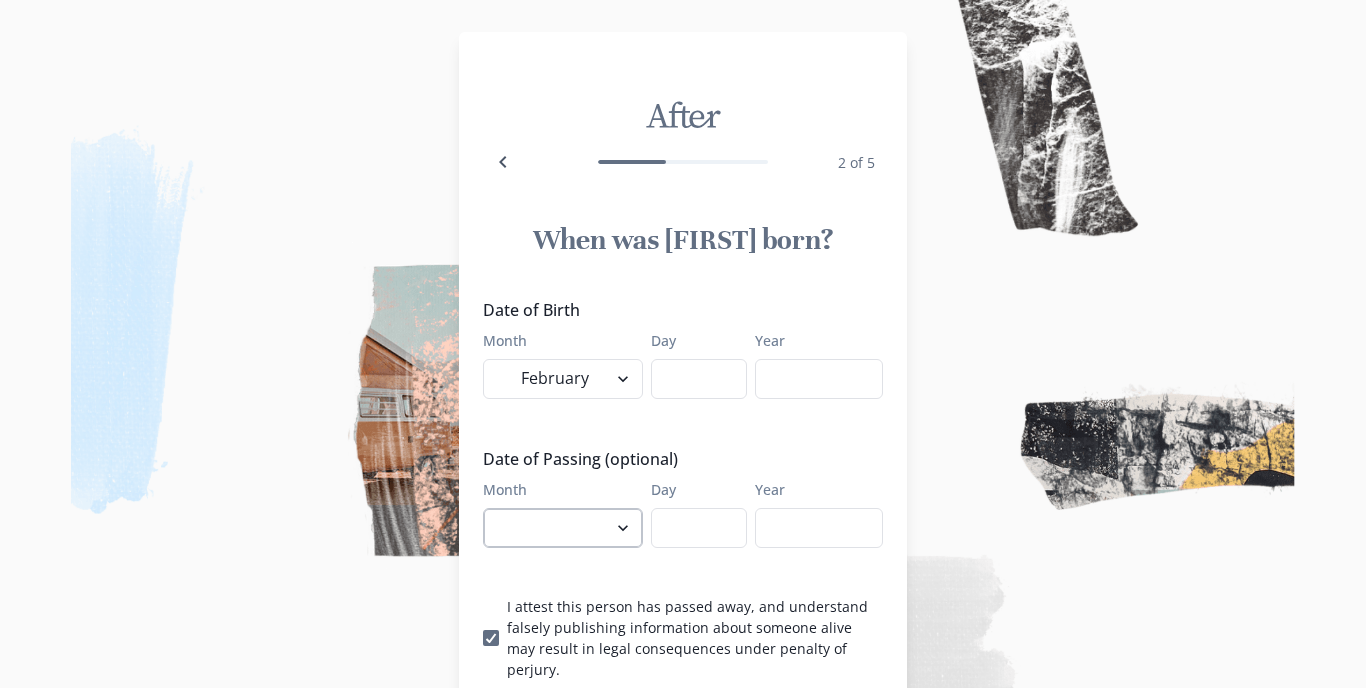 type on "[YEAR]" 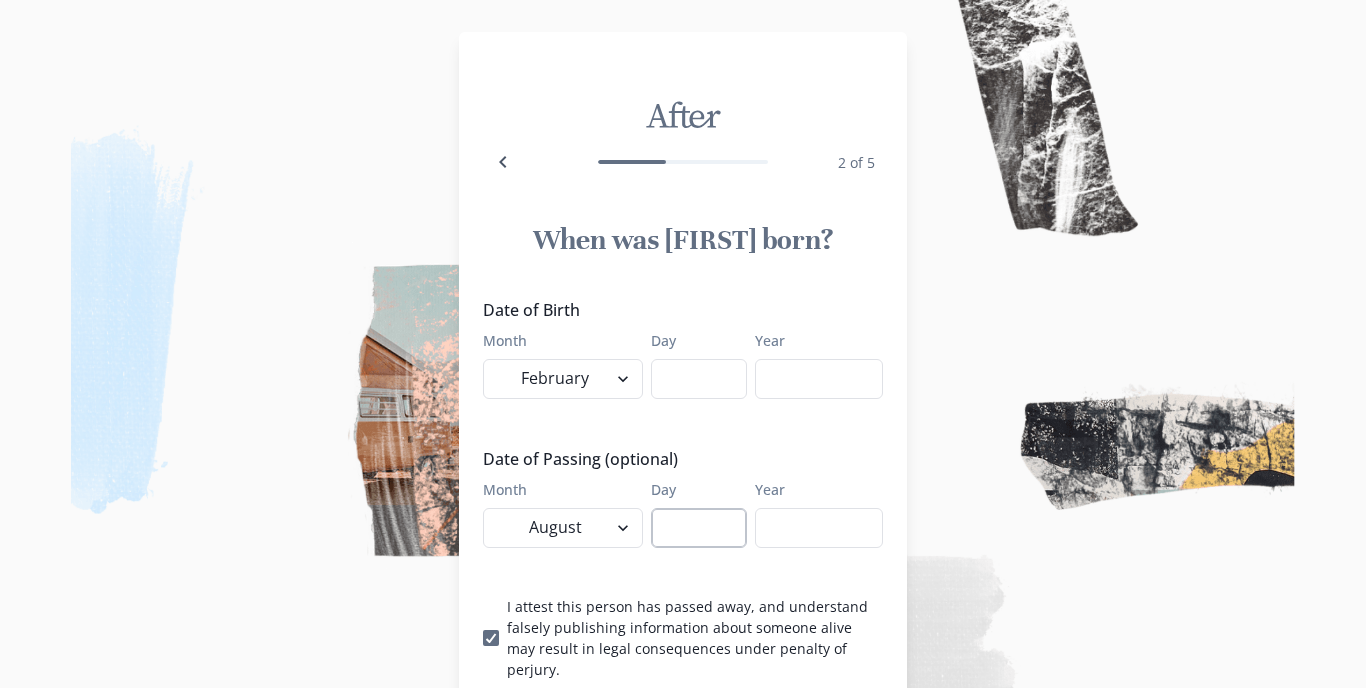 click on "Day" at bounding box center (699, 528) 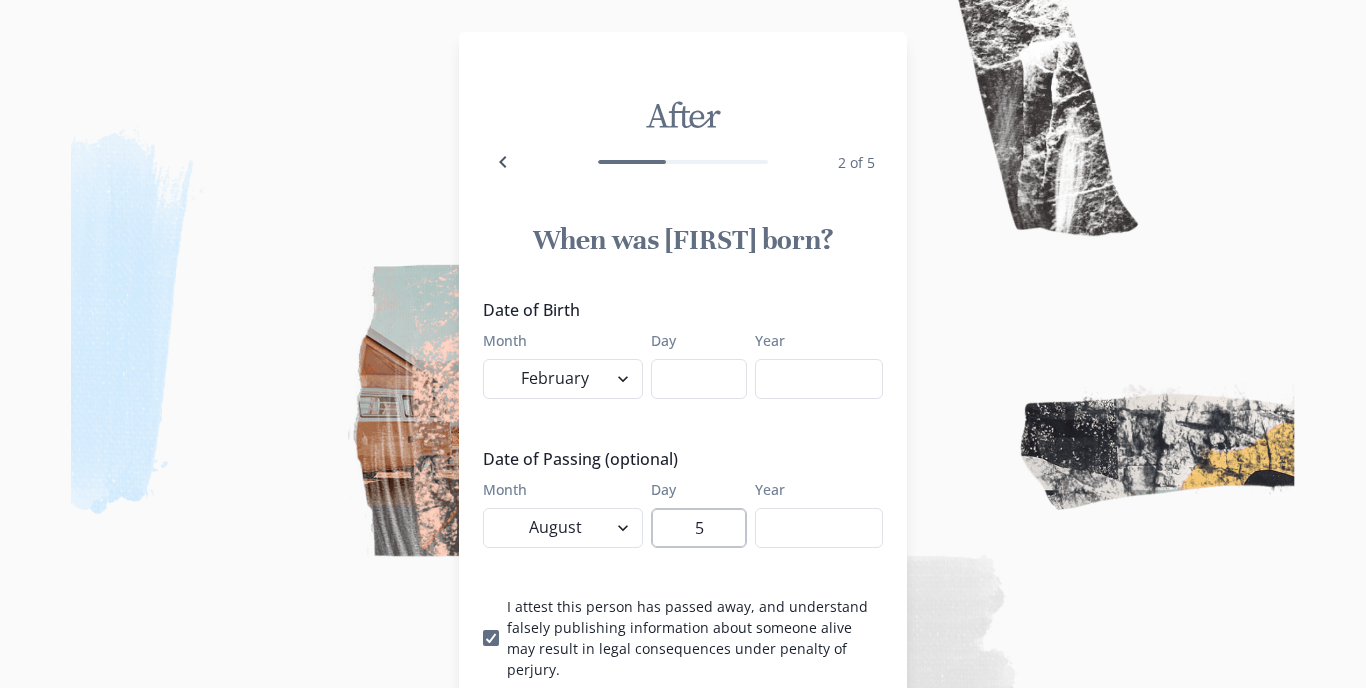 type 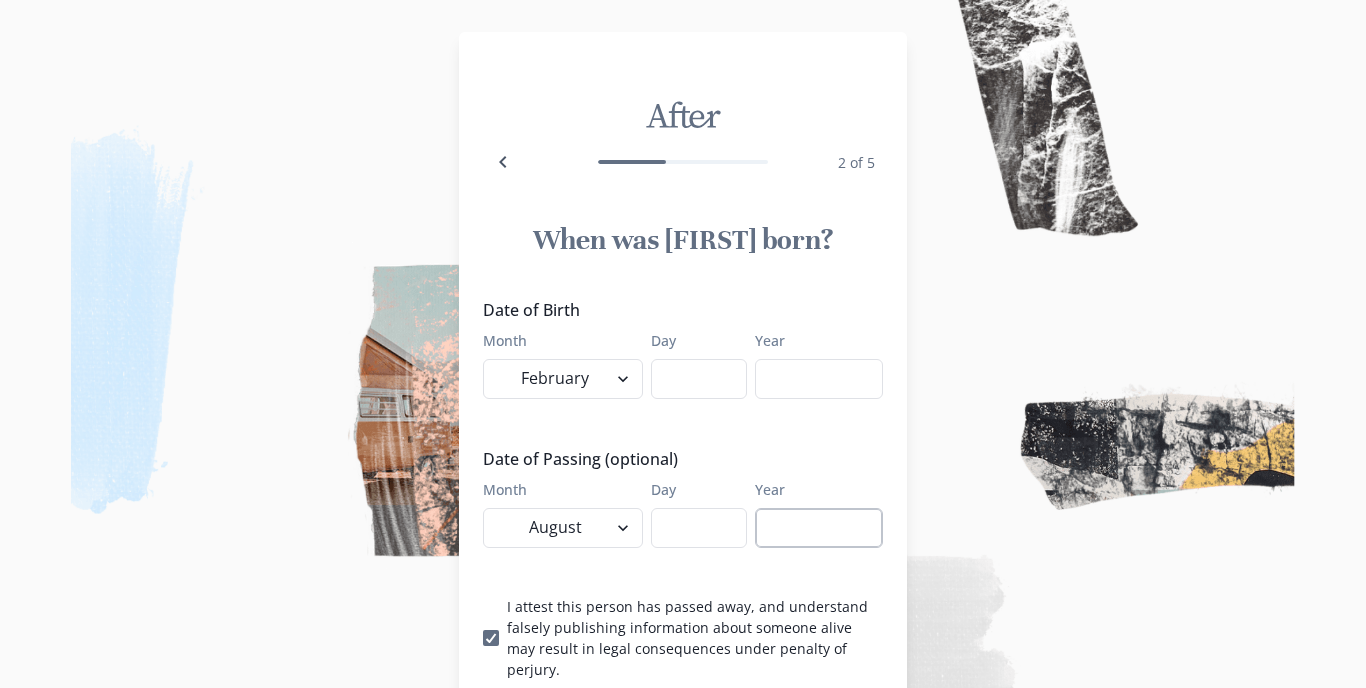 click on "Year" at bounding box center (819, 528) 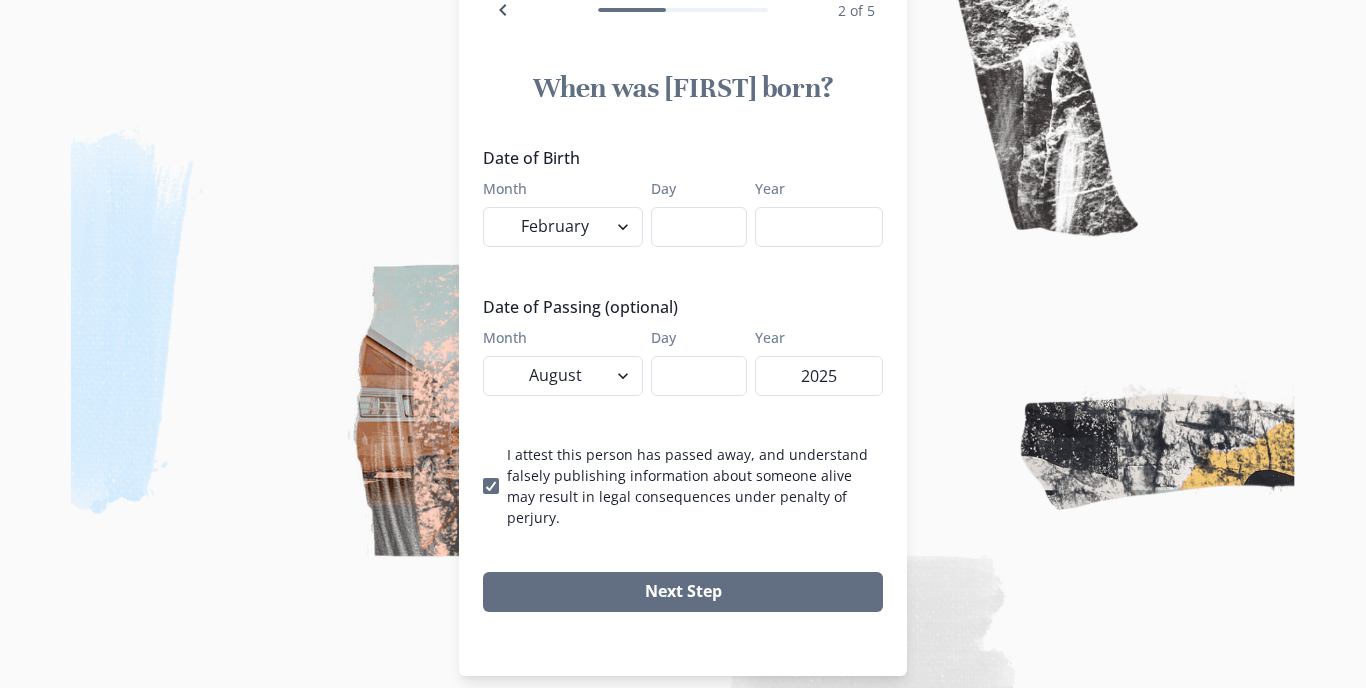 scroll, scrollTop: 151, scrollLeft: 0, axis: vertical 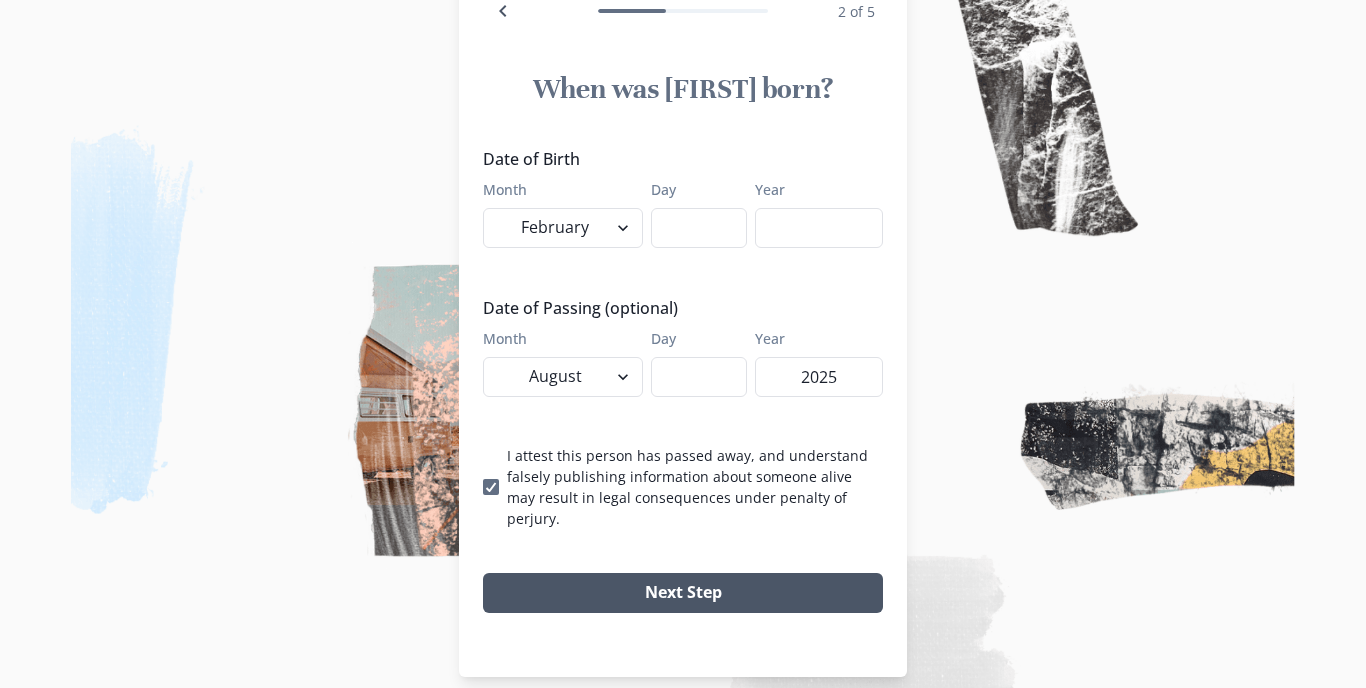 type on "2025" 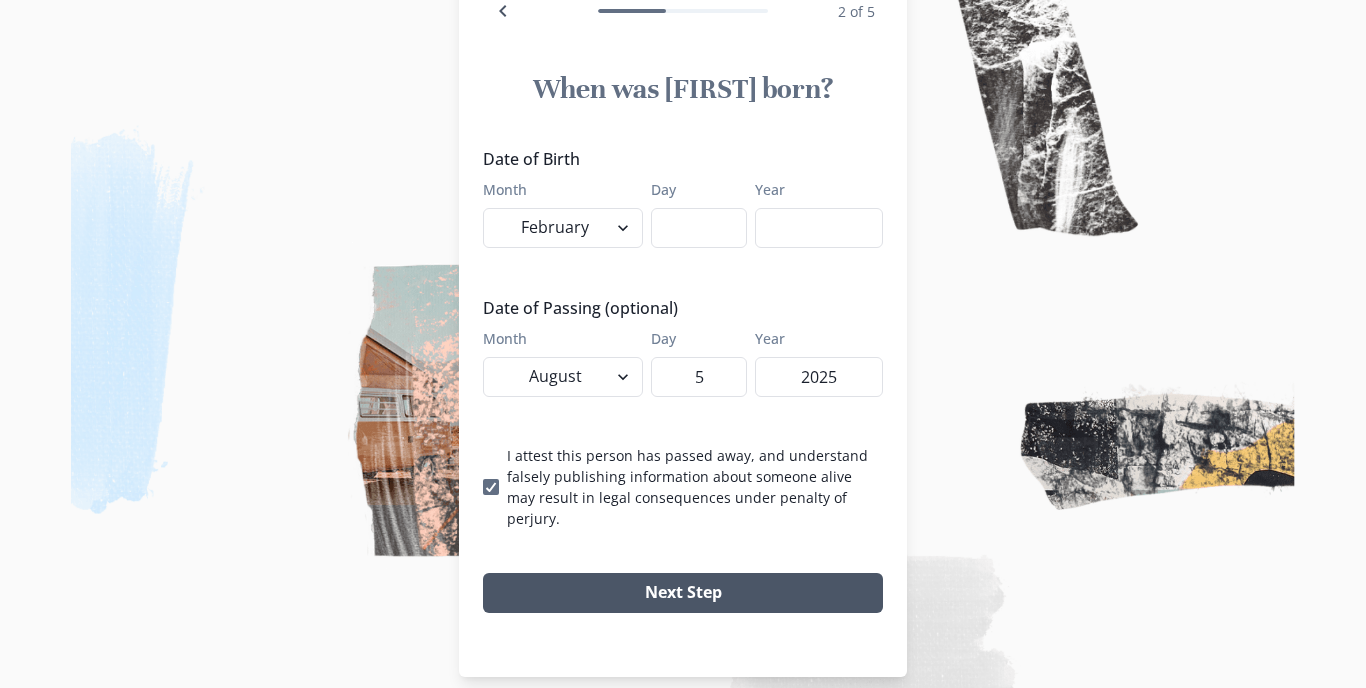 type on "5" 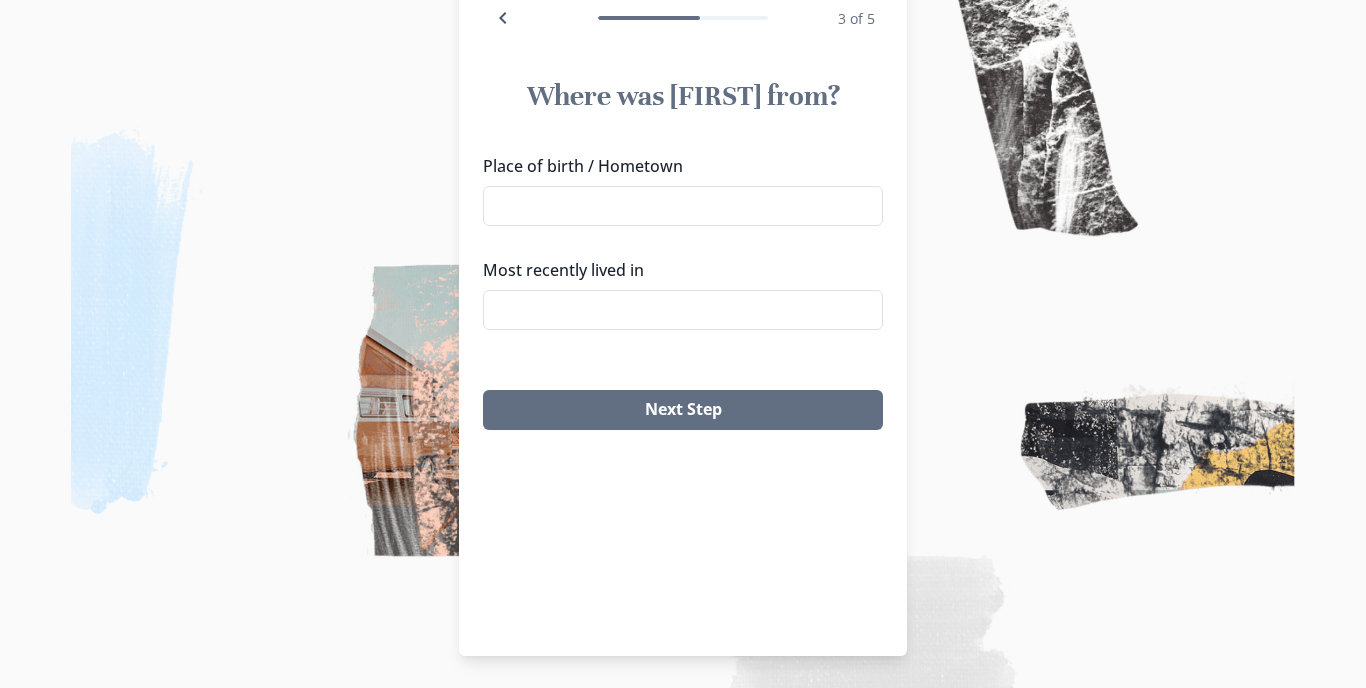 scroll, scrollTop: 144, scrollLeft: 0, axis: vertical 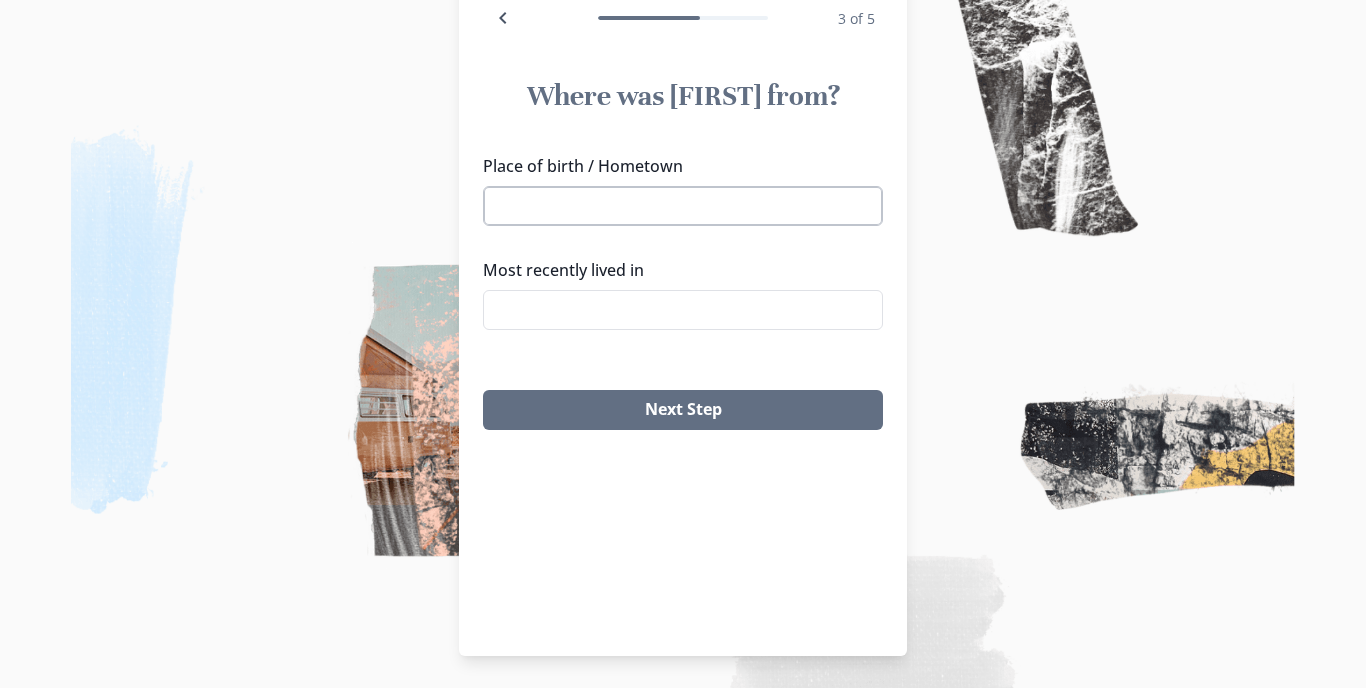 click on "Place of birth / Hometown" at bounding box center (683, 206) 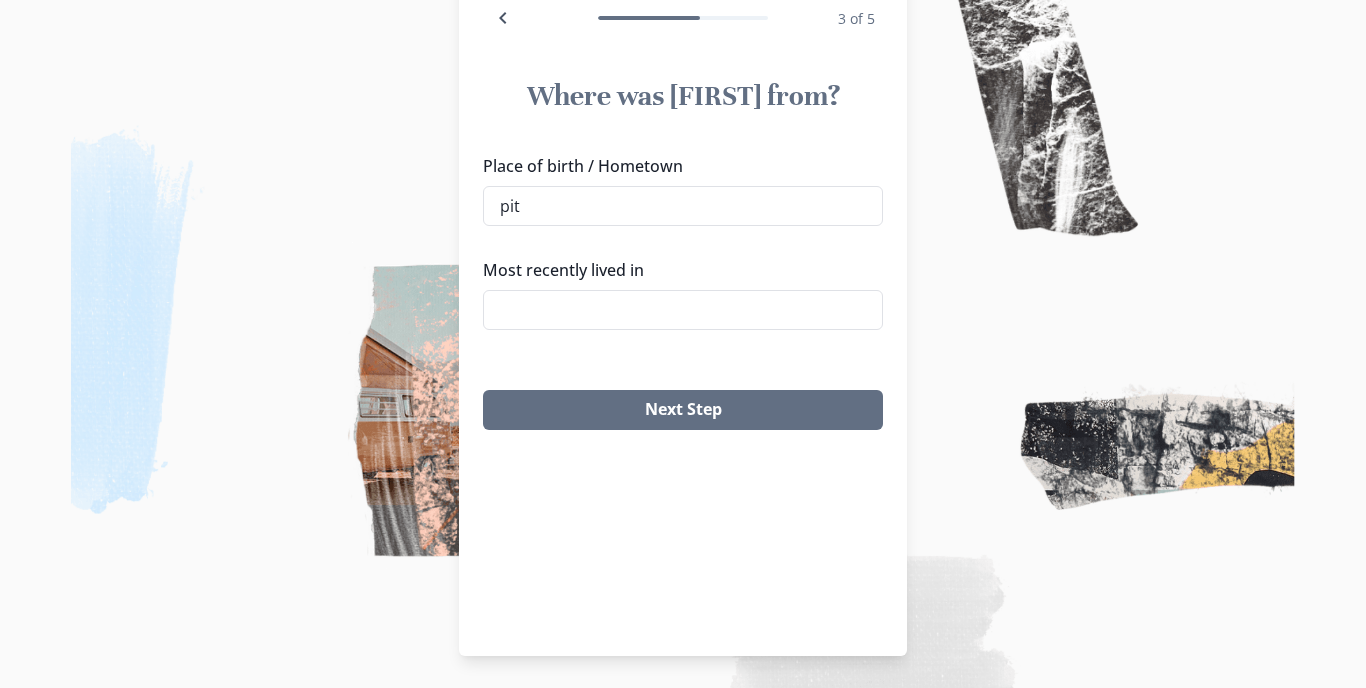 click on "[CITY], [STATE]" at bounding box center [683, 243] 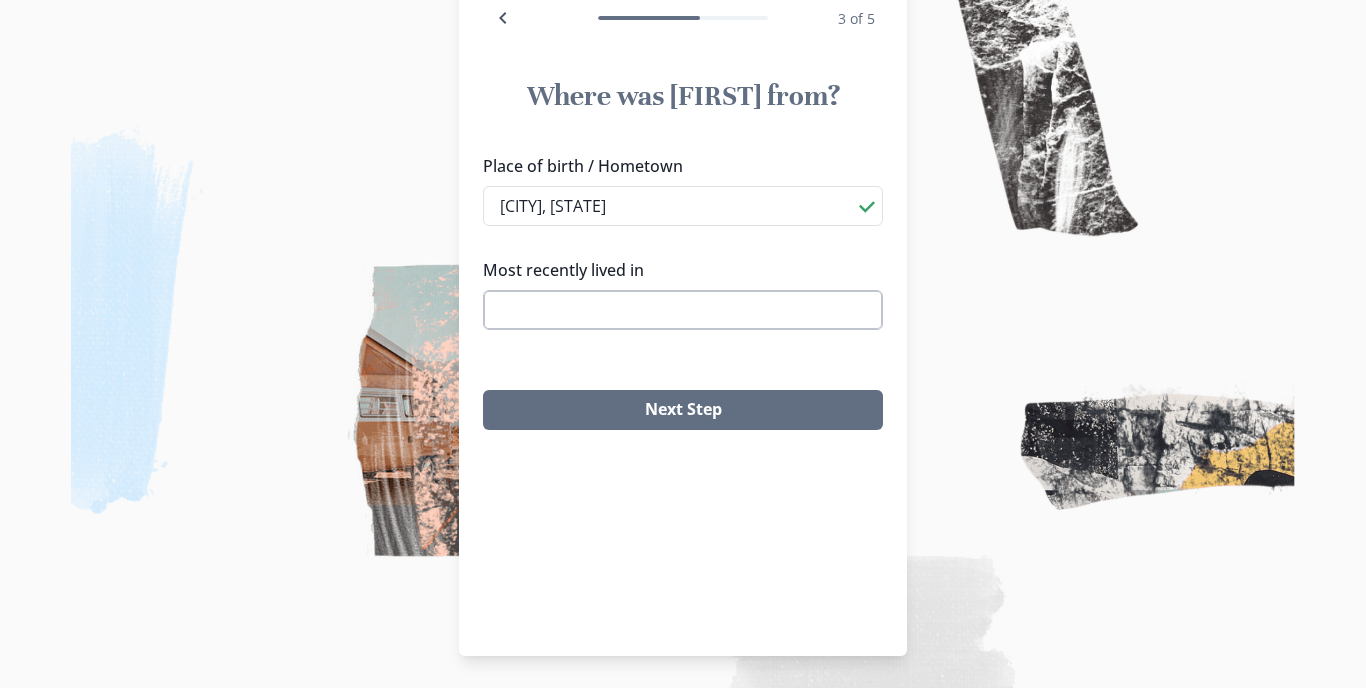 click on "Most recently lived in" at bounding box center (683, 310) 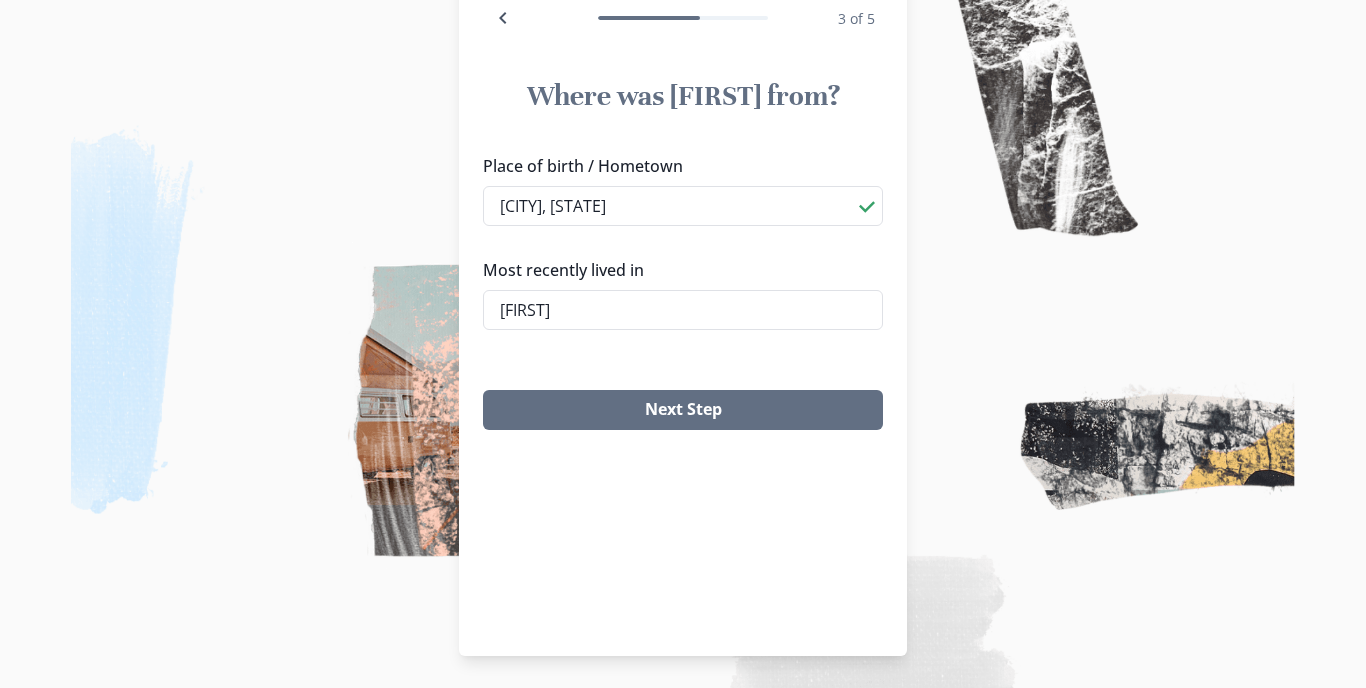click on "[CITY], [STATE_ABBR]" at bounding box center (683, 347) 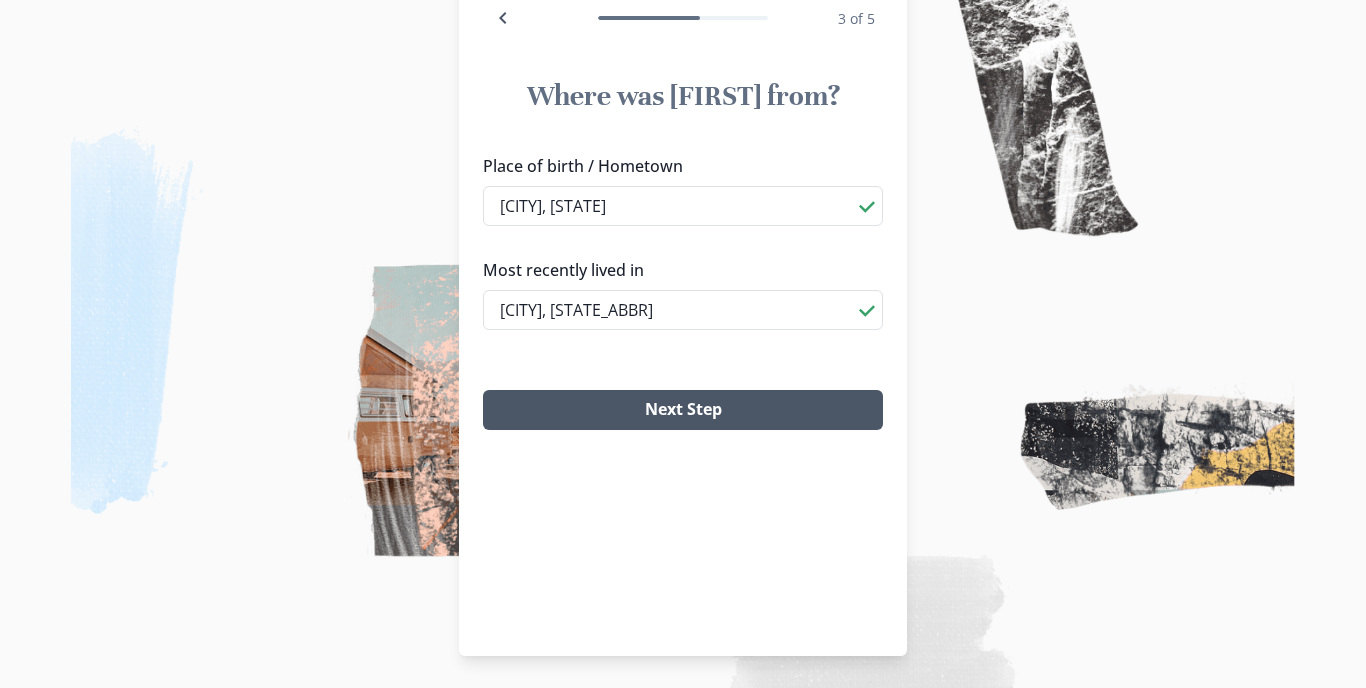 click on "Next Step" at bounding box center [683, 410] 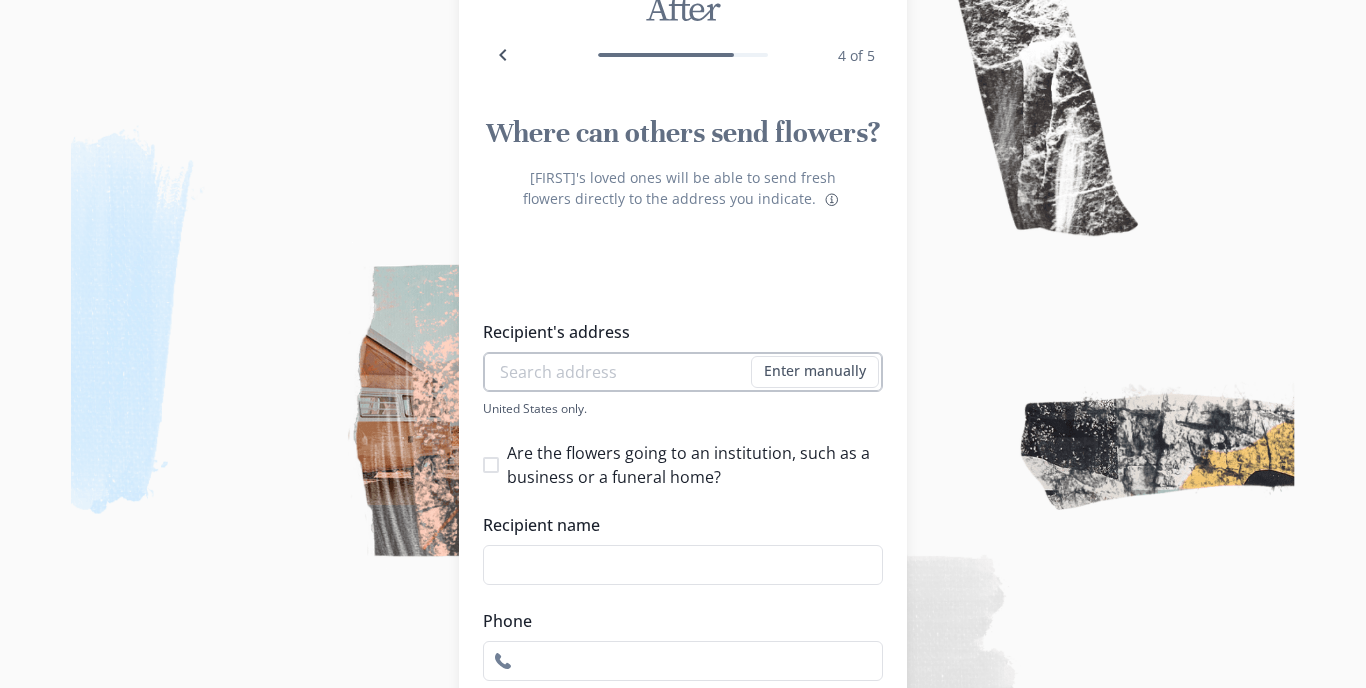 scroll, scrollTop: 107, scrollLeft: 0, axis: vertical 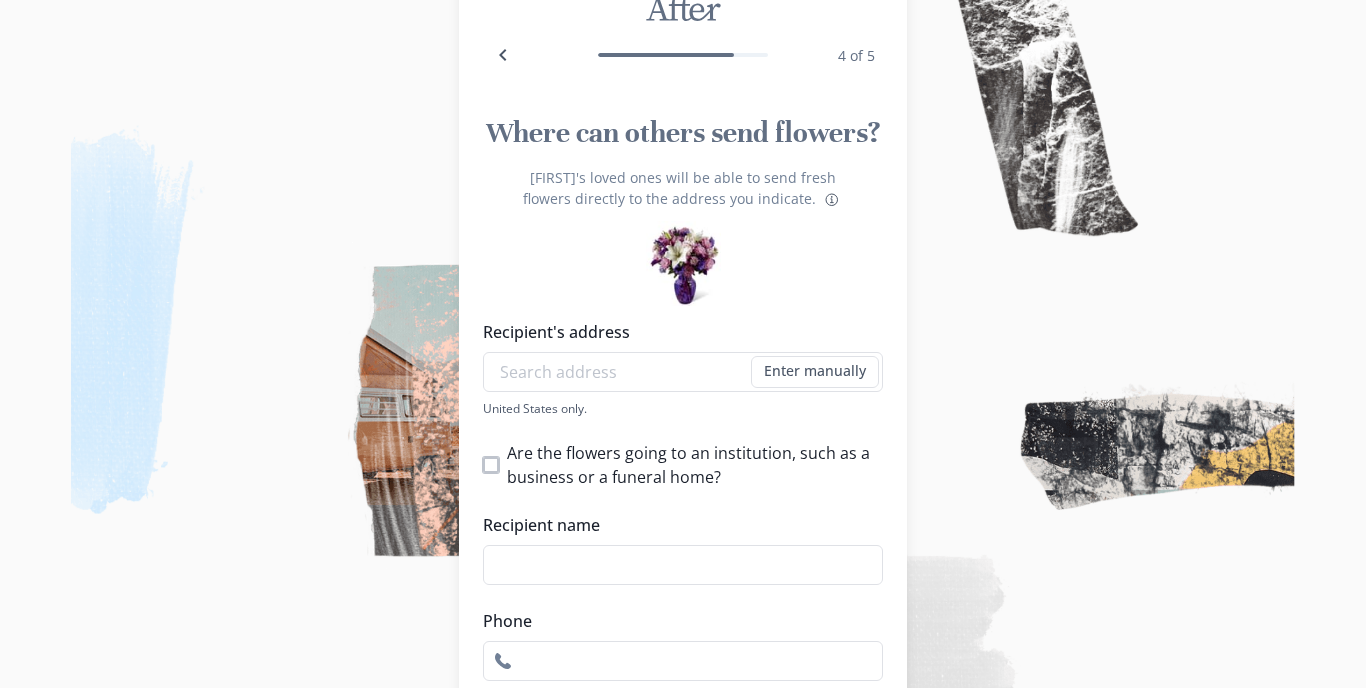 click at bounding box center [491, 465] 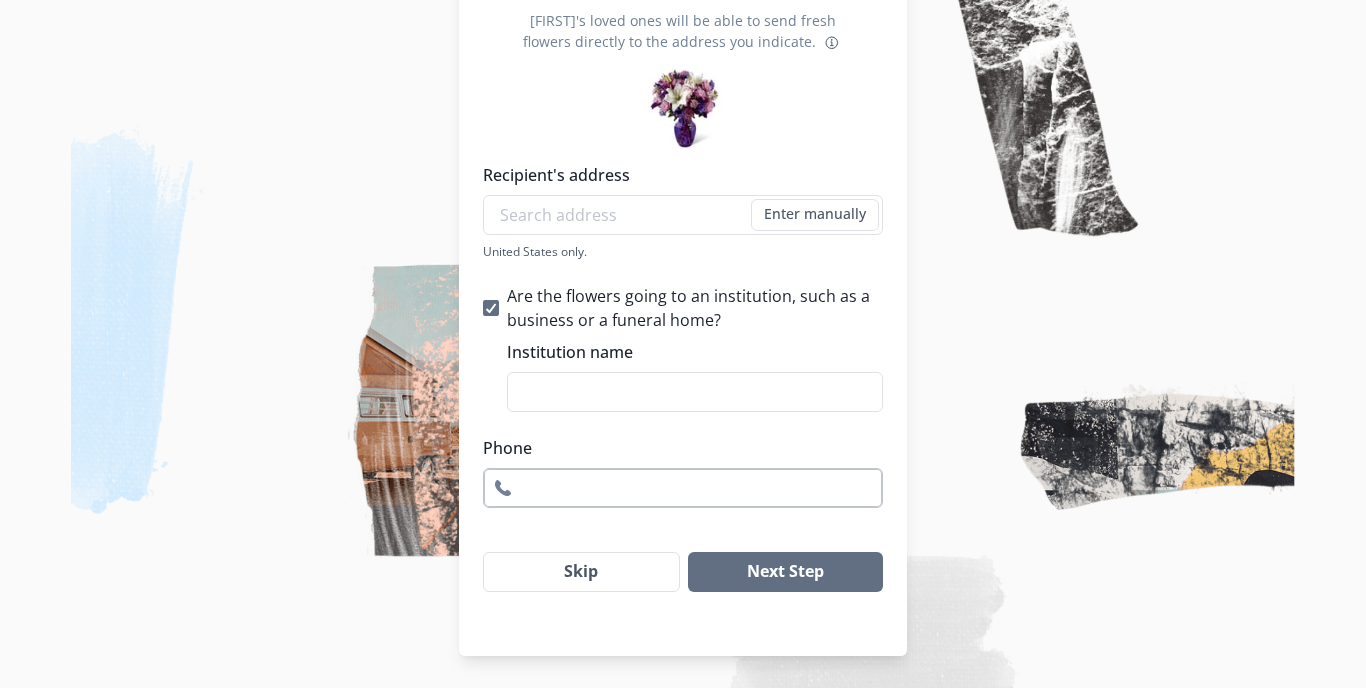 scroll, scrollTop: 264, scrollLeft: 0, axis: vertical 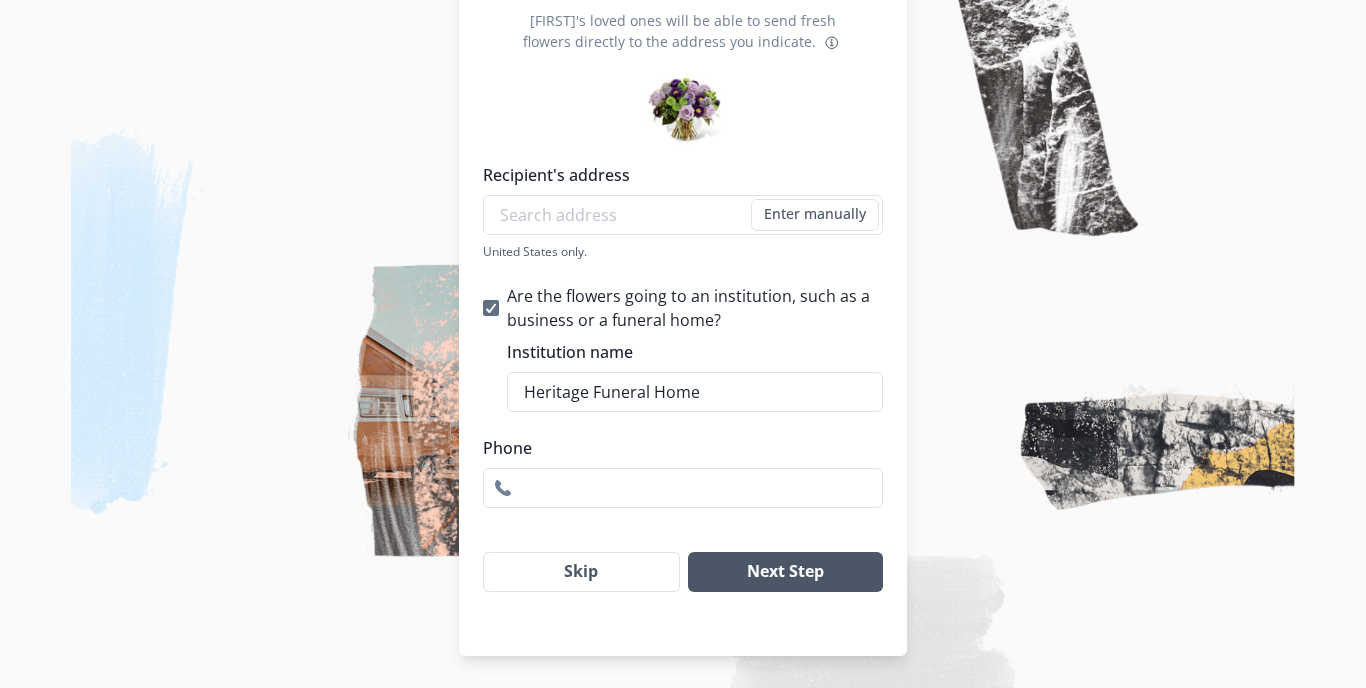 type on "Heritage Funeral Home" 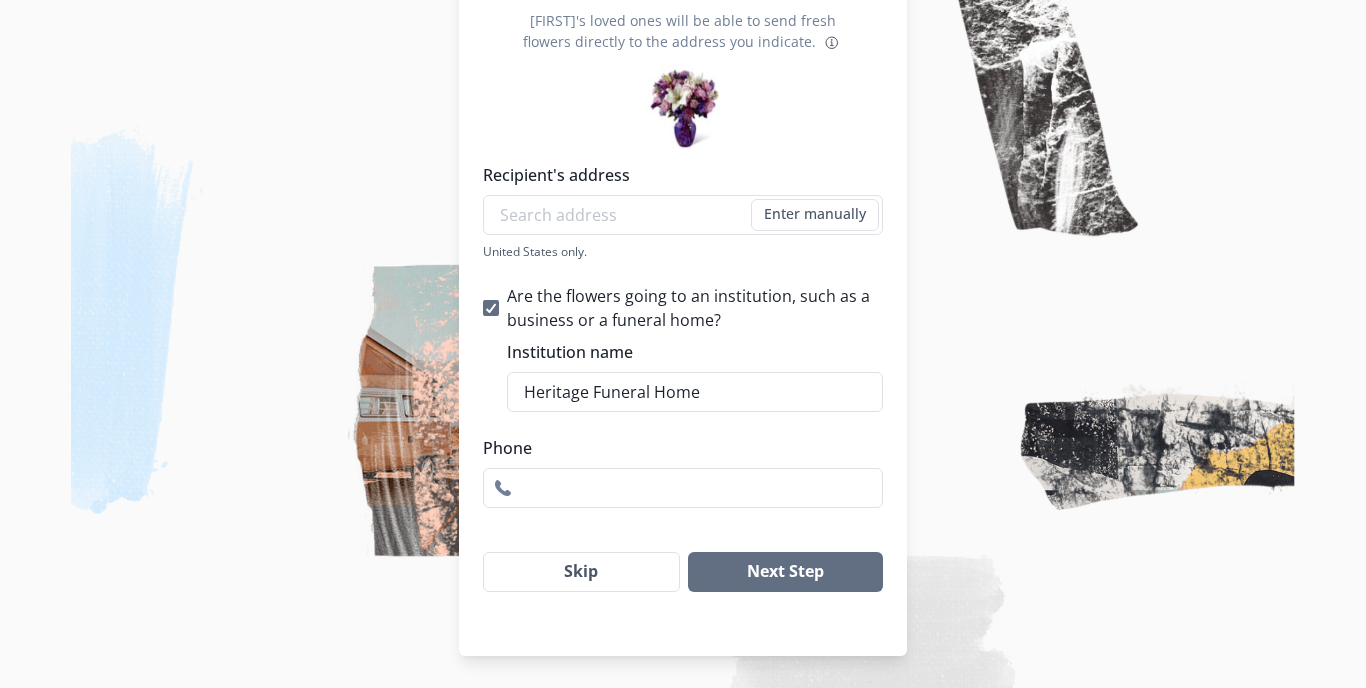 paste on "[NUMBER] [STREET], [CITY], [STATE] [ZIP]" 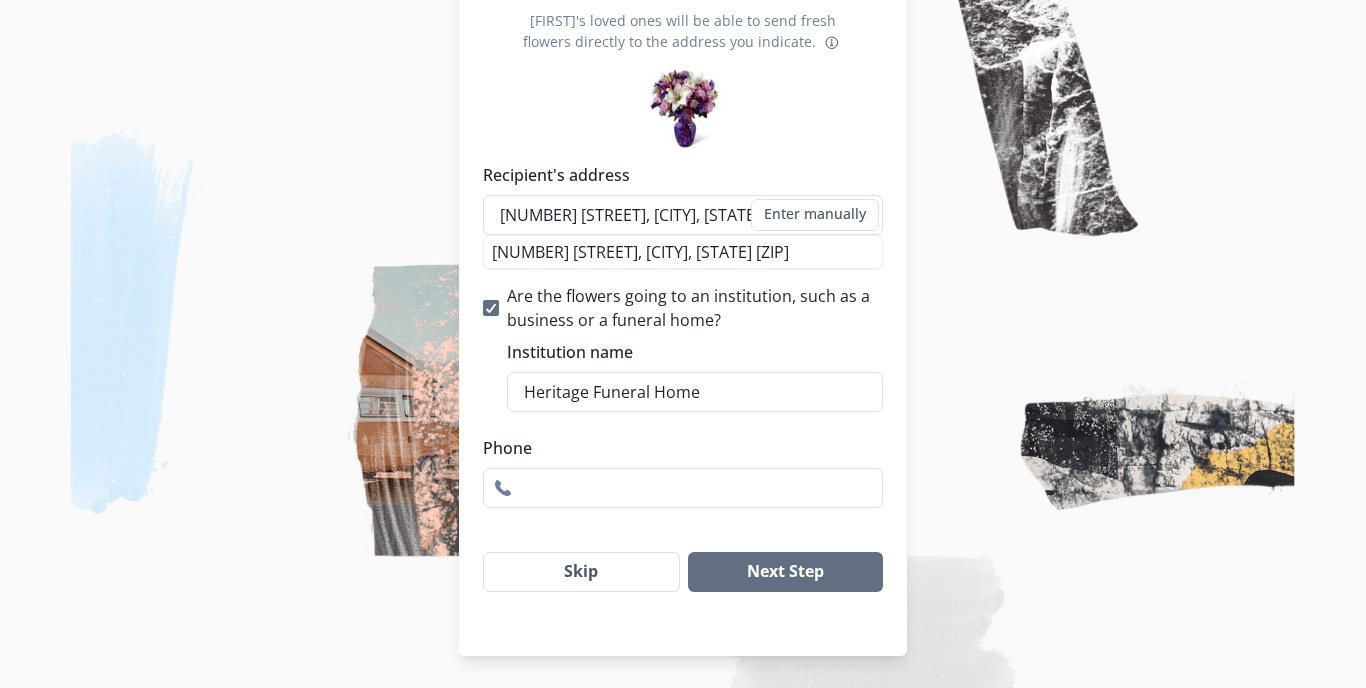 type on "[NUMBER] [STREET], [CITY], [STATE] [ZIP]" 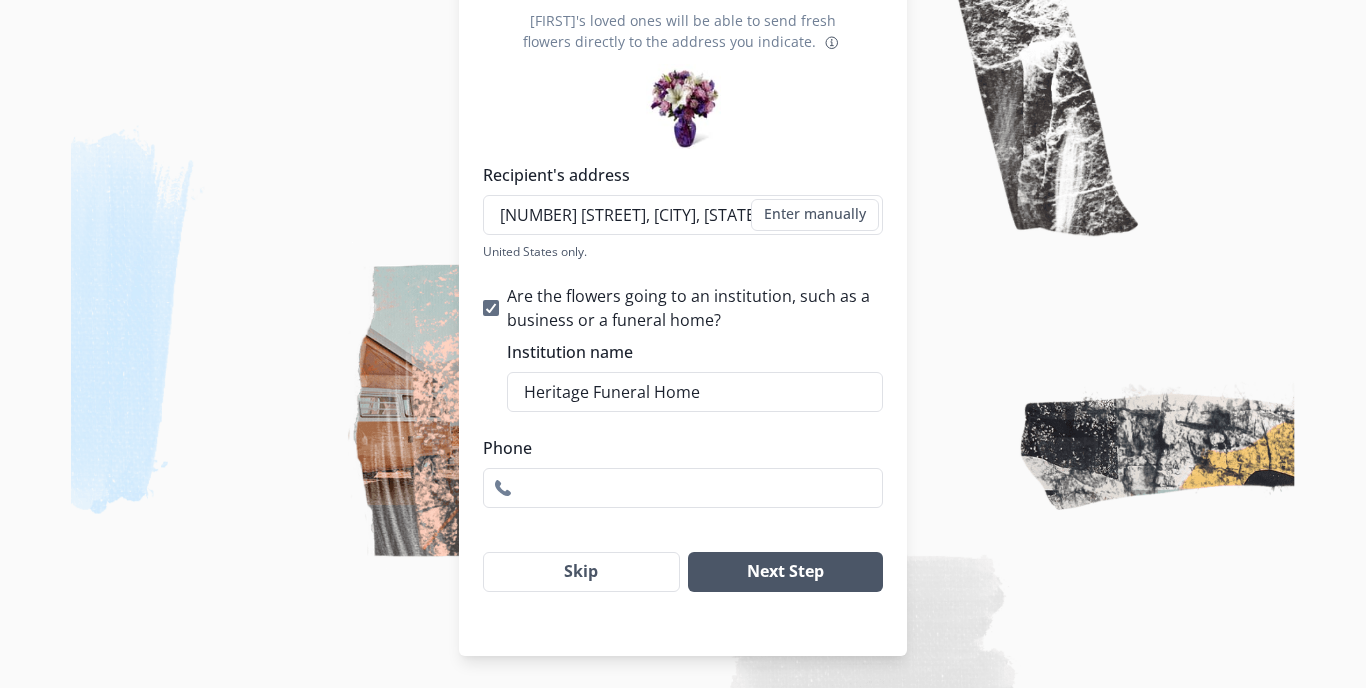 click on "Next Step" at bounding box center [785, 572] 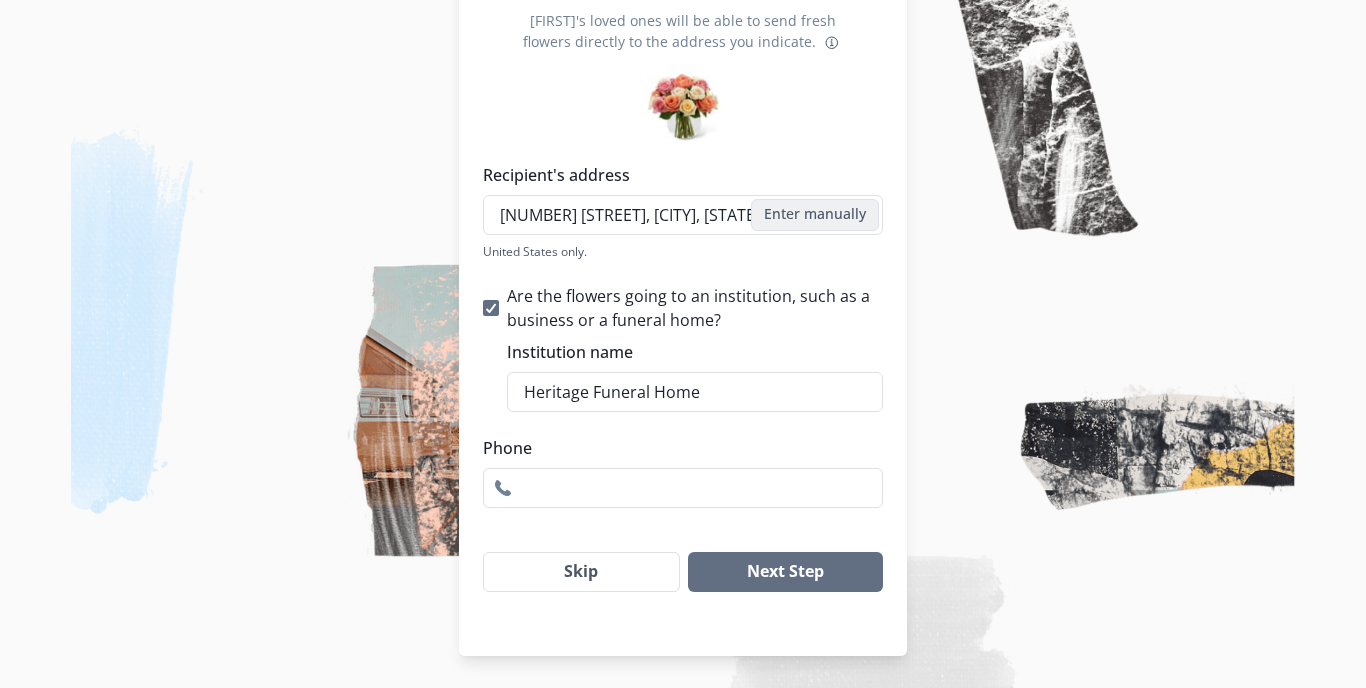 click on "Enter manually" at bounding box center [815, 215] 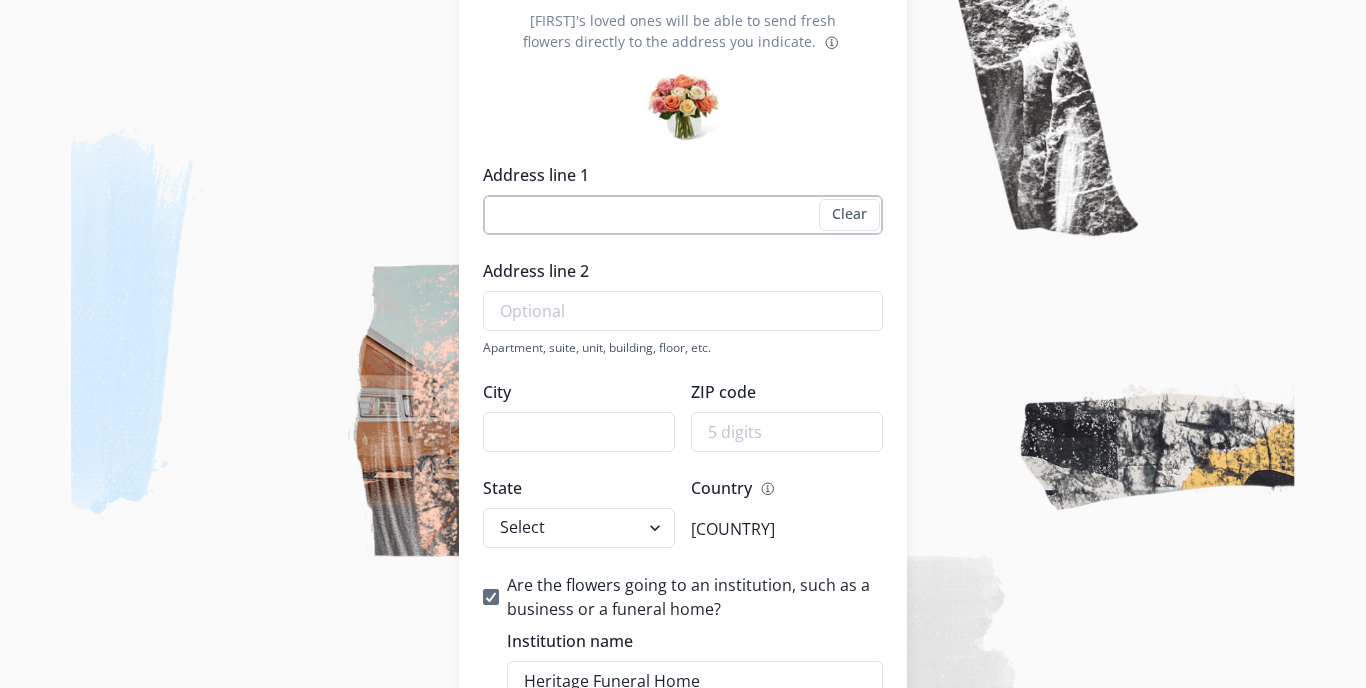 scroll, scrollTop: 268, scrollLeft: 1, axis: both 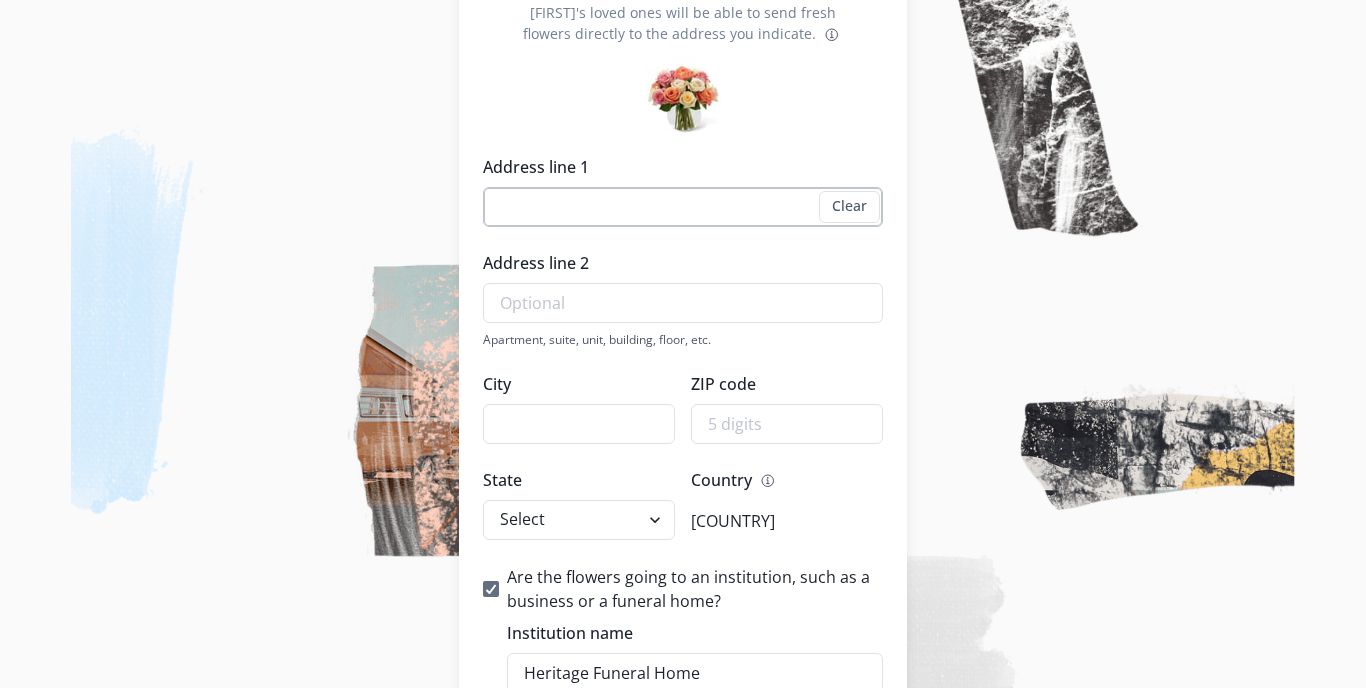 paste on "[NUMBER] [STREET], [CITY], [STATE] [ZIP]" 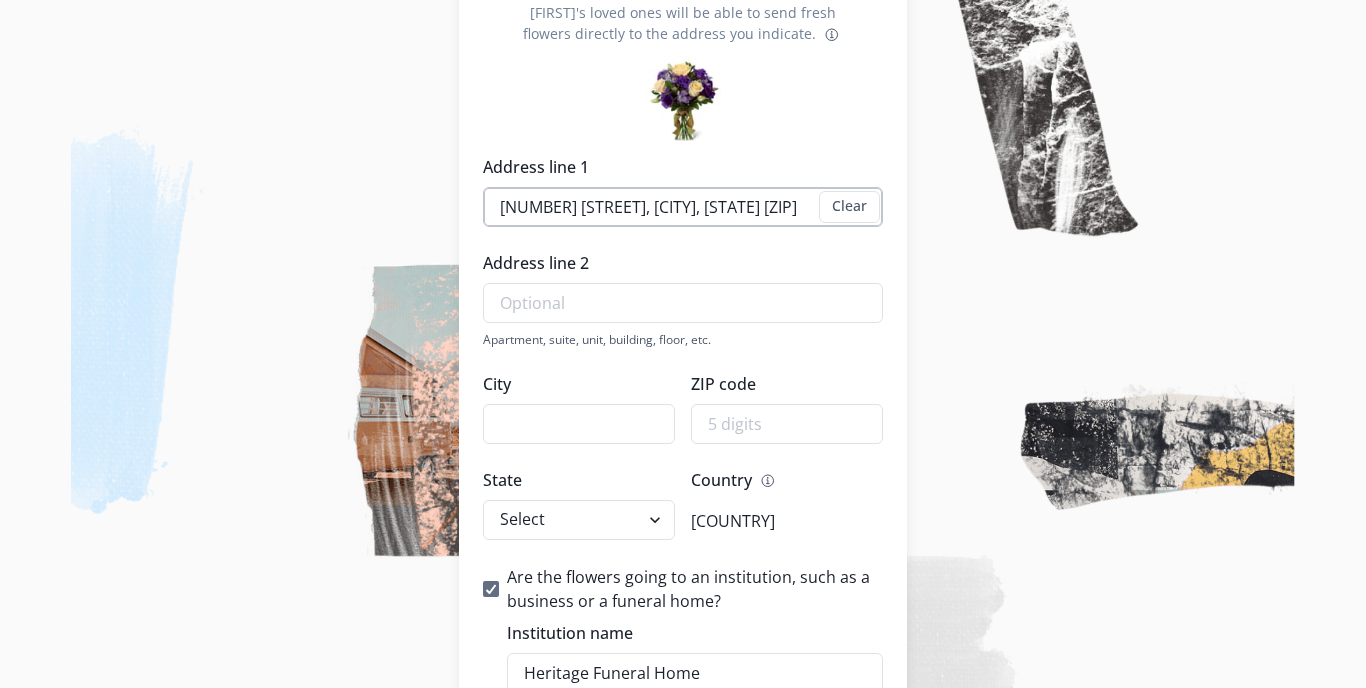 drag, startPoint x: 775, startPoint y: 207, endPoint x: 621, endPoint y: 207, distance: 154 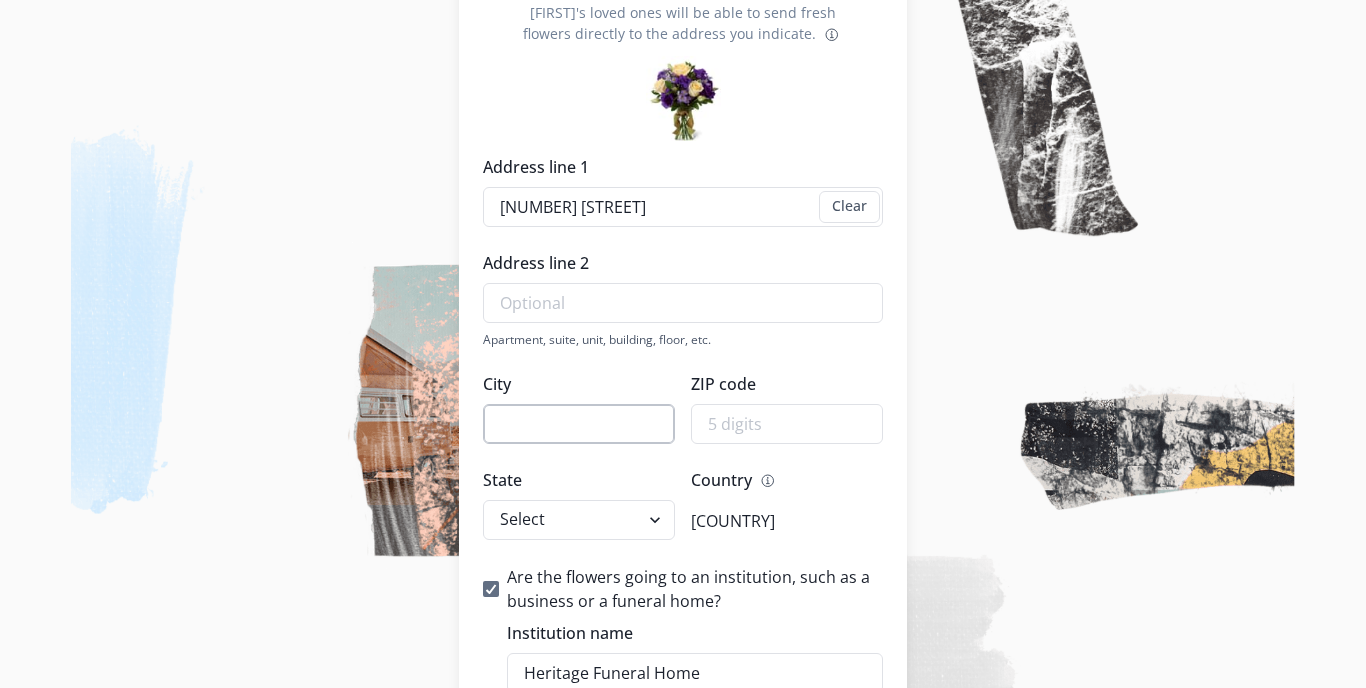 type on "[NUMBER] [STREET]" 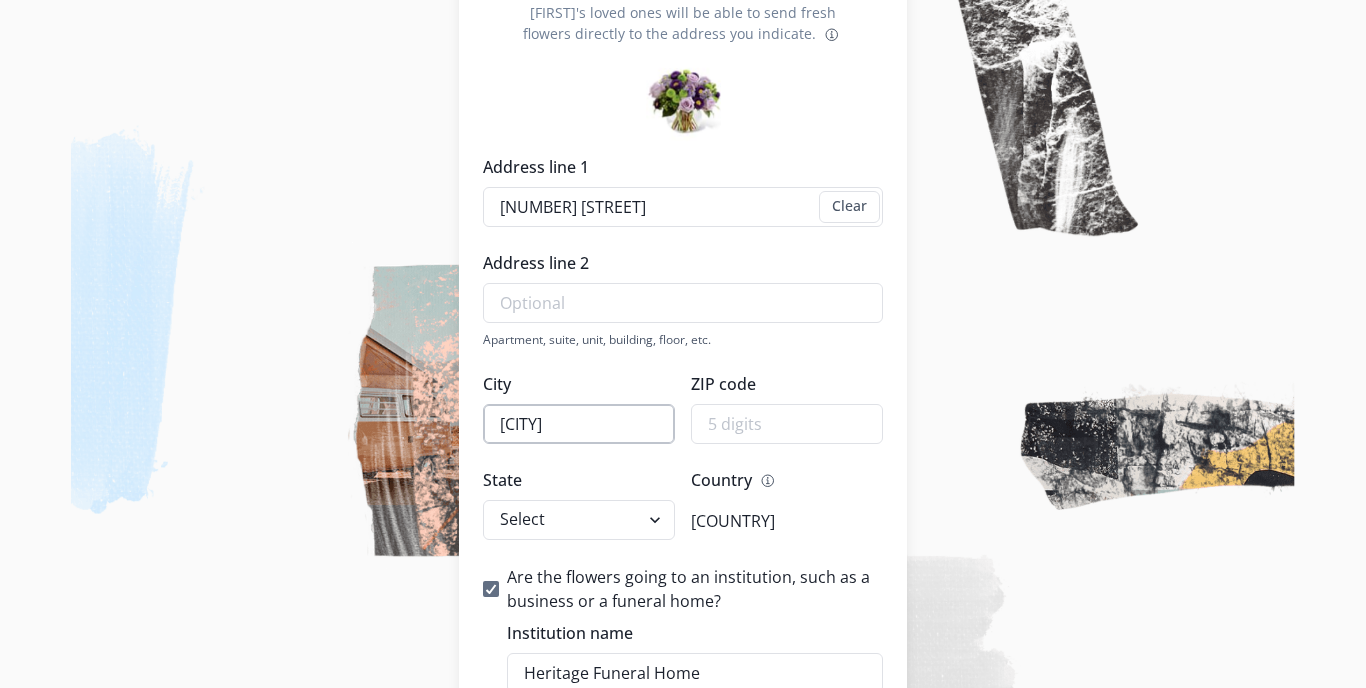 type on "[CITY]" 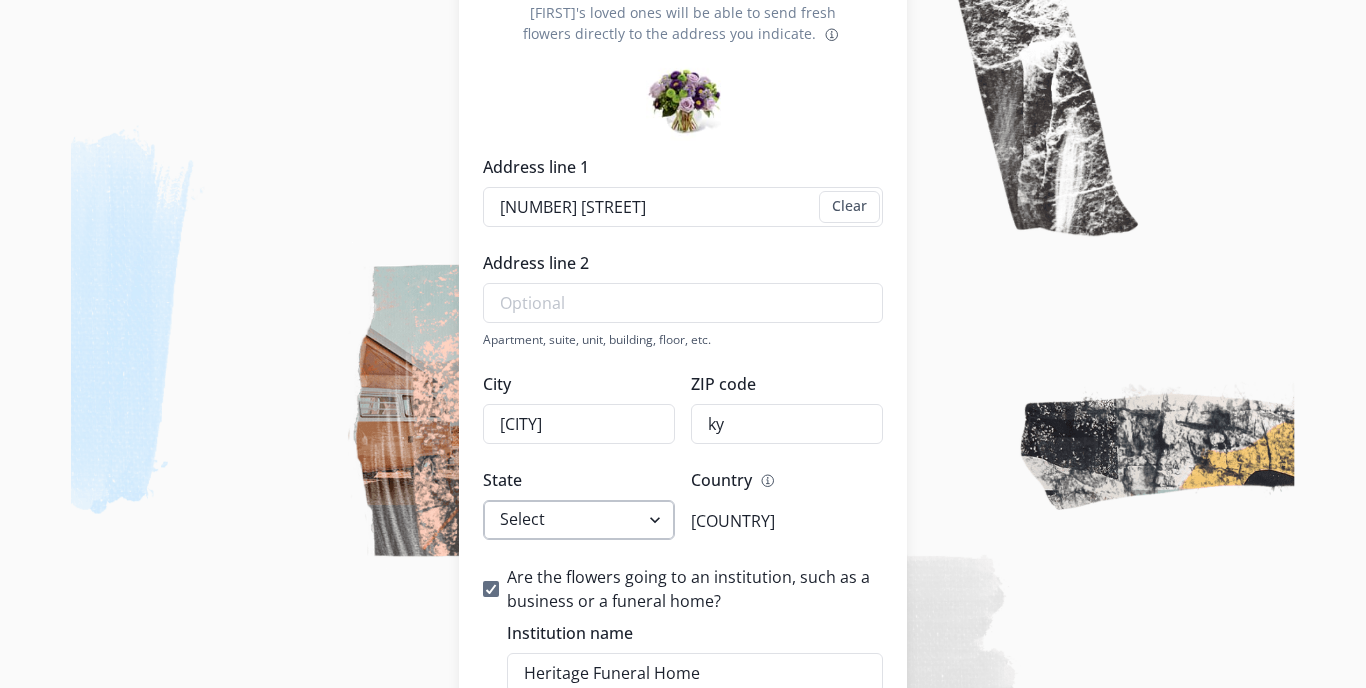 scroll, scrollTop: 270, scrollLeft: 0, axis: vertical 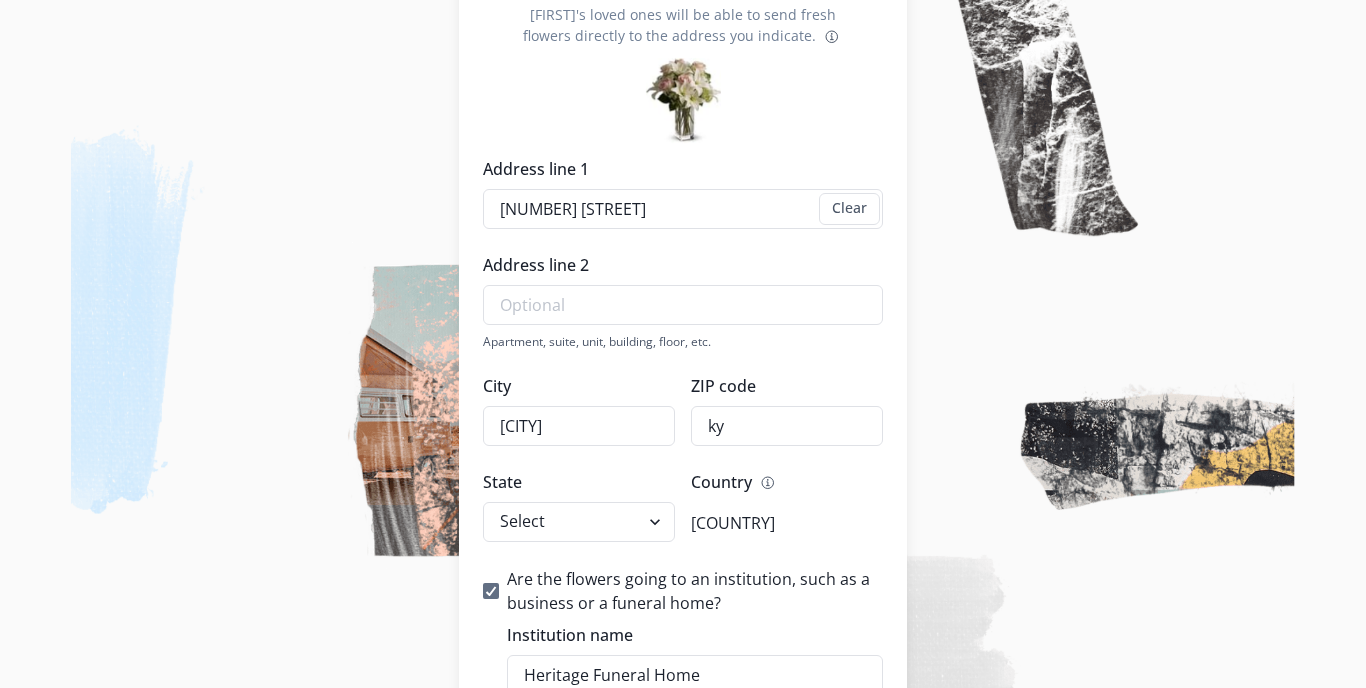 click on "ky" at bounding box center (787, 426) 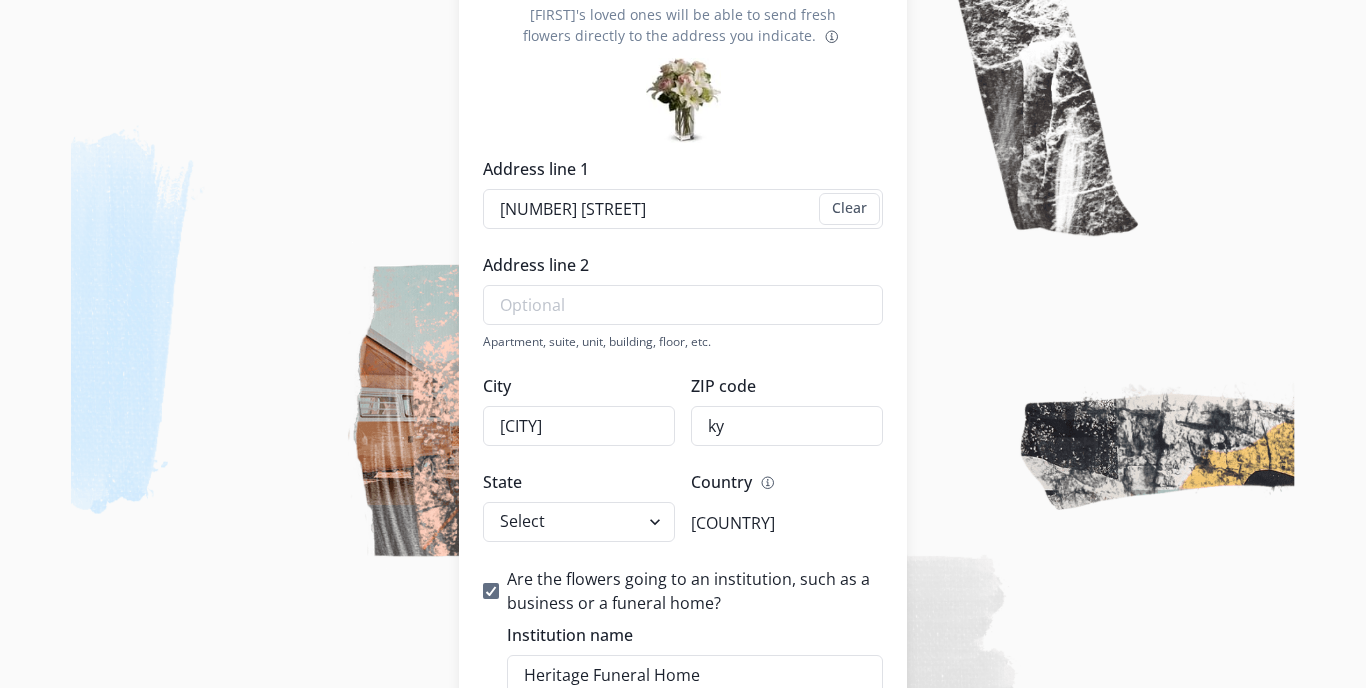 type on "k" 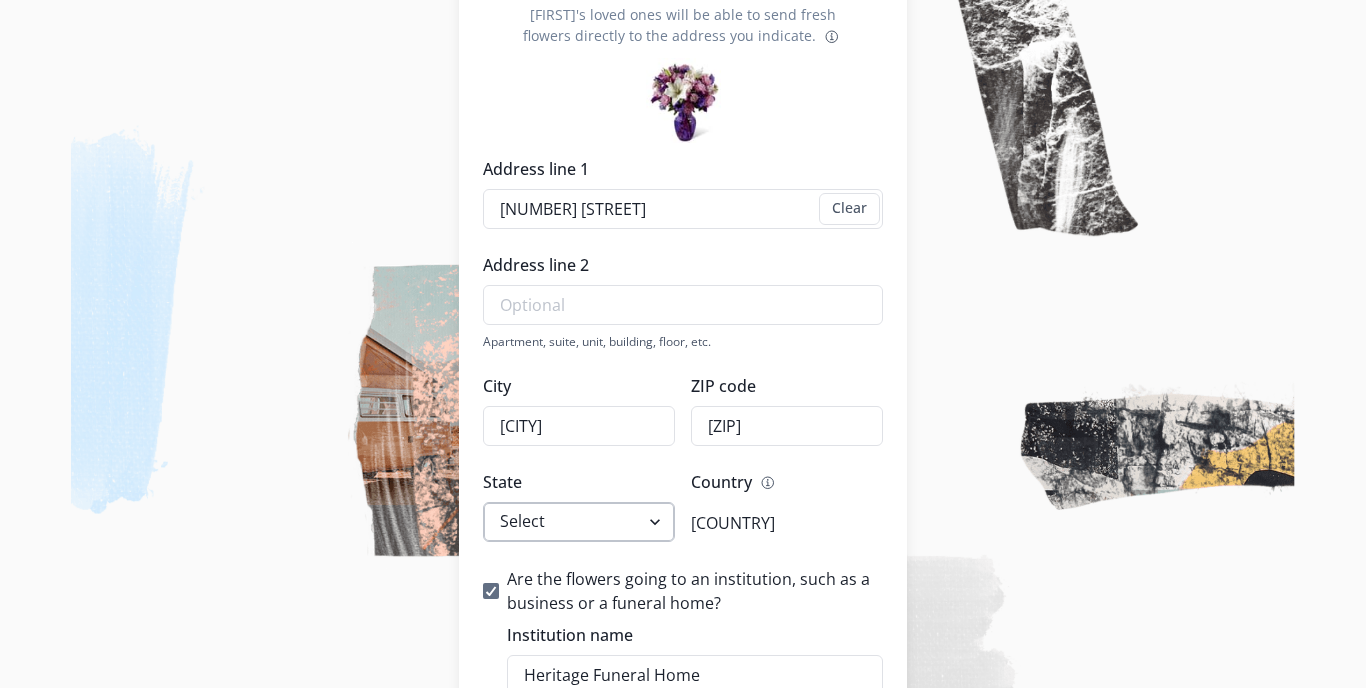 type on "[ZIP]" 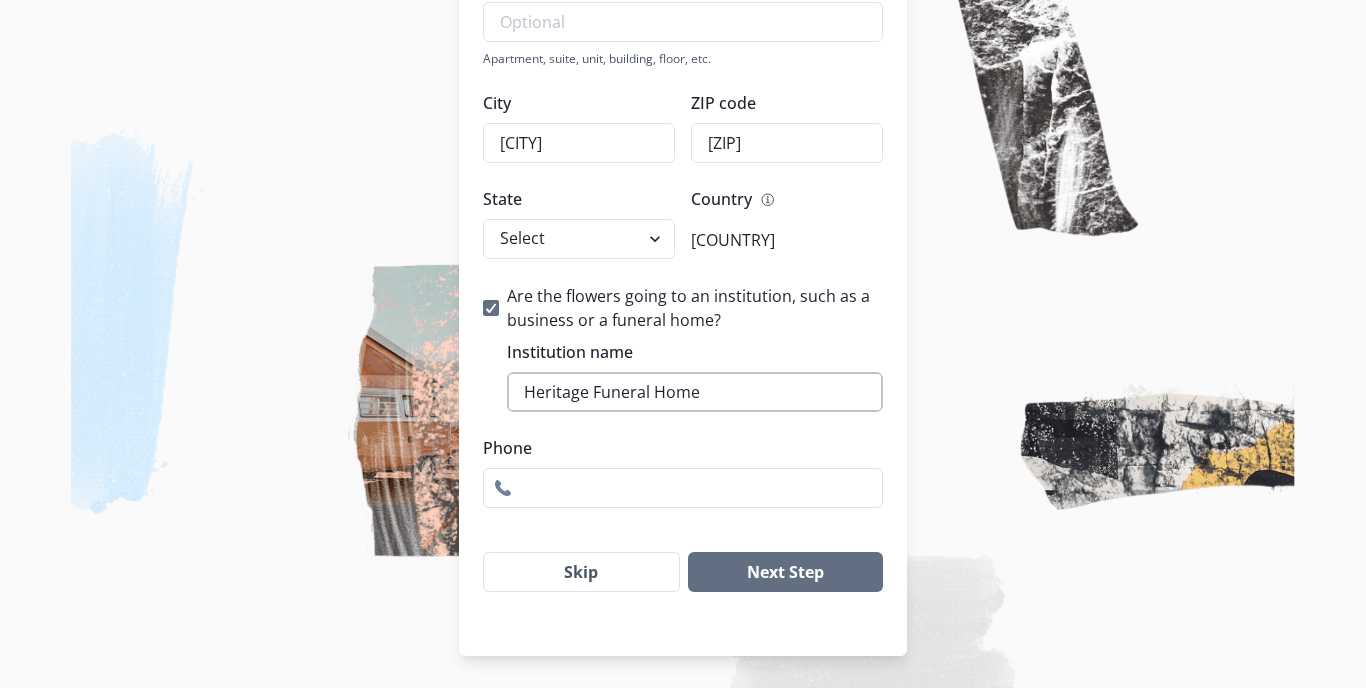 scroll, scrollTop: 554, scrollLeft: 0, axis: vertical 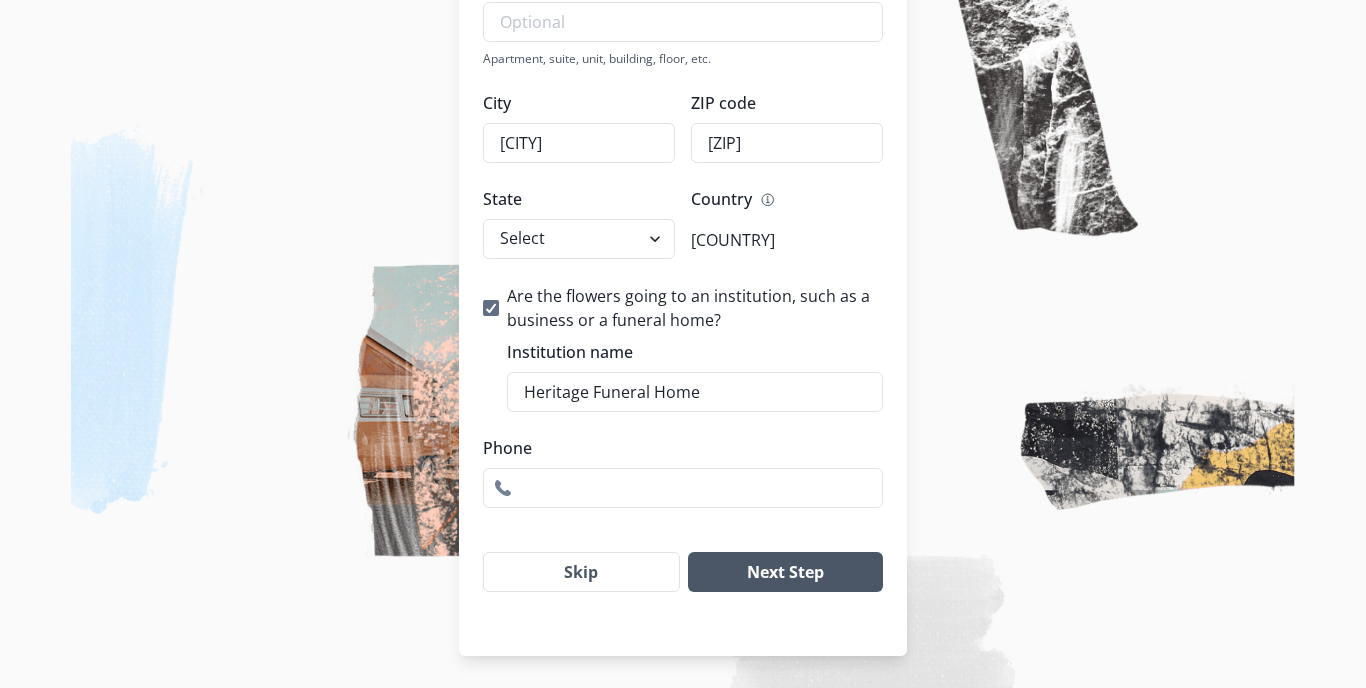 click on "Next Step" at bounding box center [785, 572] 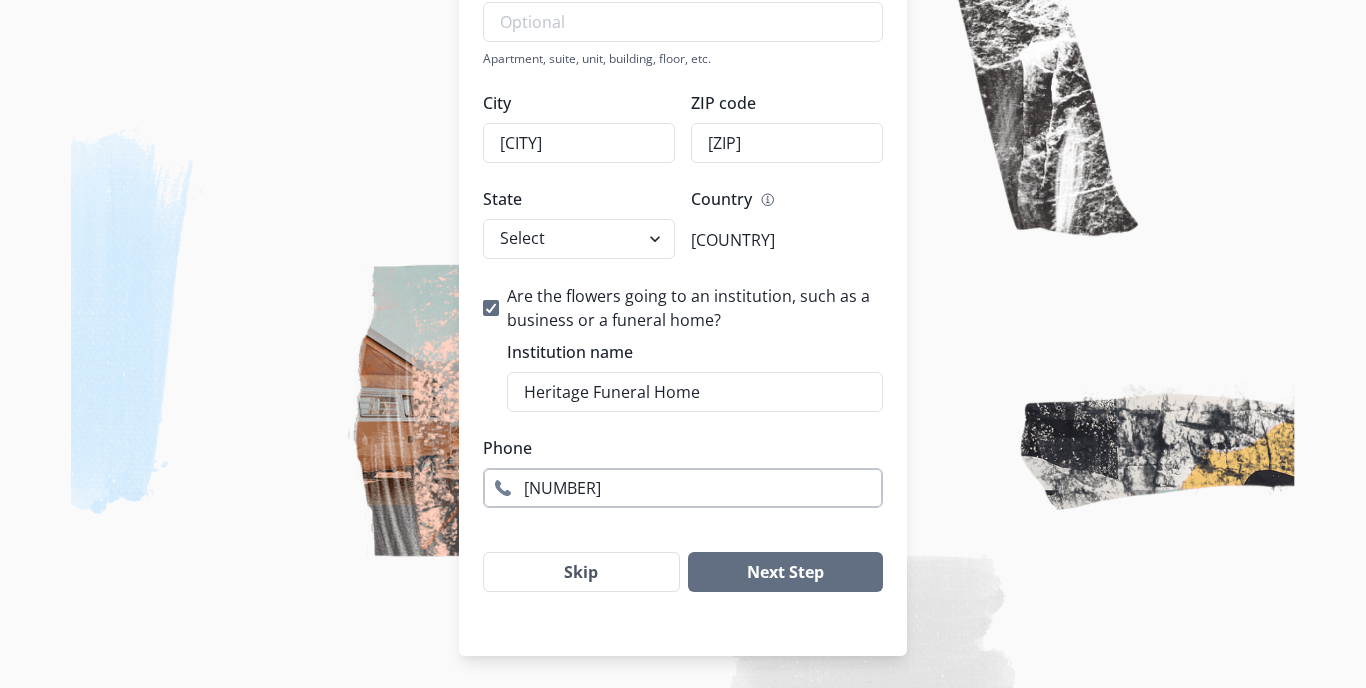 type on "5" 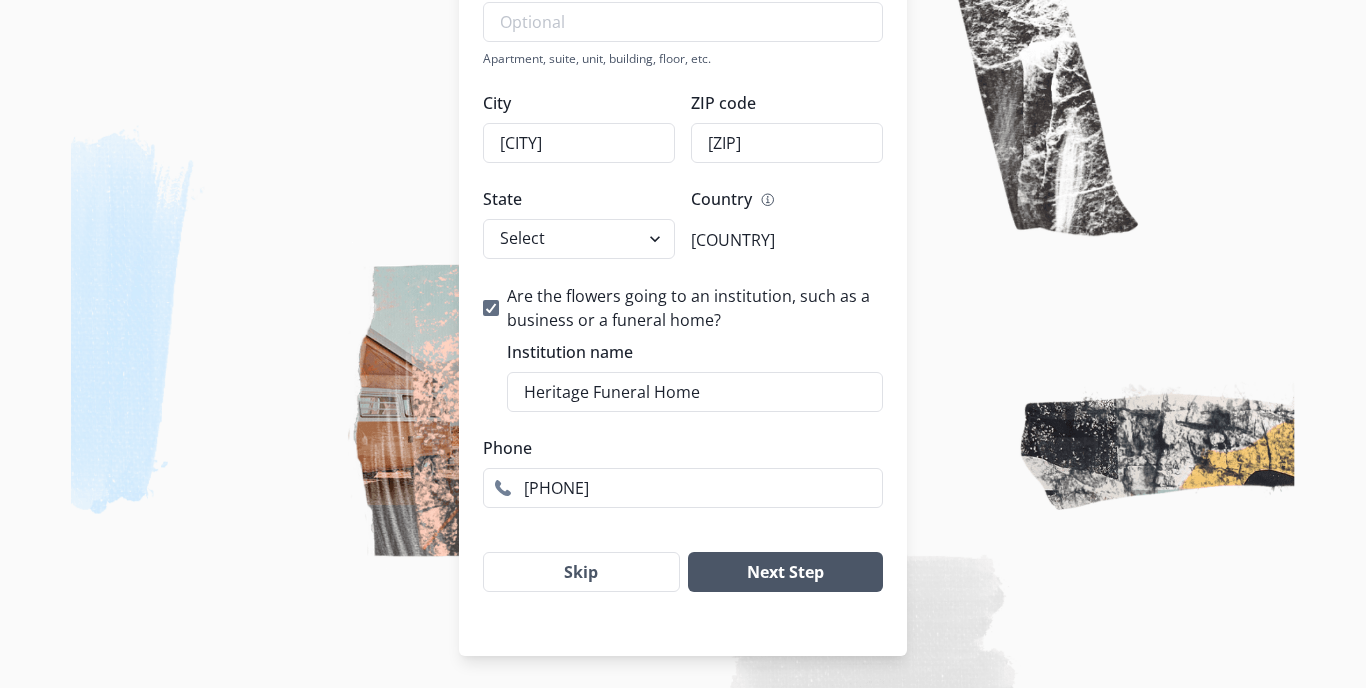 type on "[PHONE]" 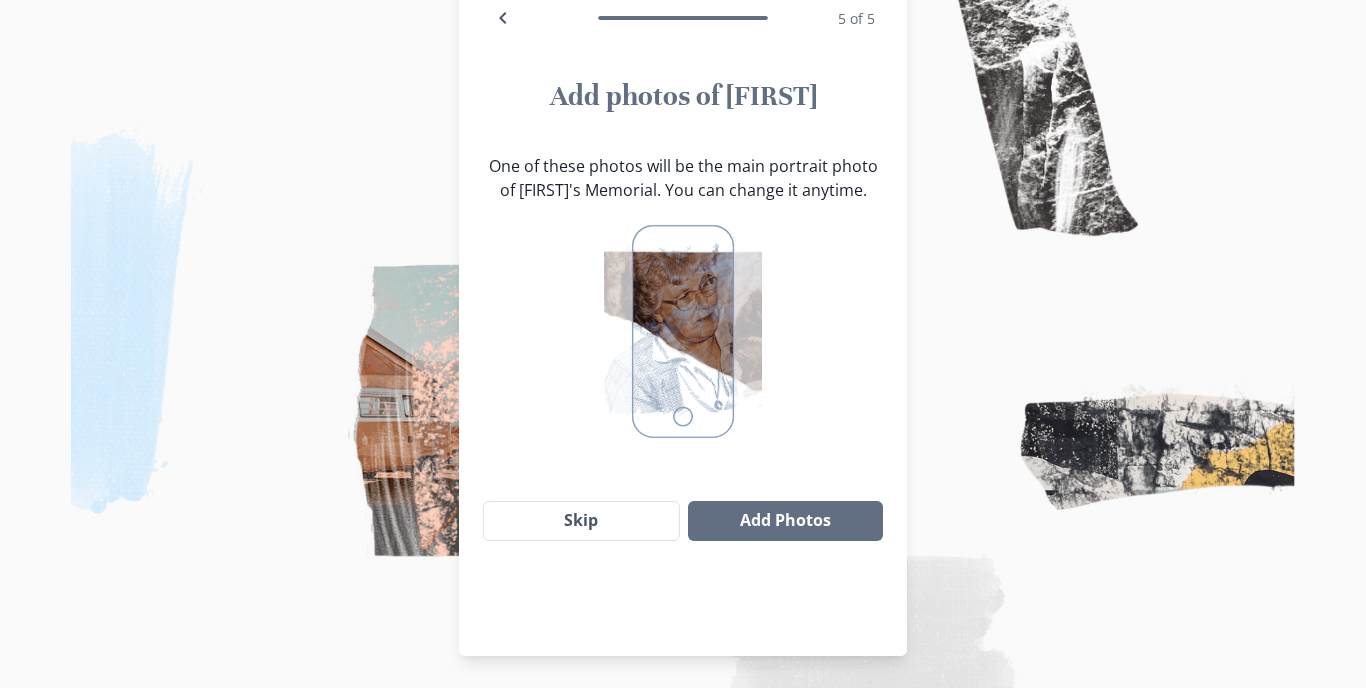 scroll, scrollTop: 144, scrollLeft: 0, axis: vertical 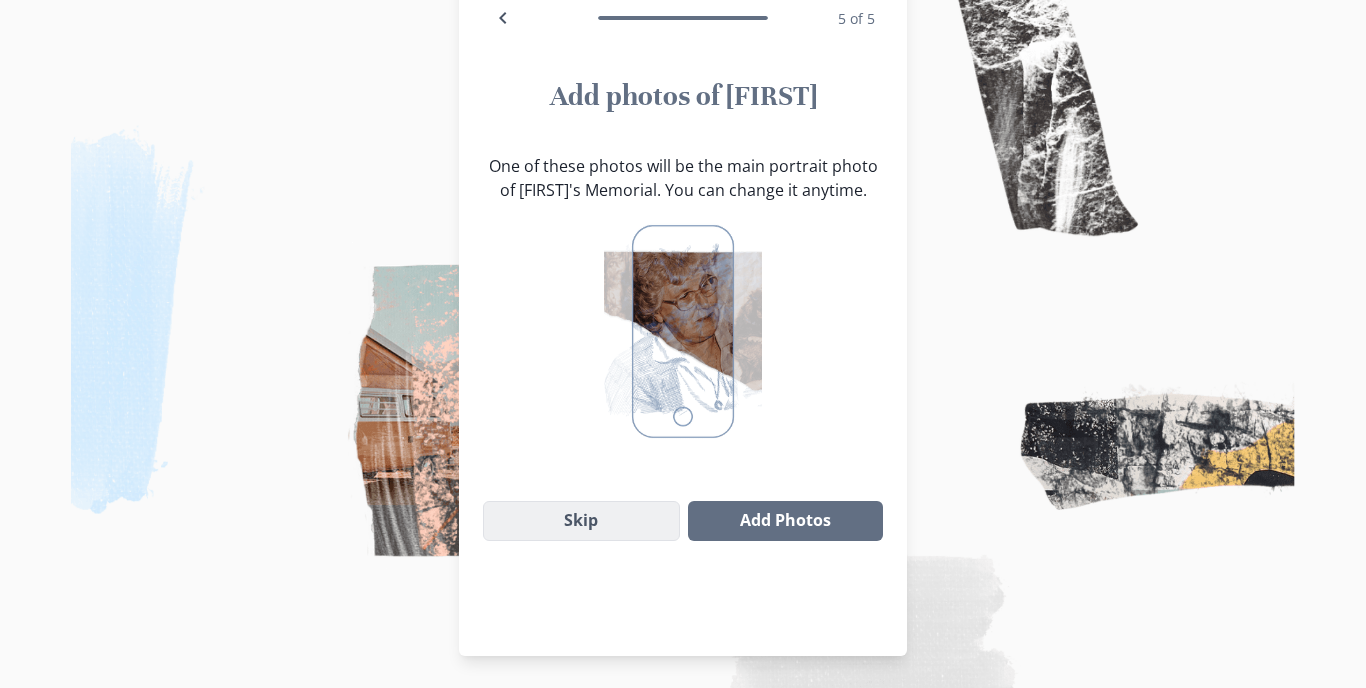 click on "Skip" at bounding box center [581, 521] 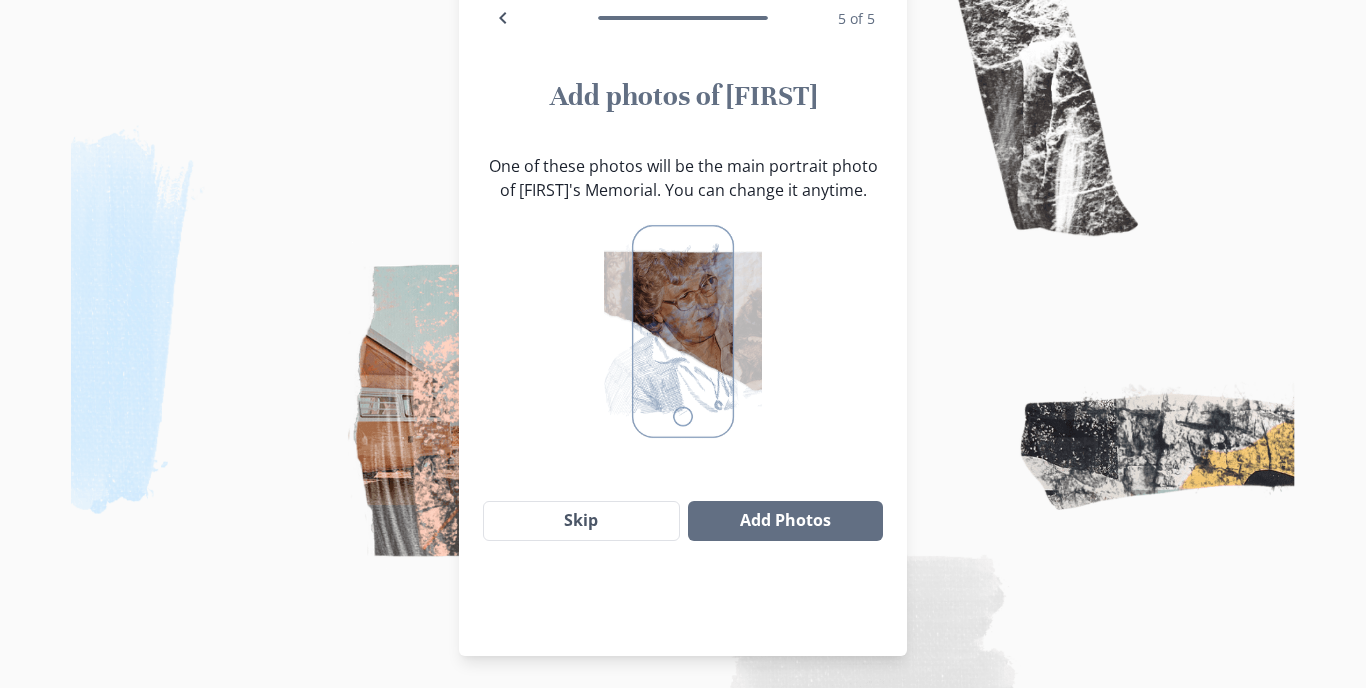 scroll, scrollTop: 144, scrollLeft: 0, axis: vertical 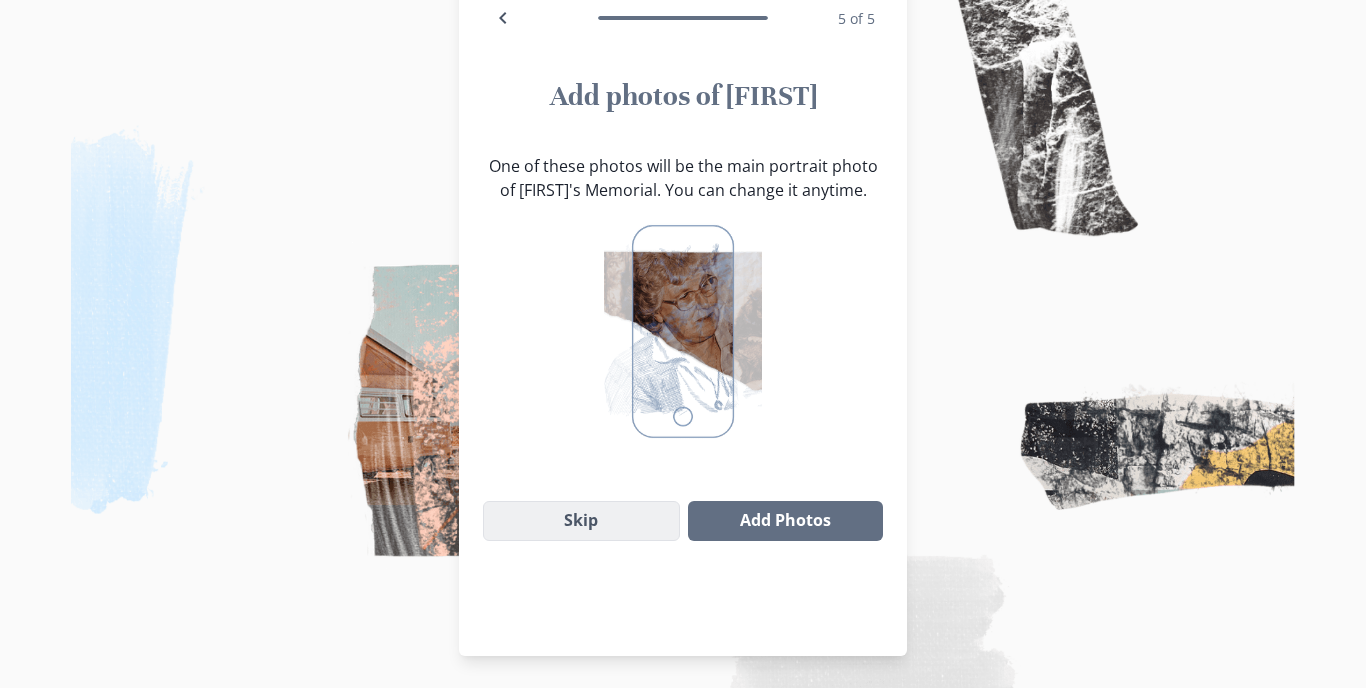 click on "Skip" at bounding box center (581, 521) 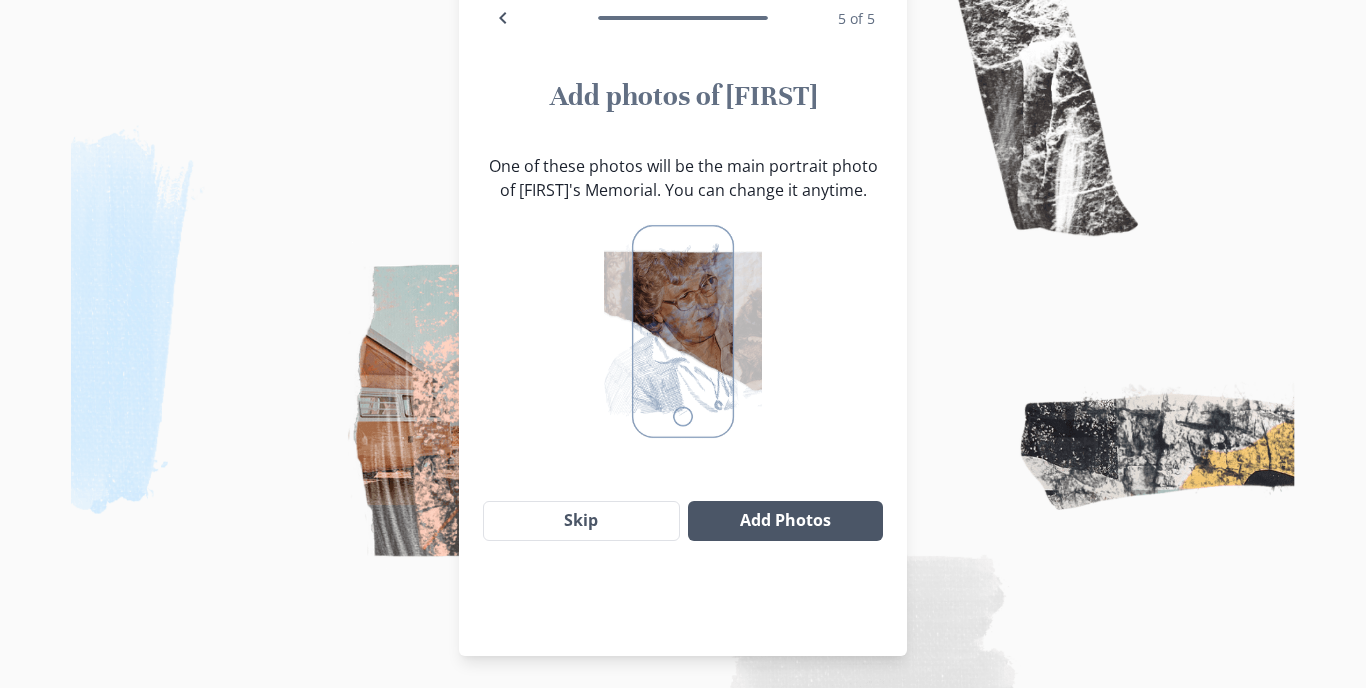 click on "Add Photos" at bounding box center [785, 521] 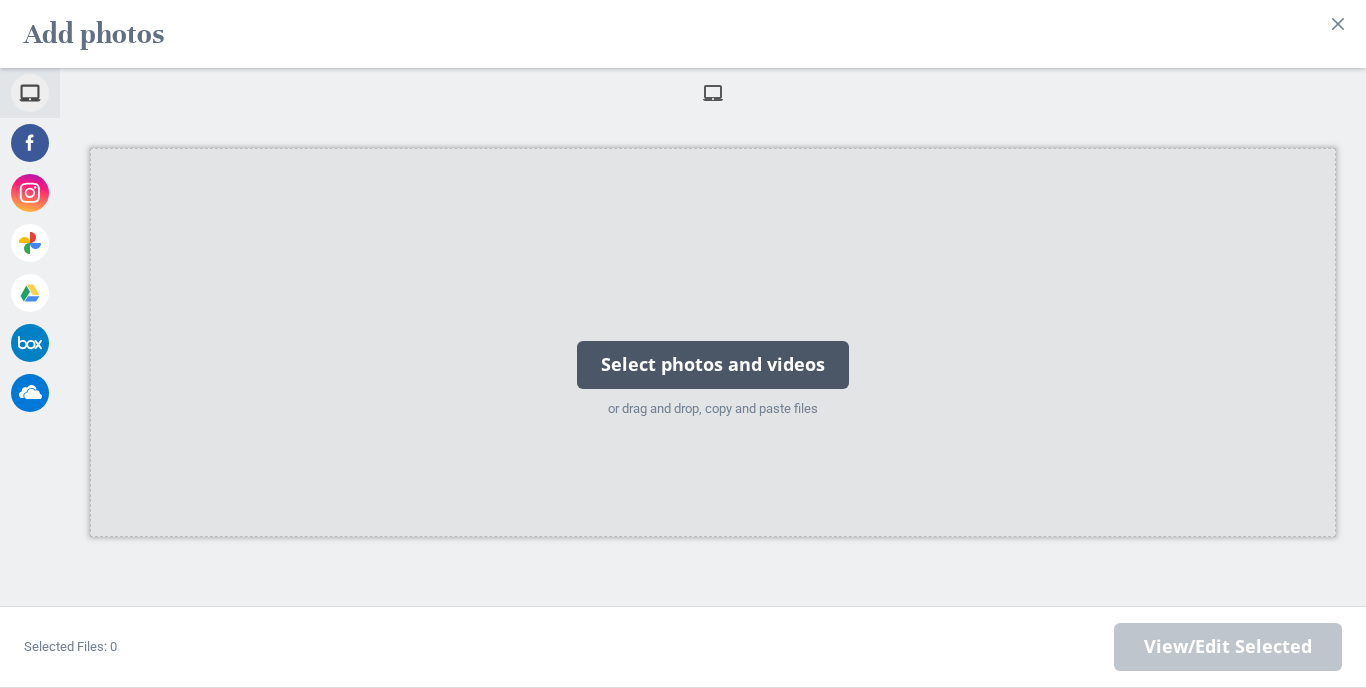 click on "Select photos and videos" at bounding box center [713, 365] 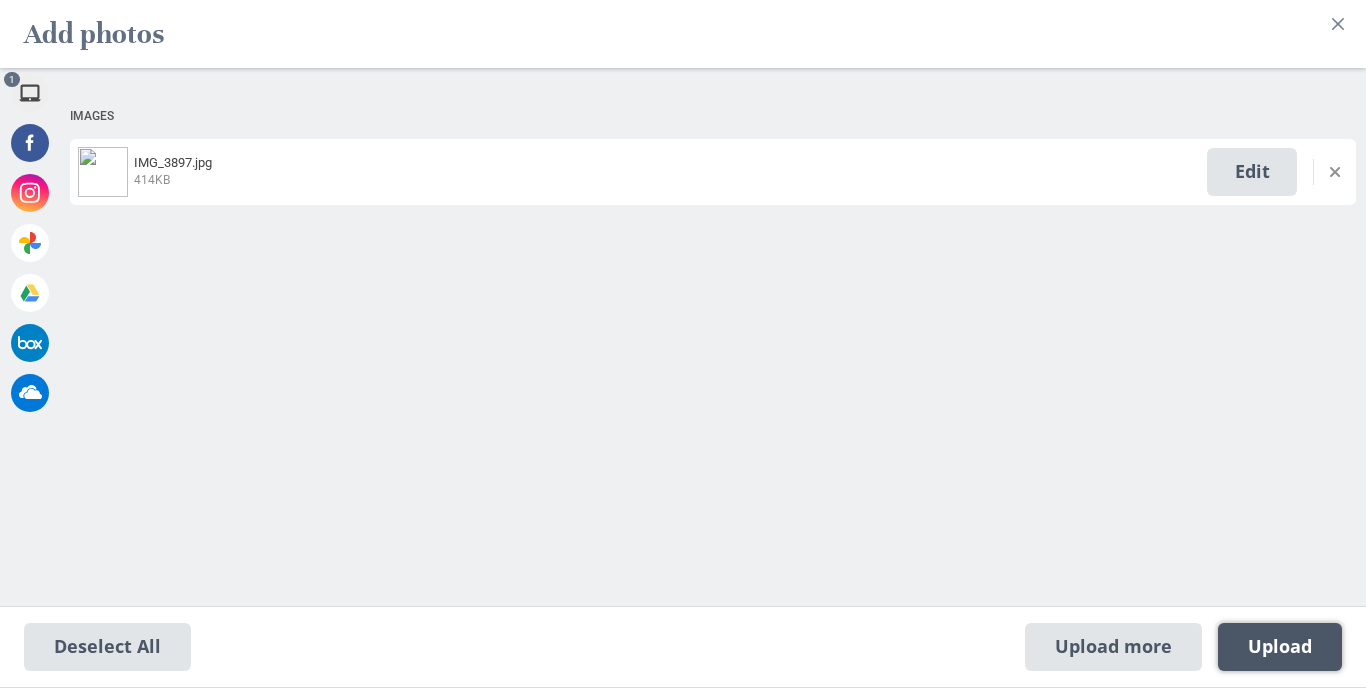 click on "Upload
1" at bounding box center [1280, 647] 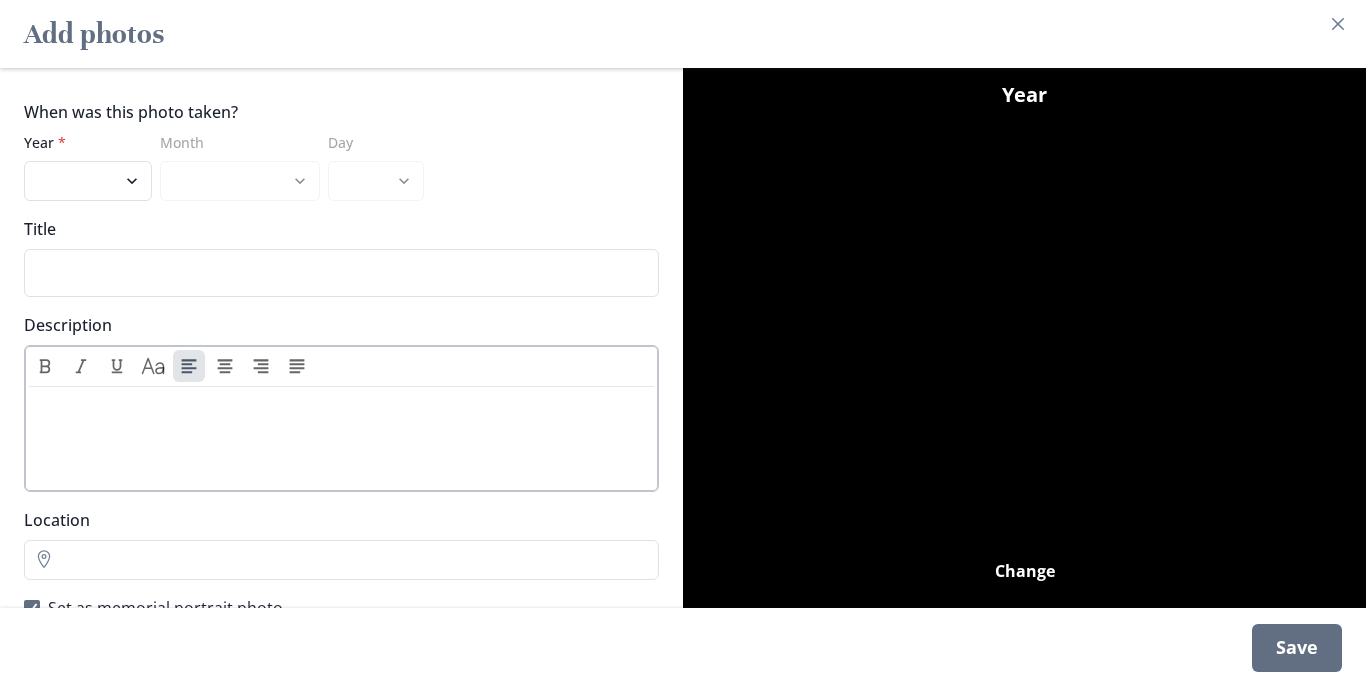 scroll, scrollTop: 144, scrollLeft: 0, axis: vertical 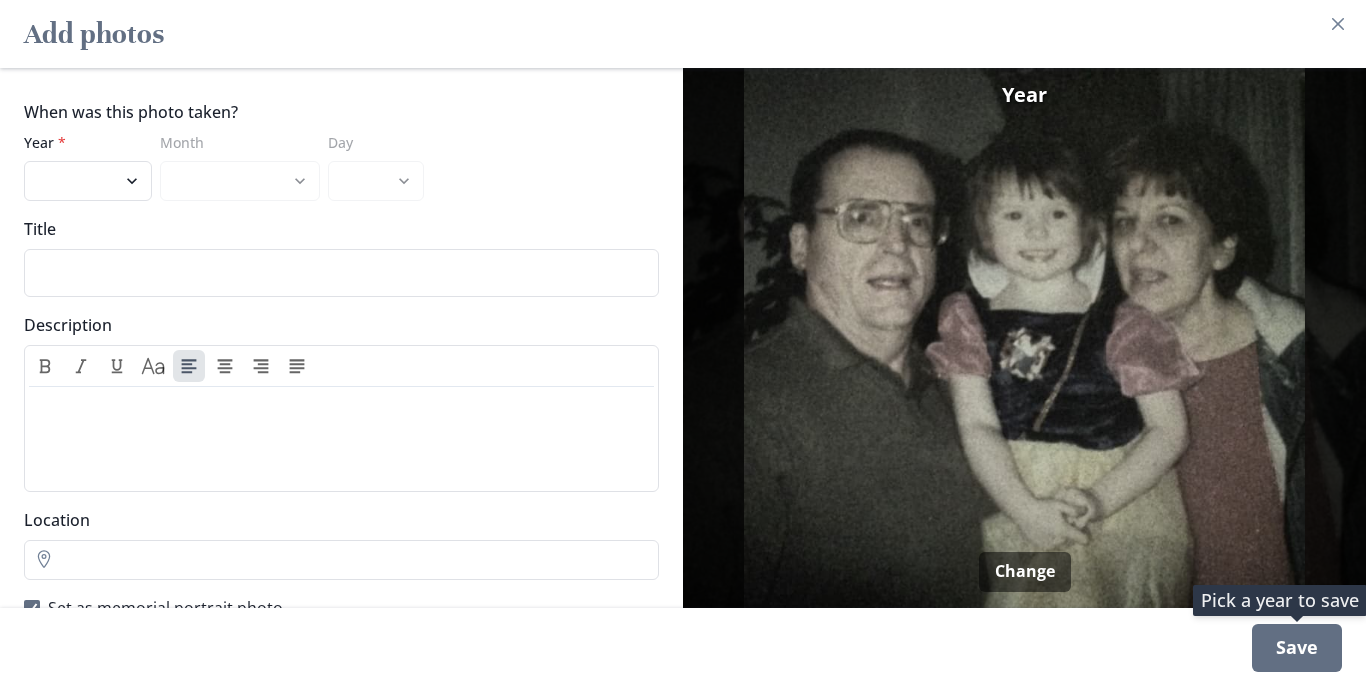 click on "Save" at bounding box center [1297, 648] 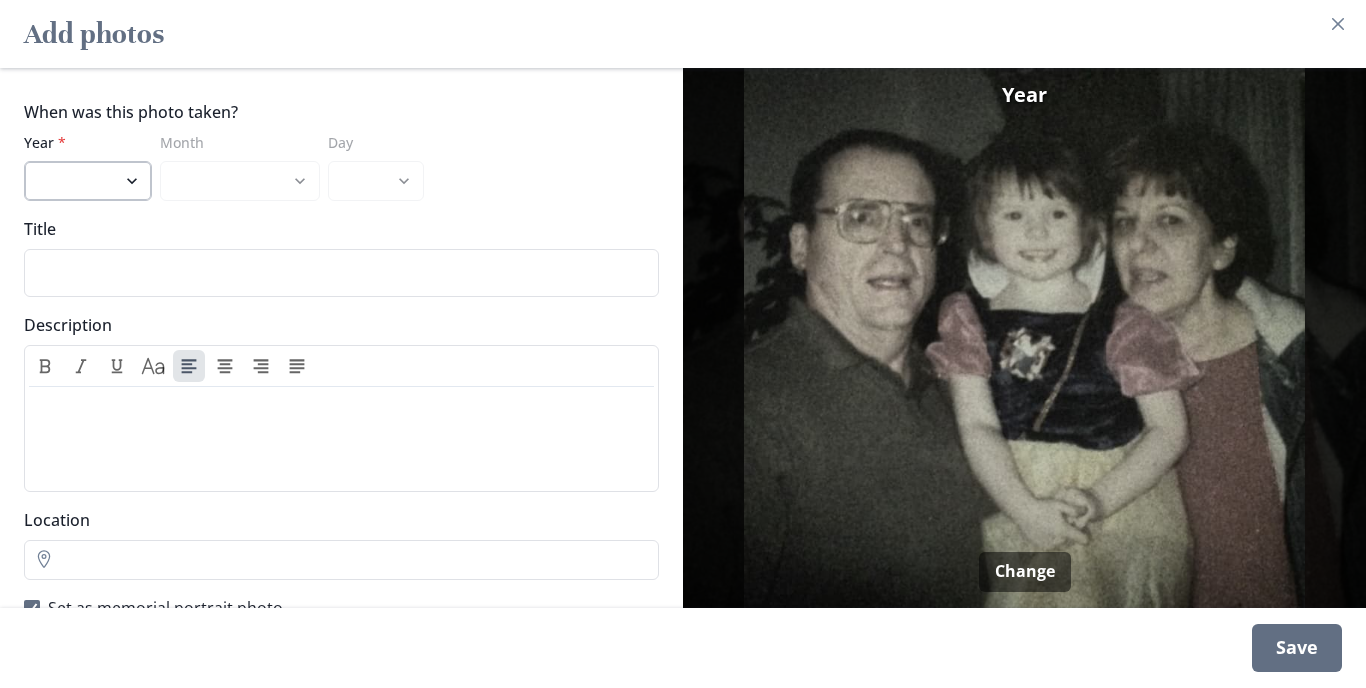 select on "2002" 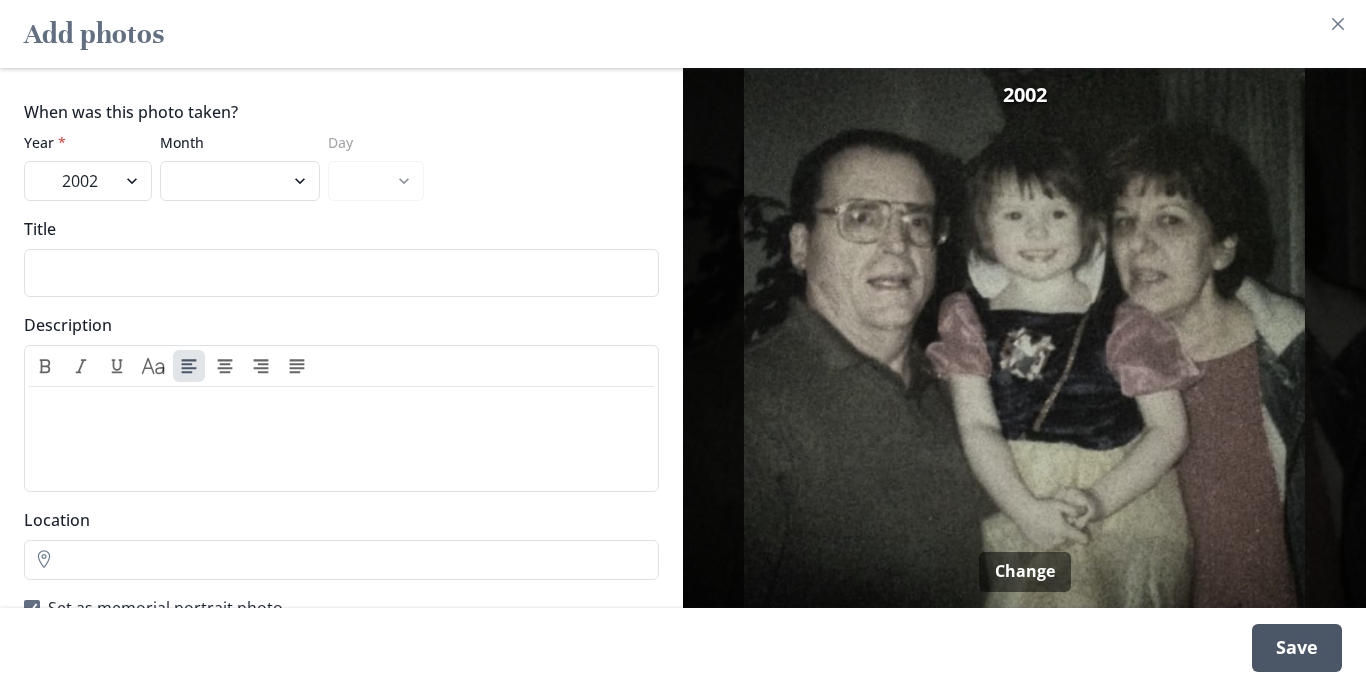 click on "Save" at bounding box center [1297, 648] 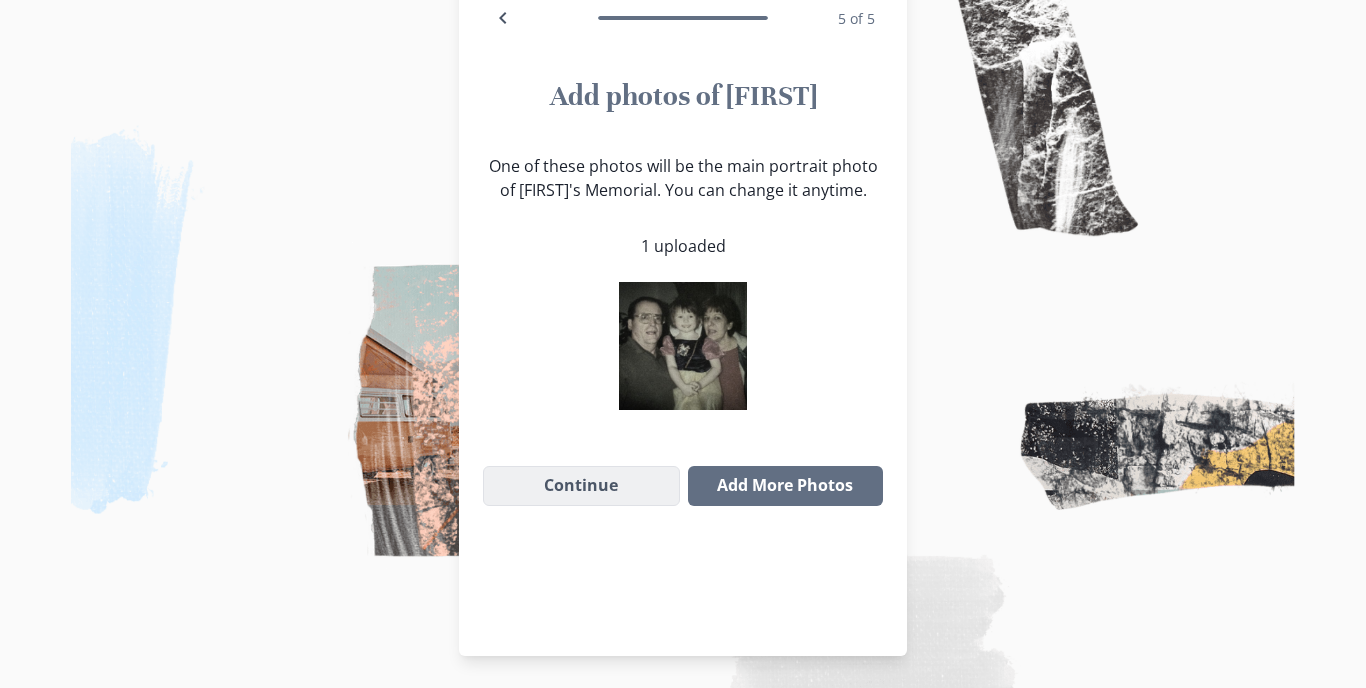 click on "Continue" at bounding box center (581, 486) 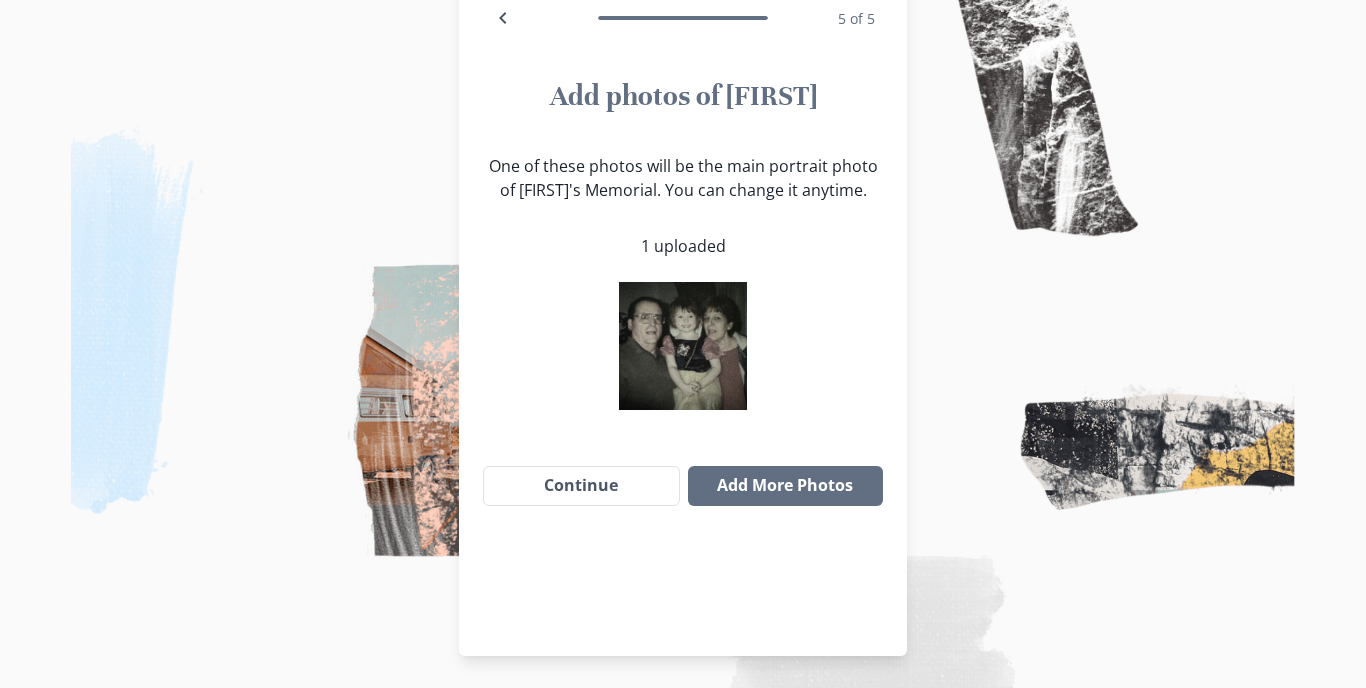 scroll, scrollTop: 0, scrollLeft: 0, axis: both 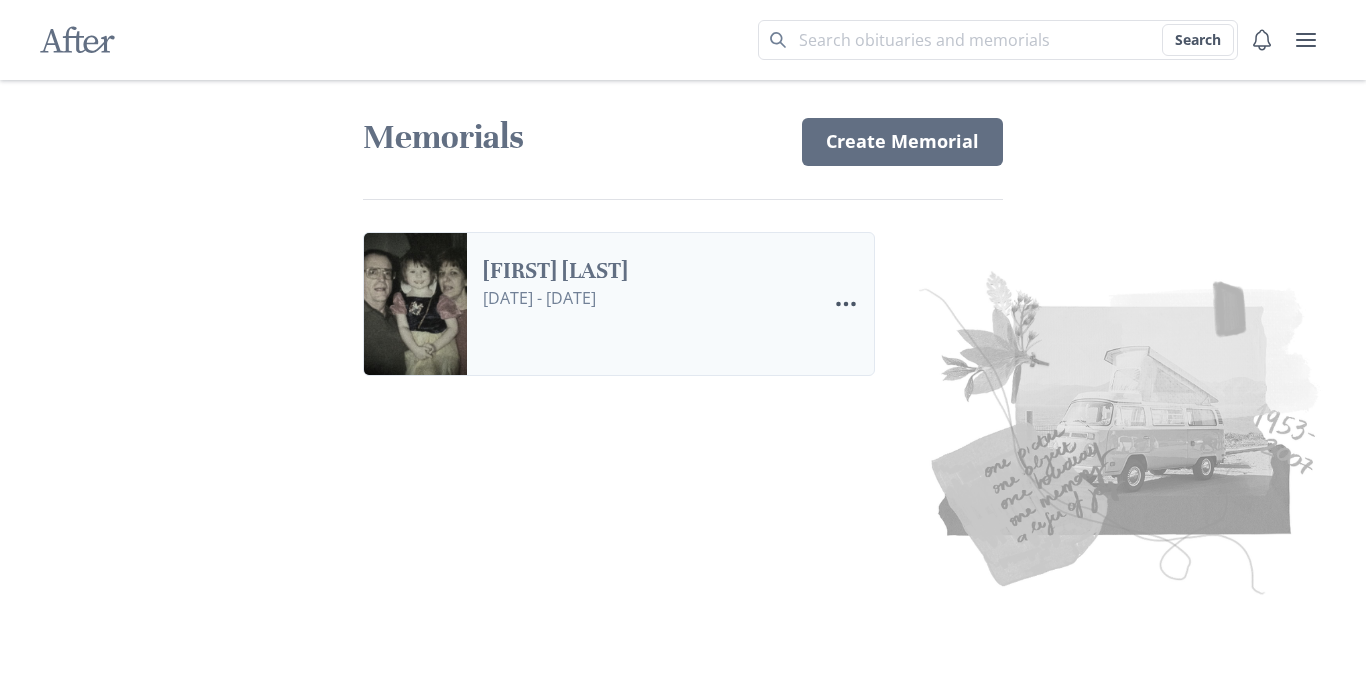 click on "[FIRST] [LAST]" at bounding box center (646, 271) 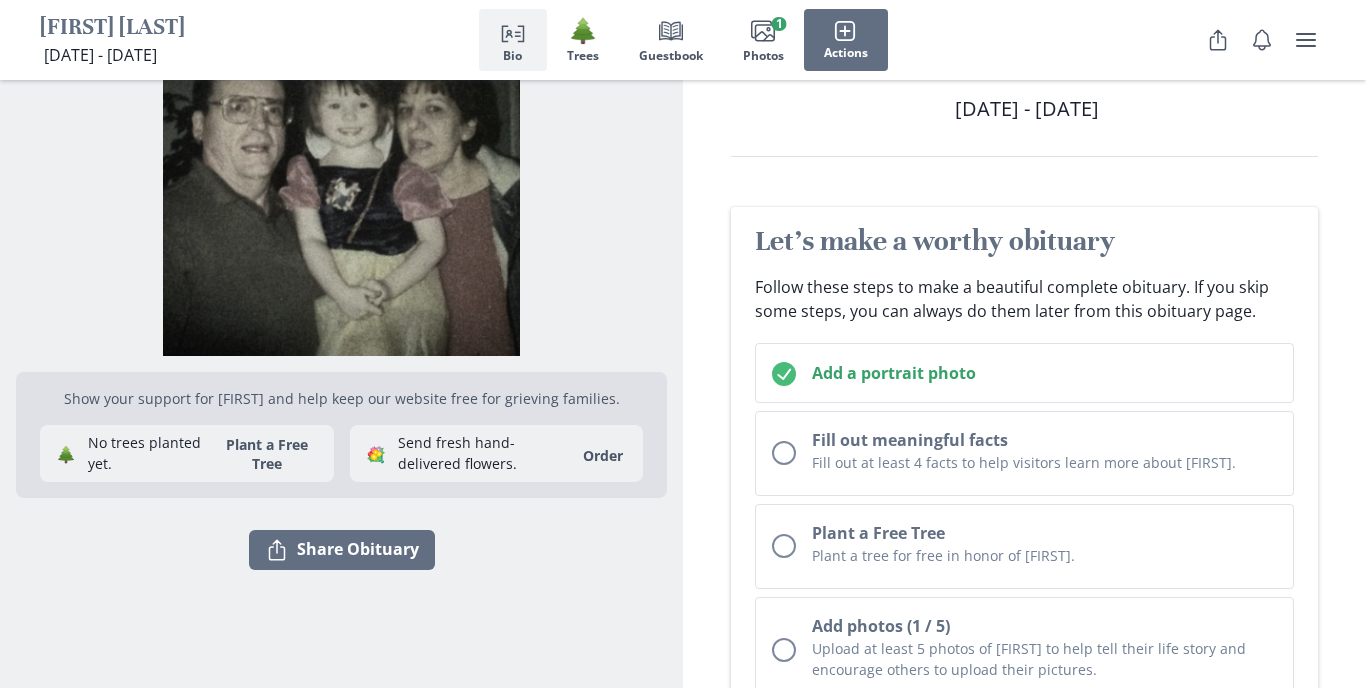 scroll, scrollTop: 91, scrollLeft: 0, axis: vertical 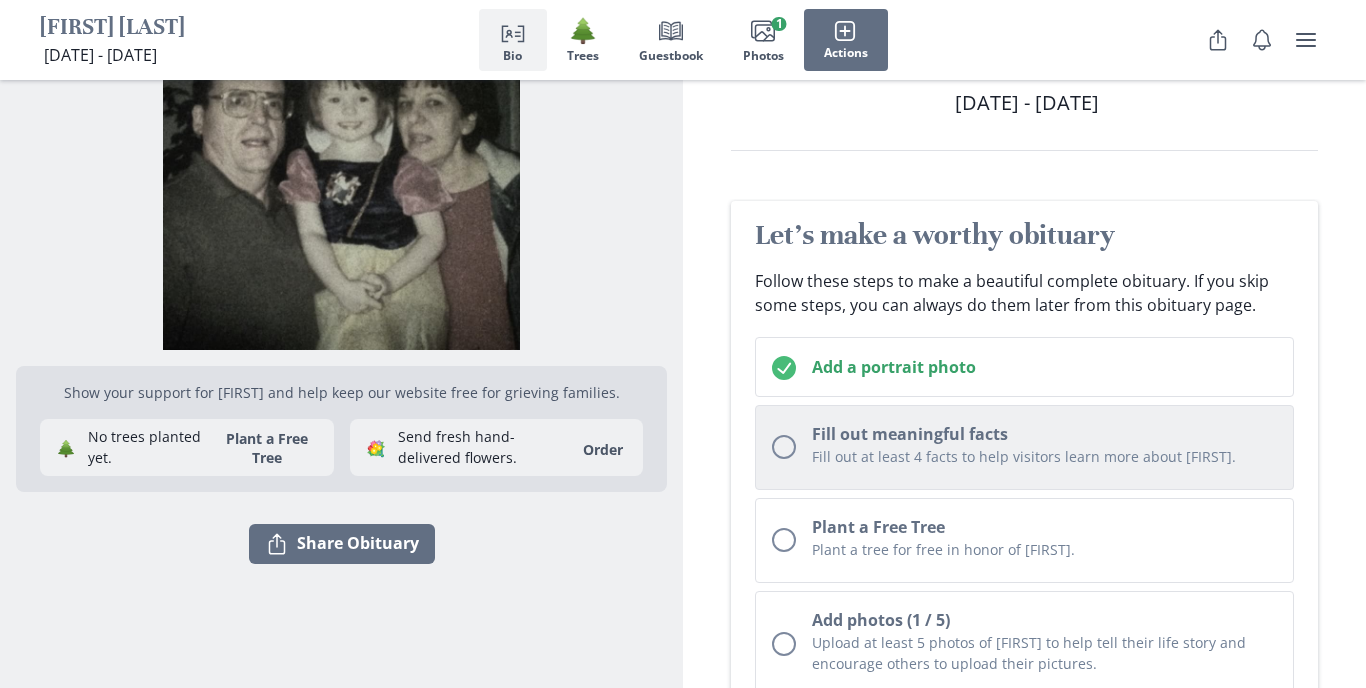 click on "Fill out at least 4 facts to help visitors learn more about [FIRST]." at bounding box center [1044, 456] 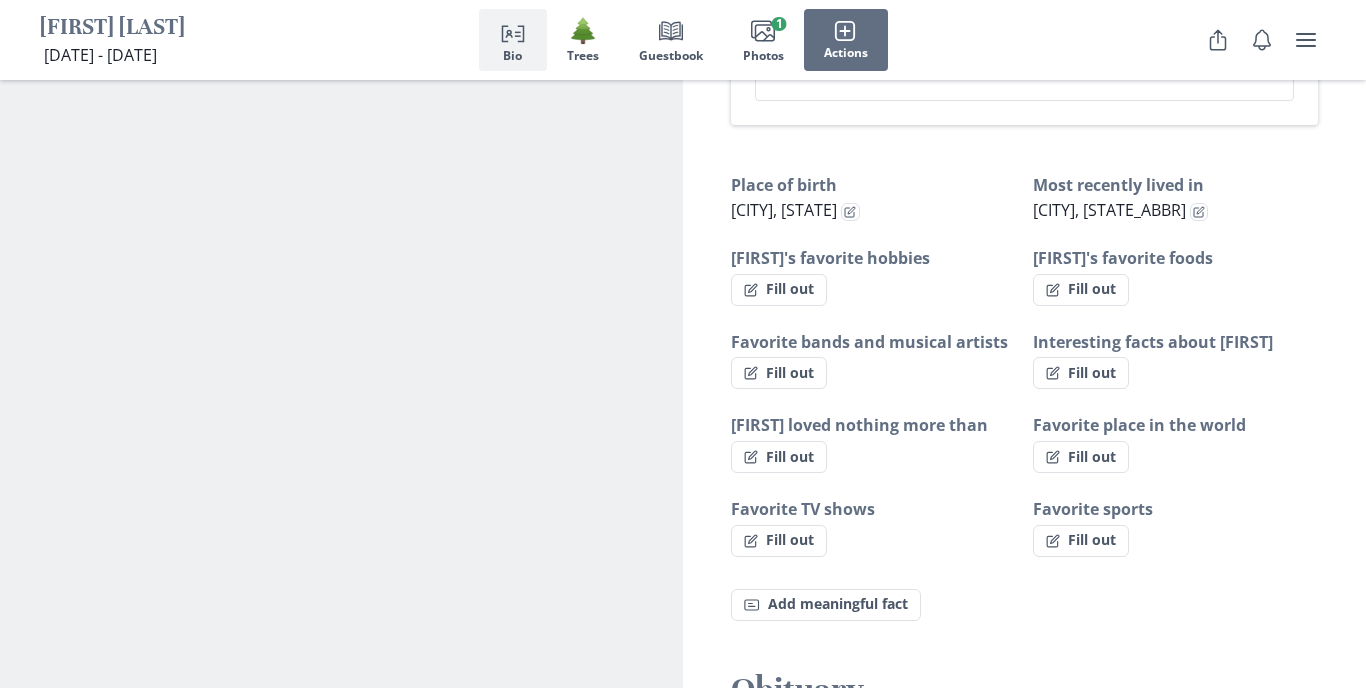 scroll, scrollTop: 1214, scrollLeft: 0, axis: vertical 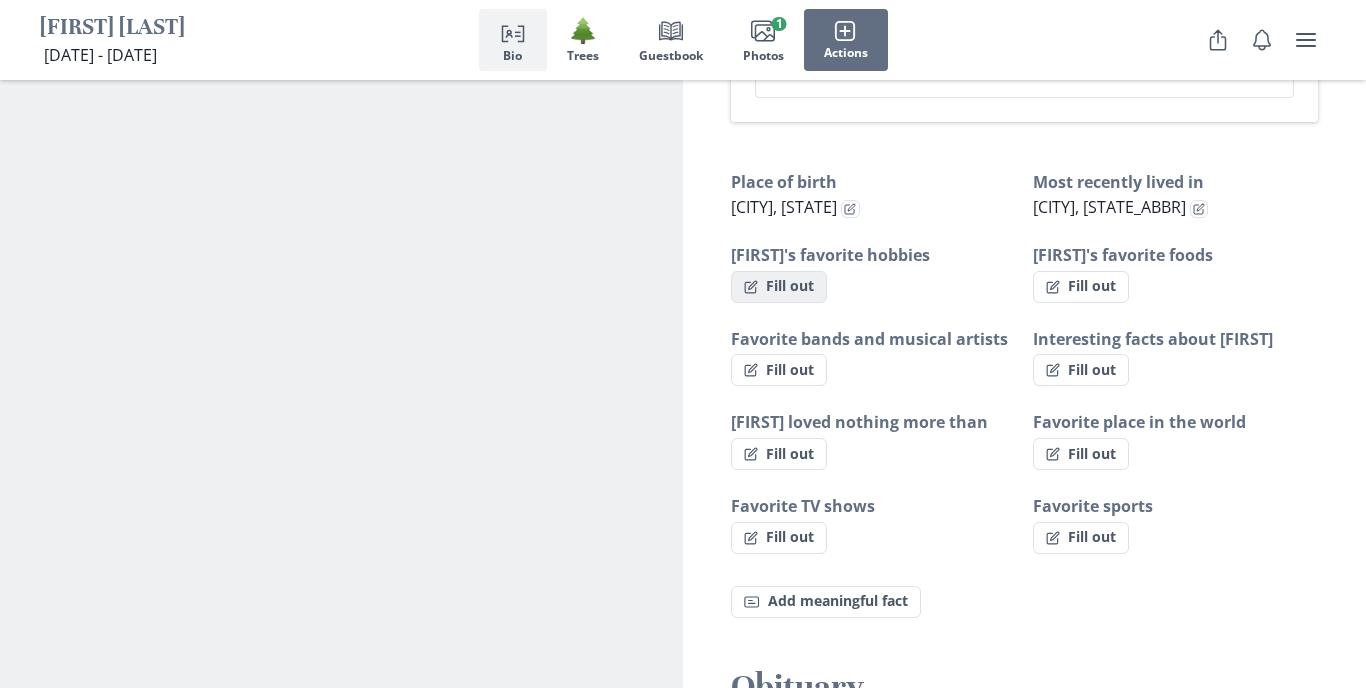 click on "Fill out" at bounding box center (779, 287) 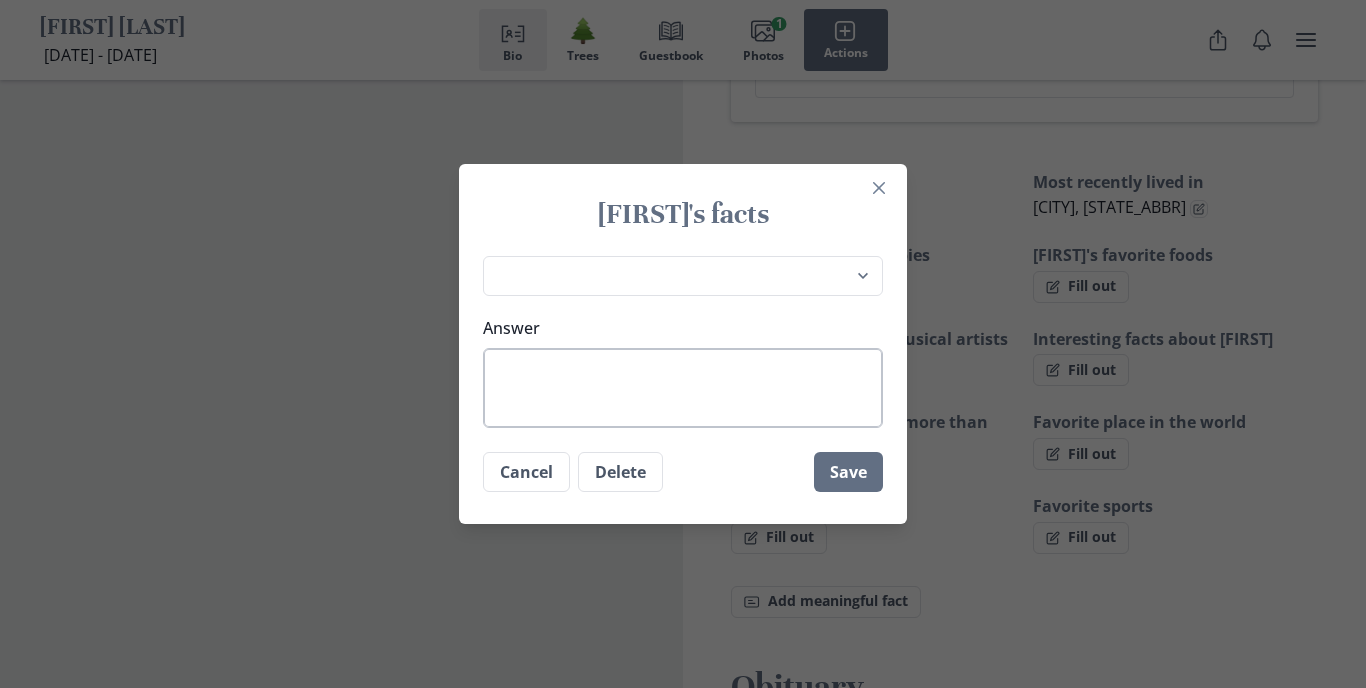 click on "Answer" at bounding box center (683, 388) 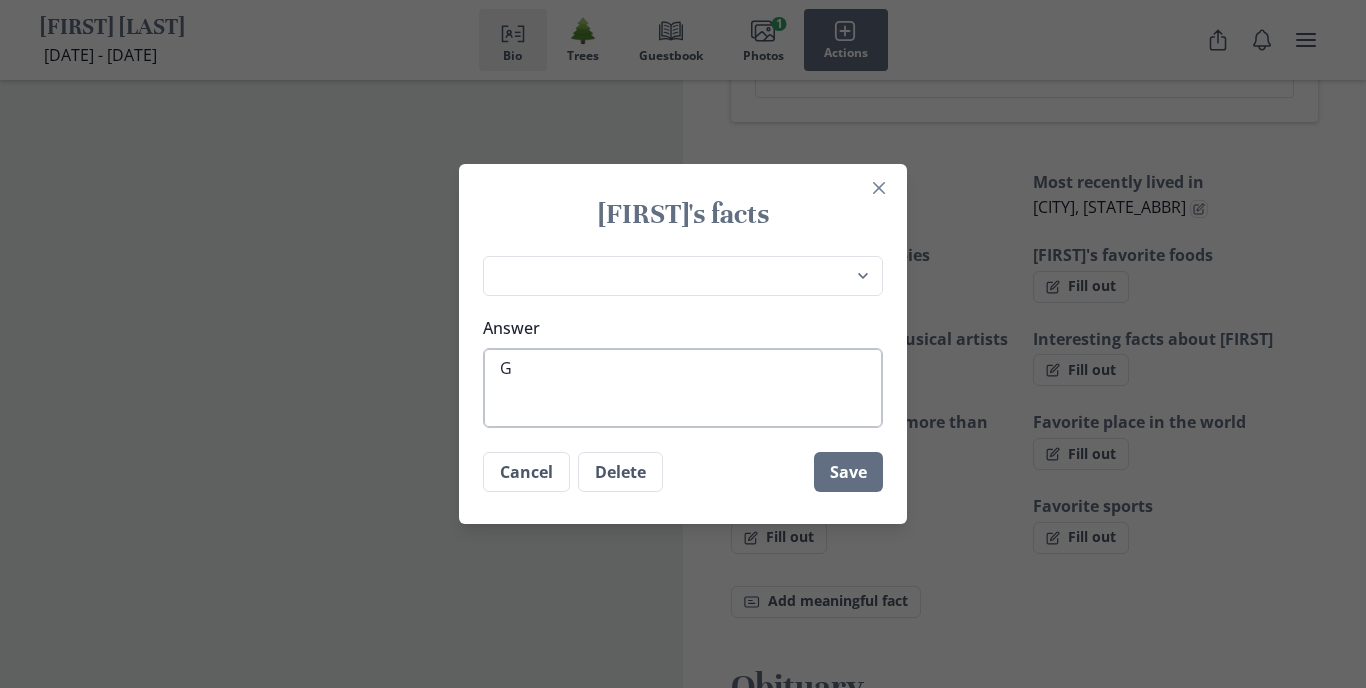 type on "x" 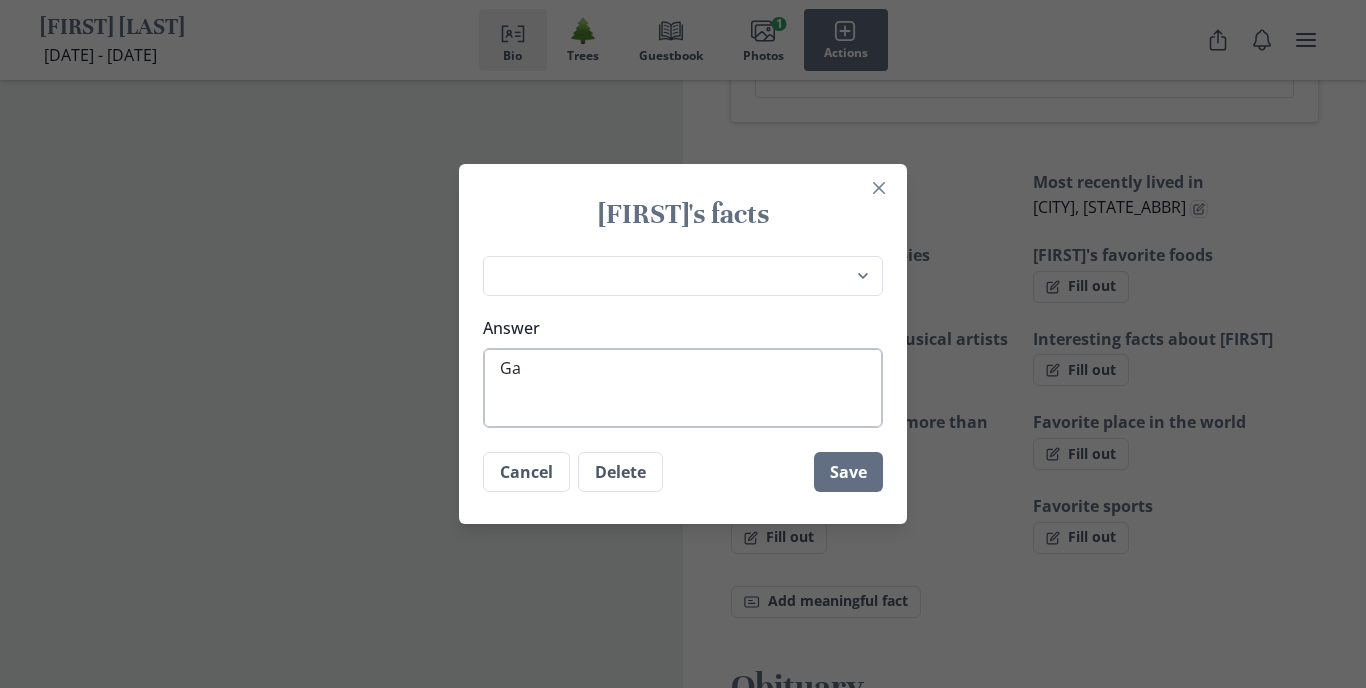 type on "[ACTIVITY]" 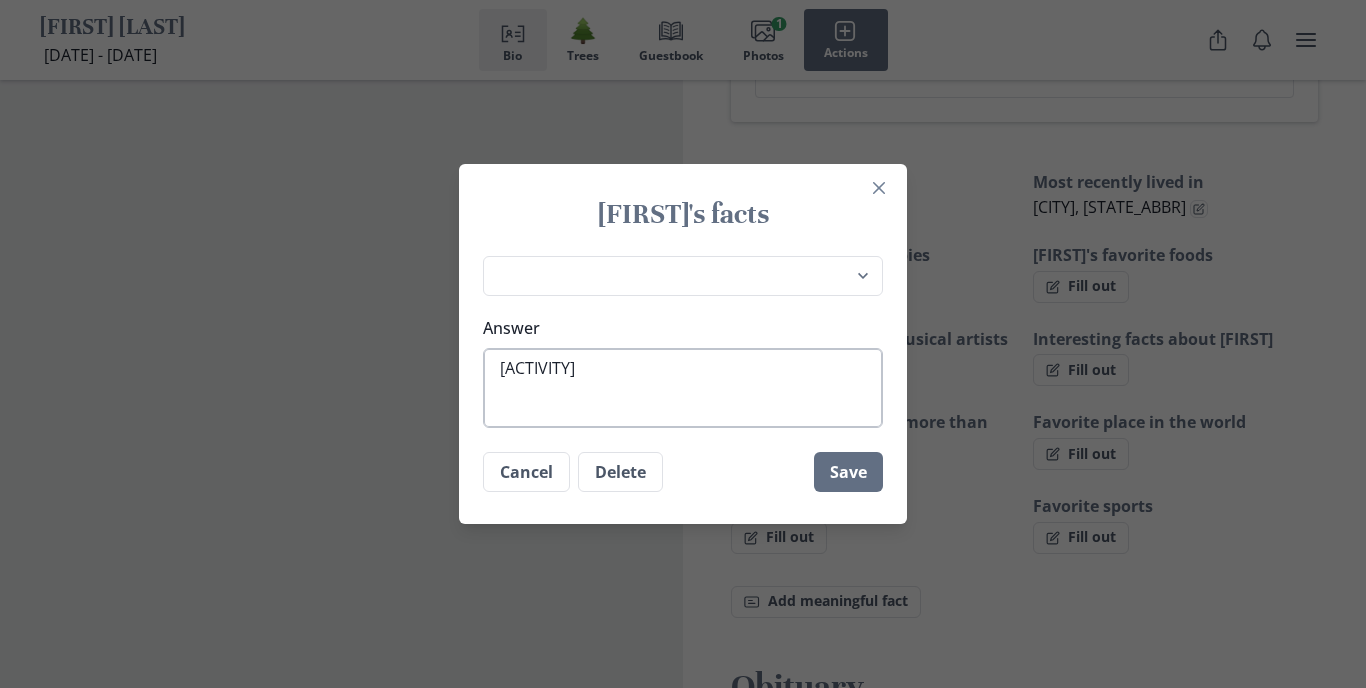 type on "Gard" 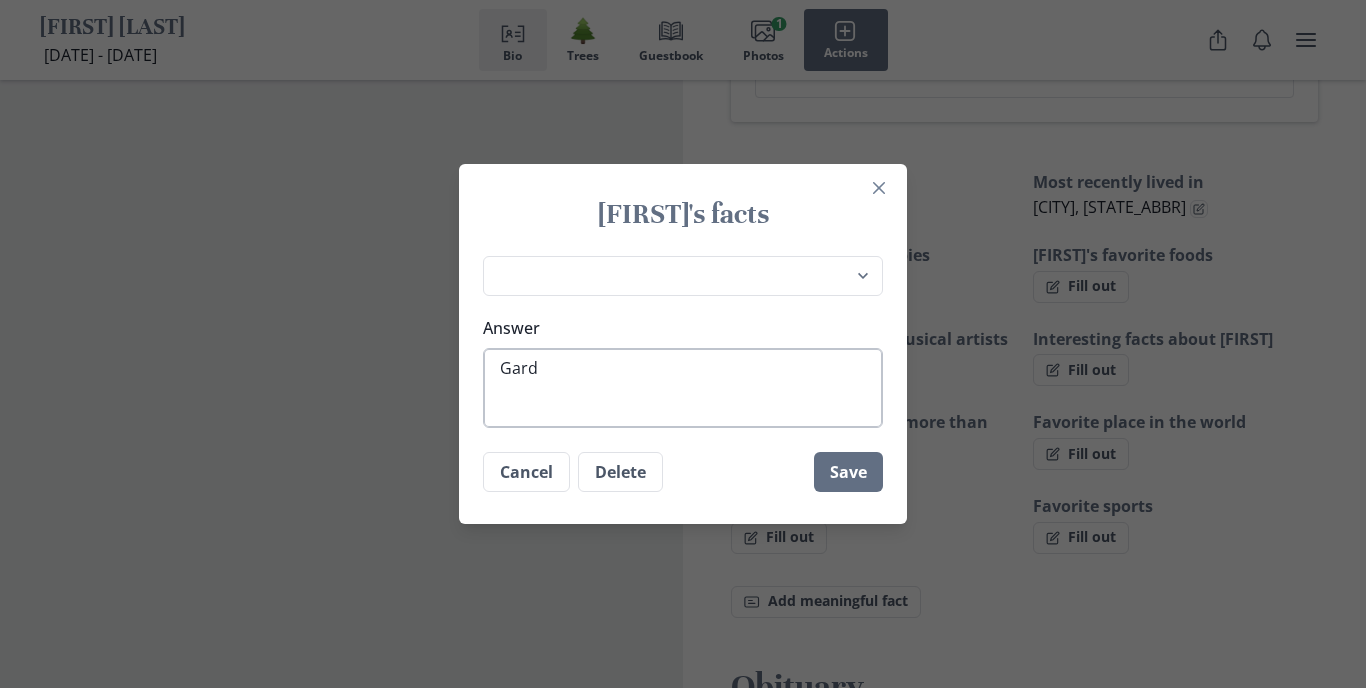 type on "Garde" 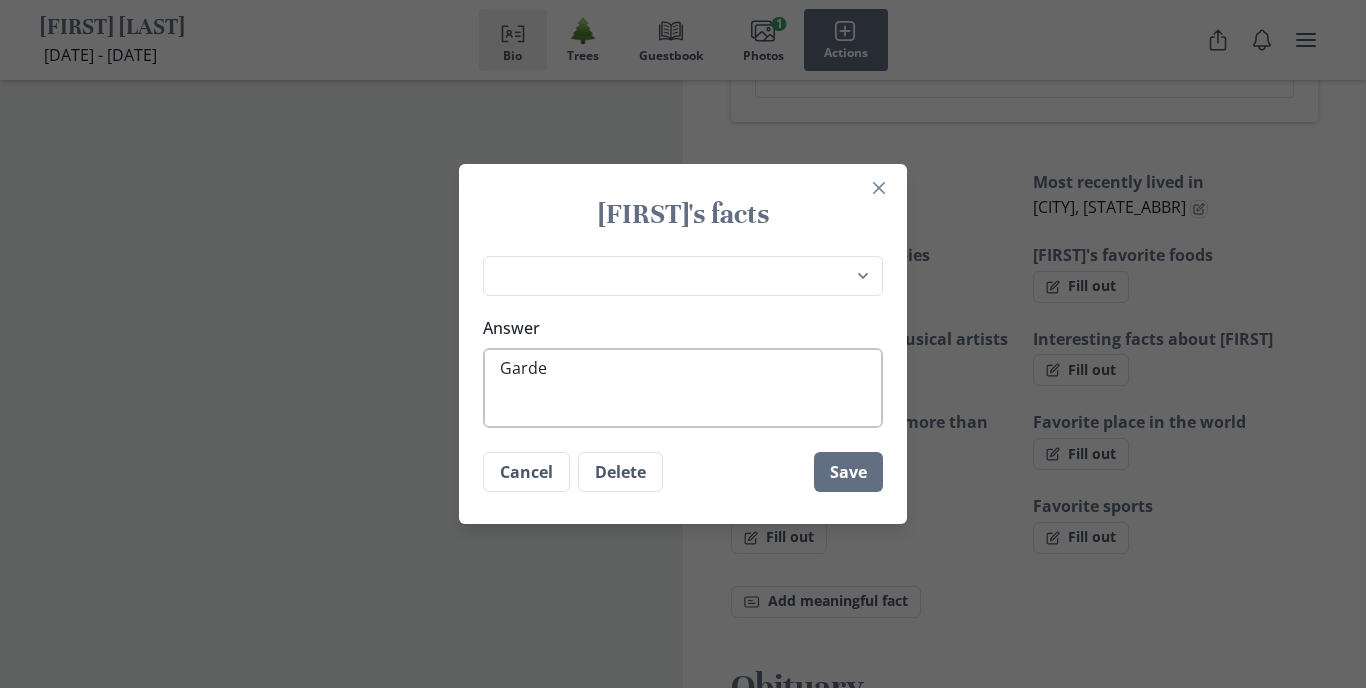 type on "[HOBBY]" 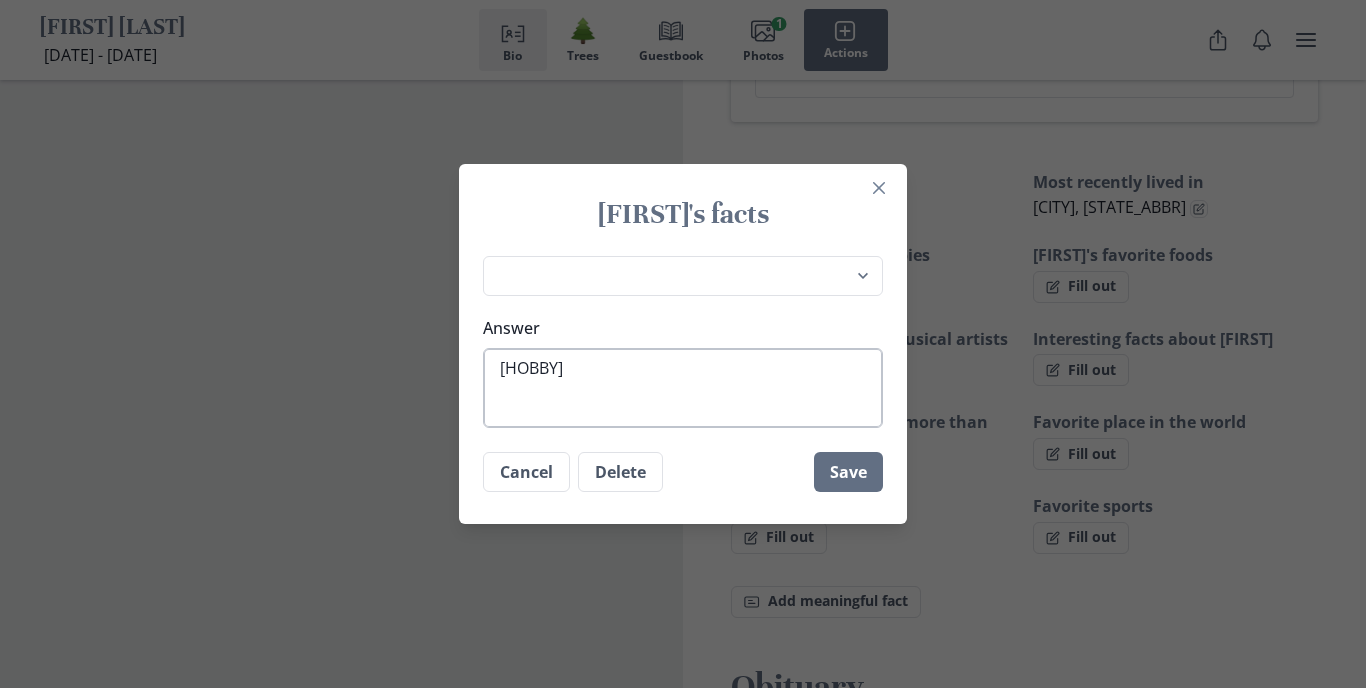 type on "[ACTIVITY]" 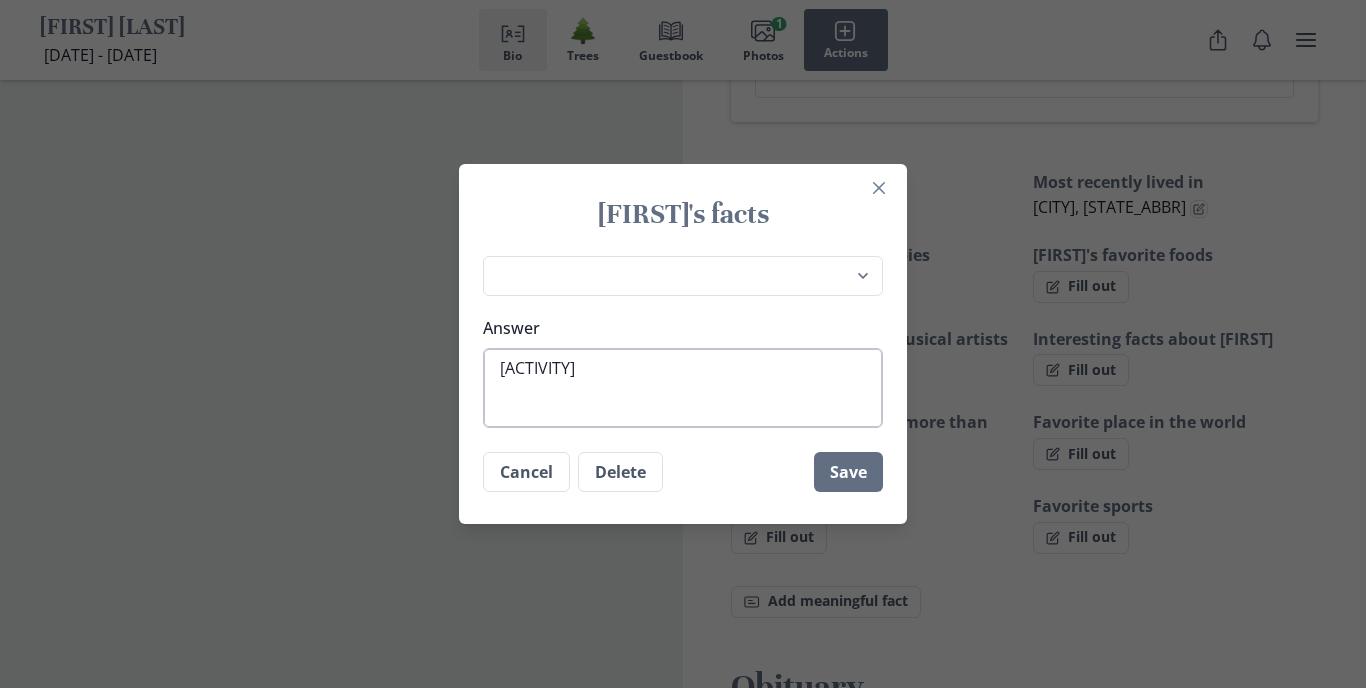 type on "[HOBBY]" 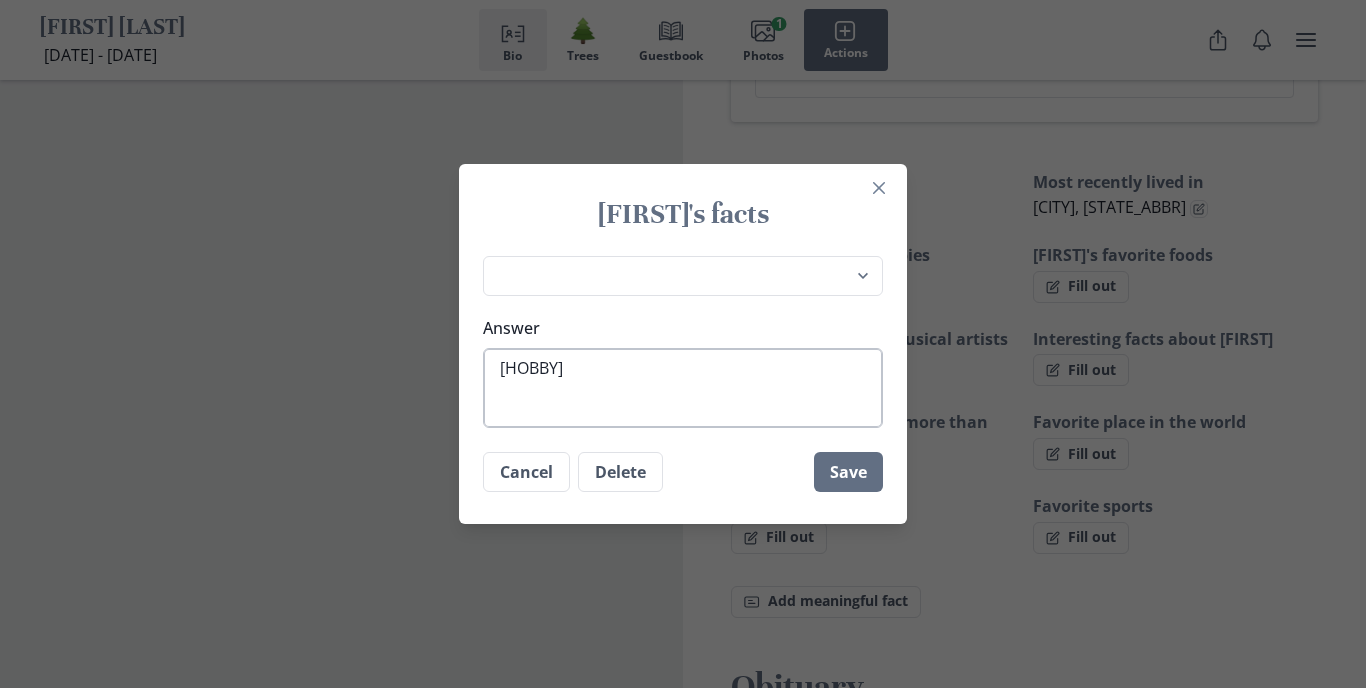 type on "Gardening" 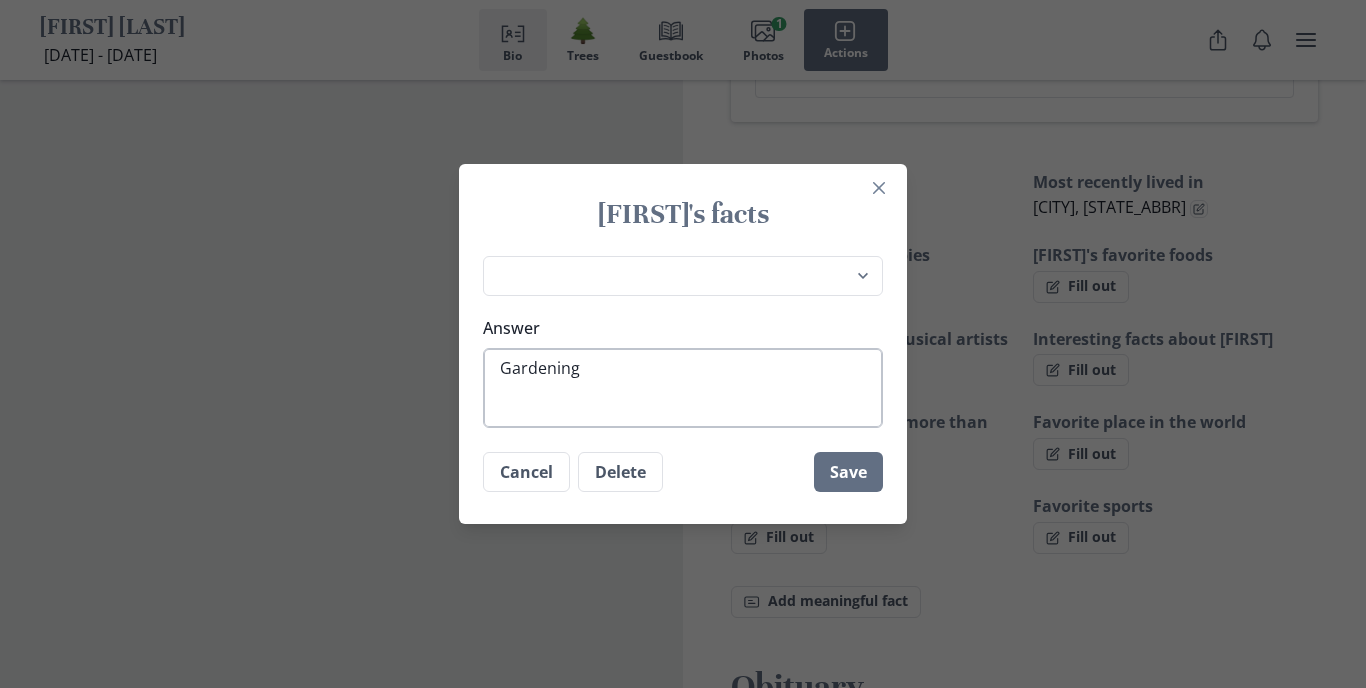 type on "[HOBBY]," 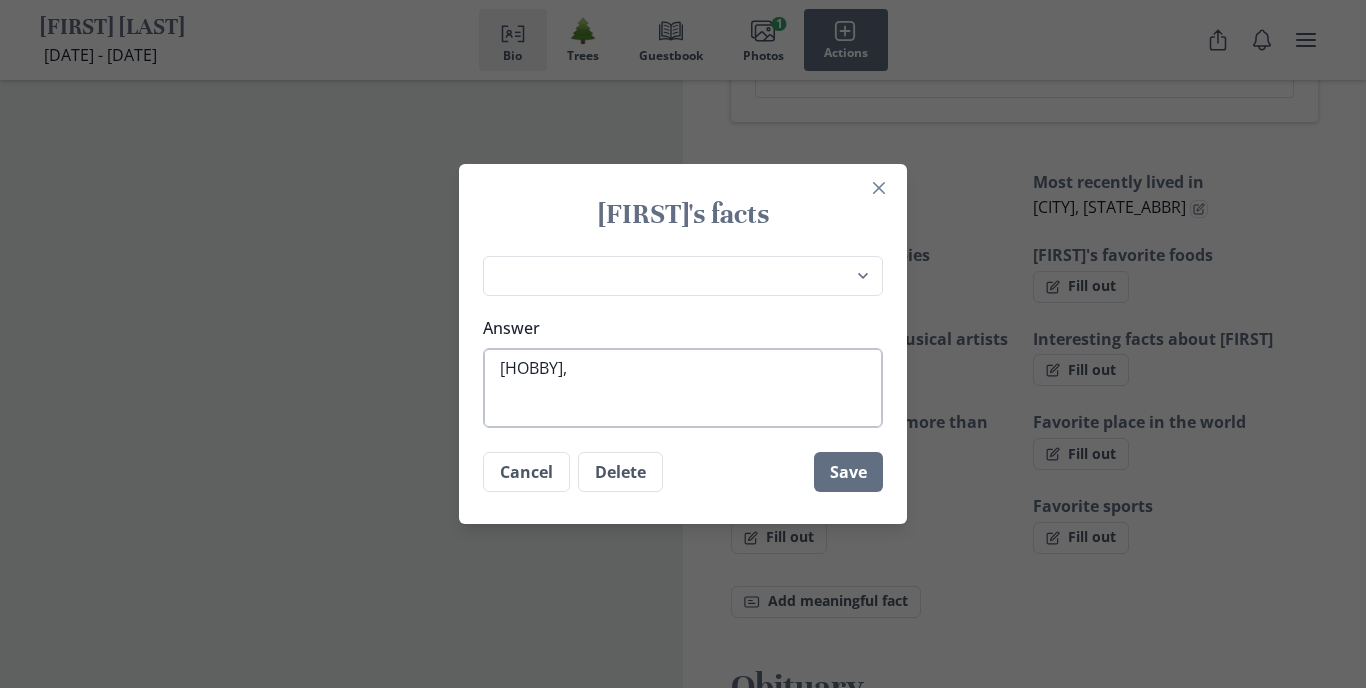 type on "[HOBBY]," 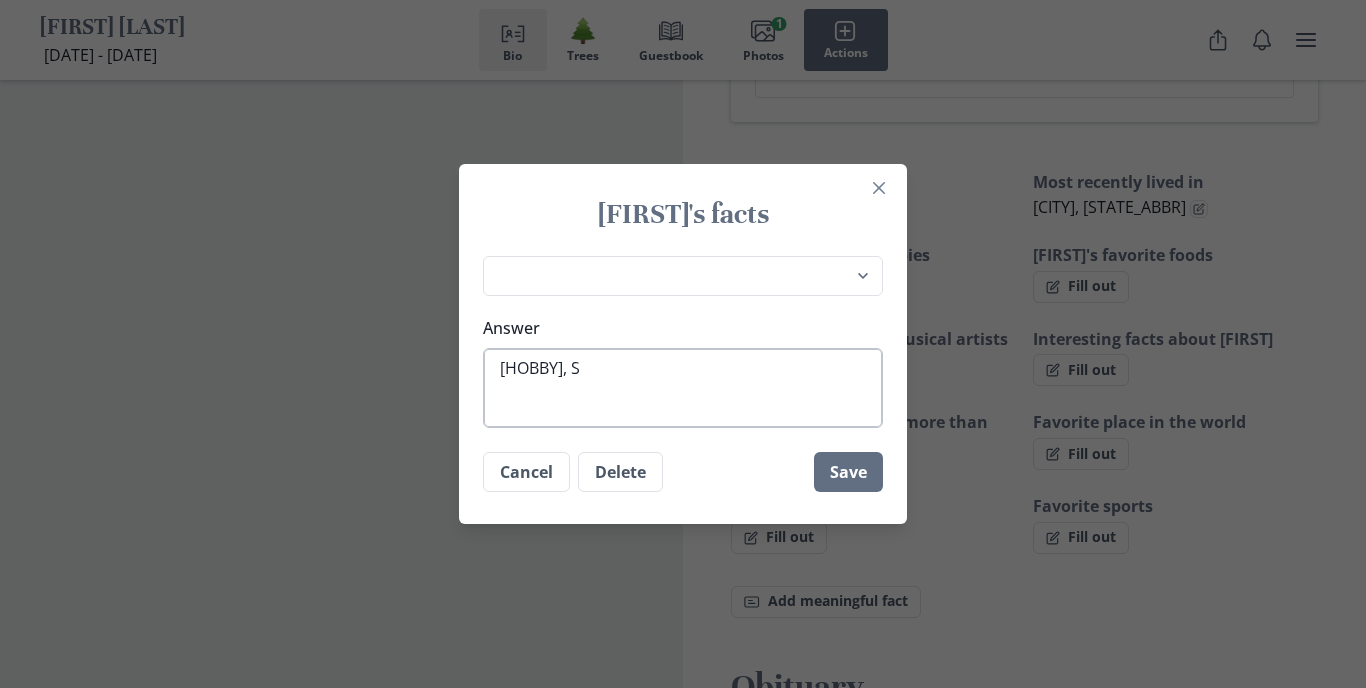 type on "[HOBBY], Sp" 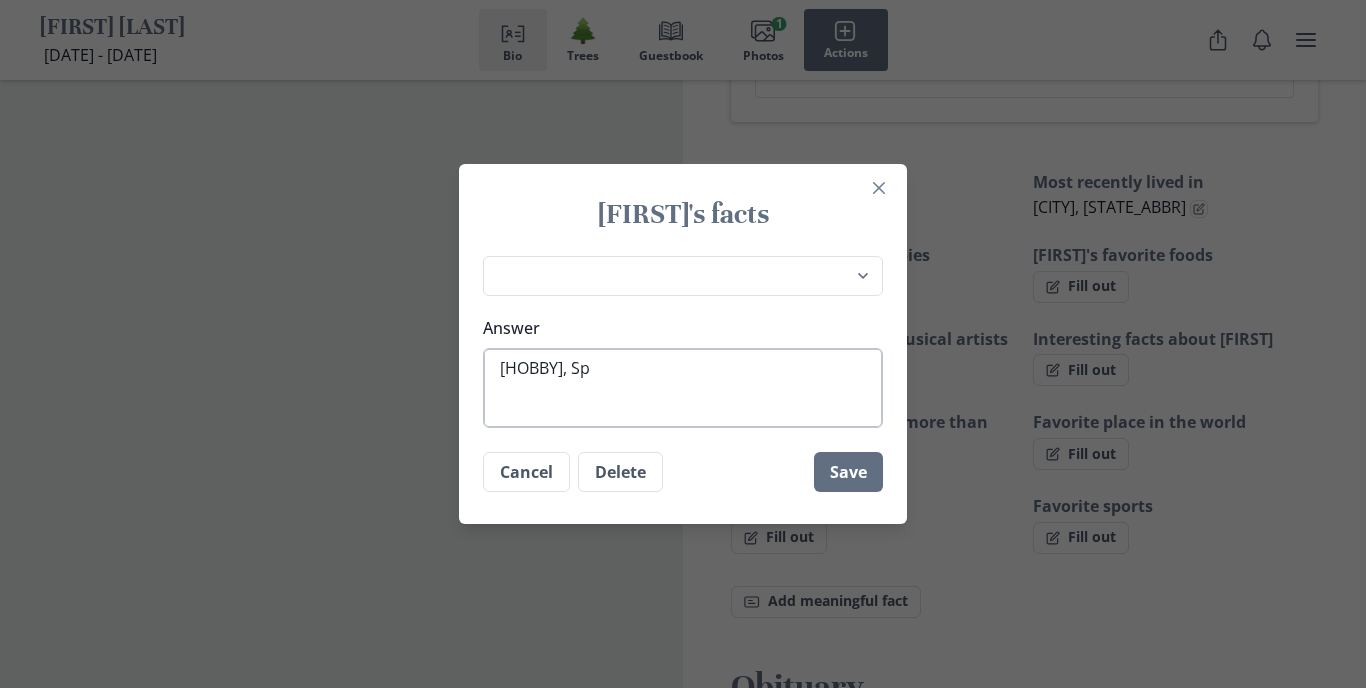 type on "Gardening, Spe" 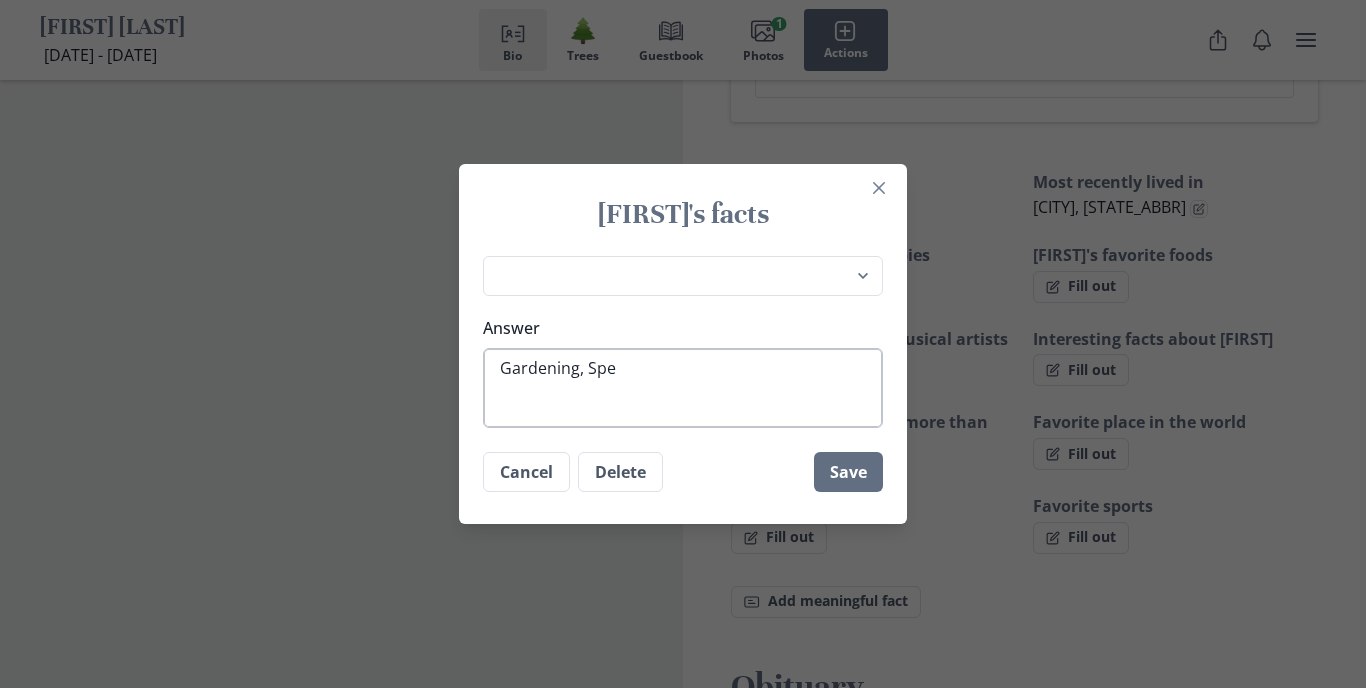type on "[HOBBY], Spen" 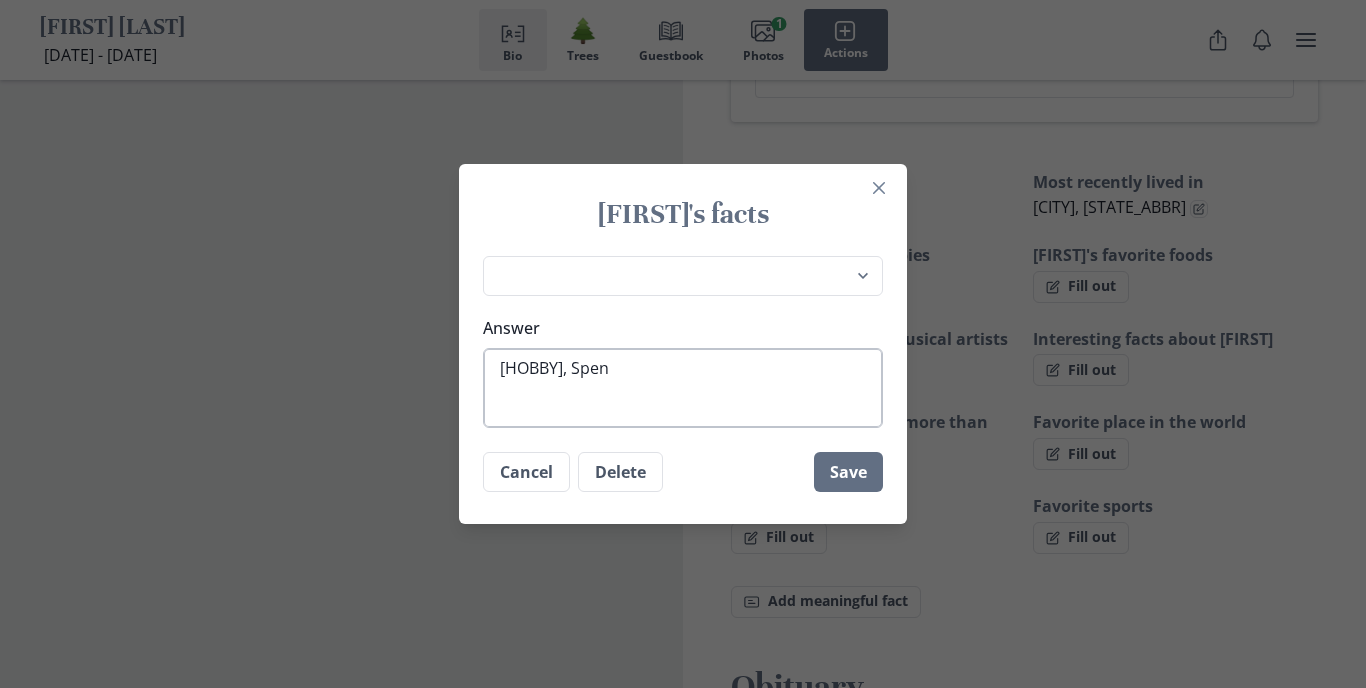 type on "[HOBBY], Sp" 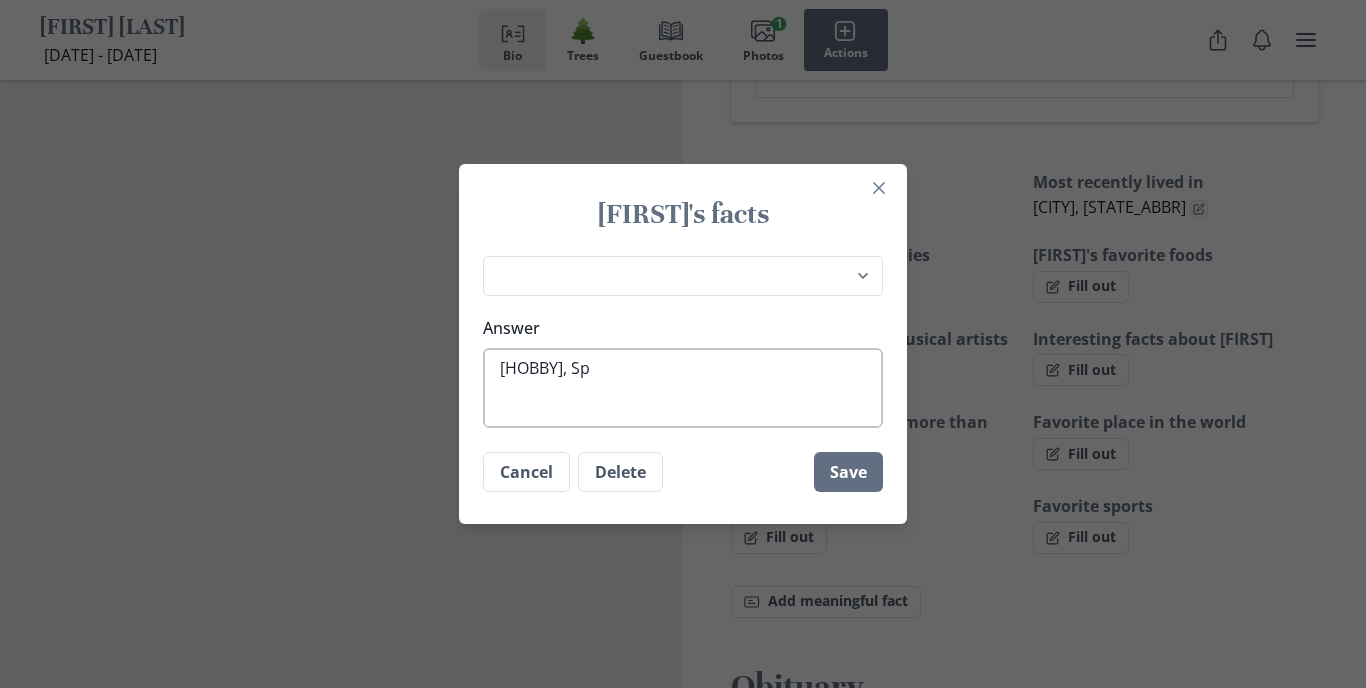 type on "Gardening, Spendi" 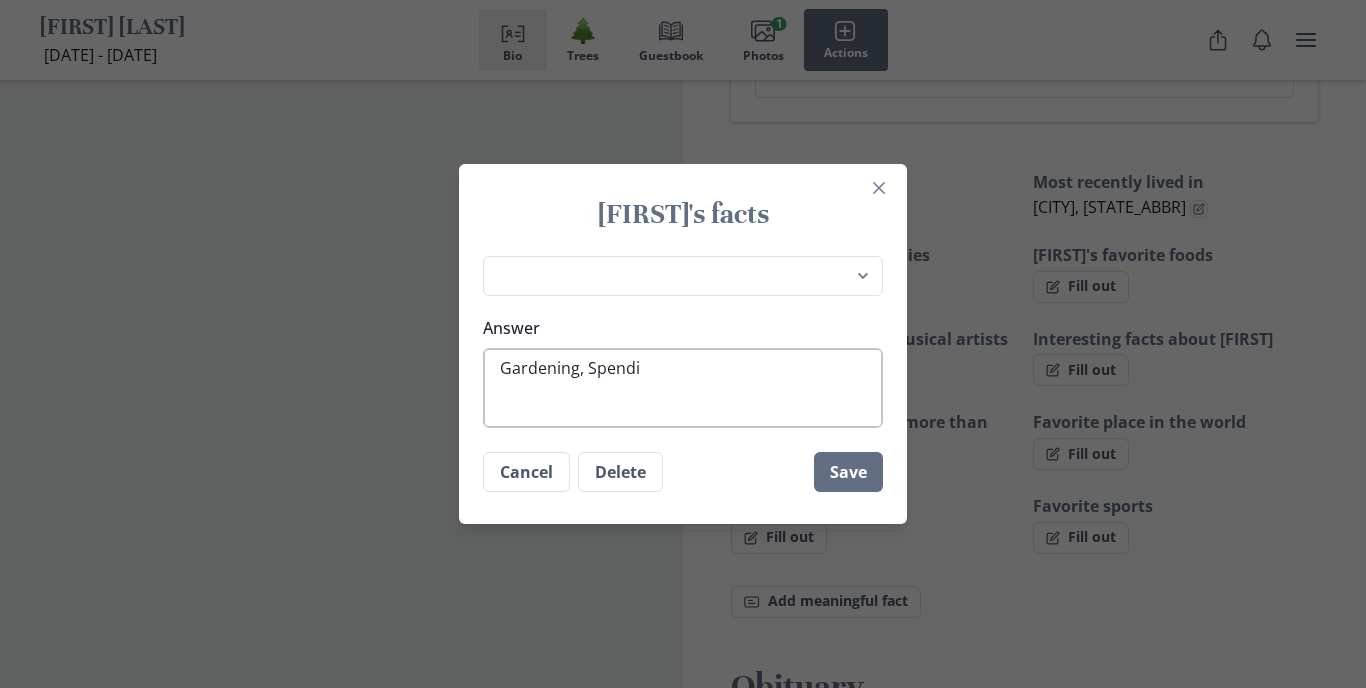 type on "Gardening, Spendin" 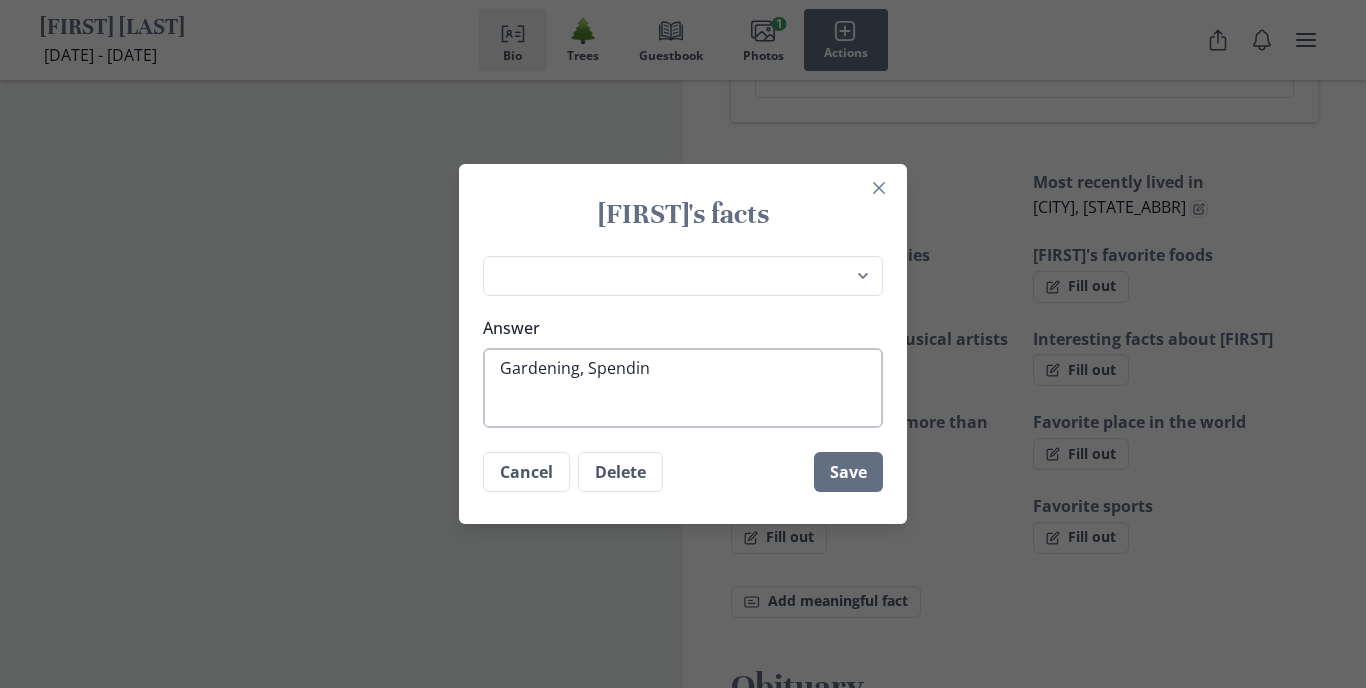 type on "[HOBBY], [ACTIVITY]" 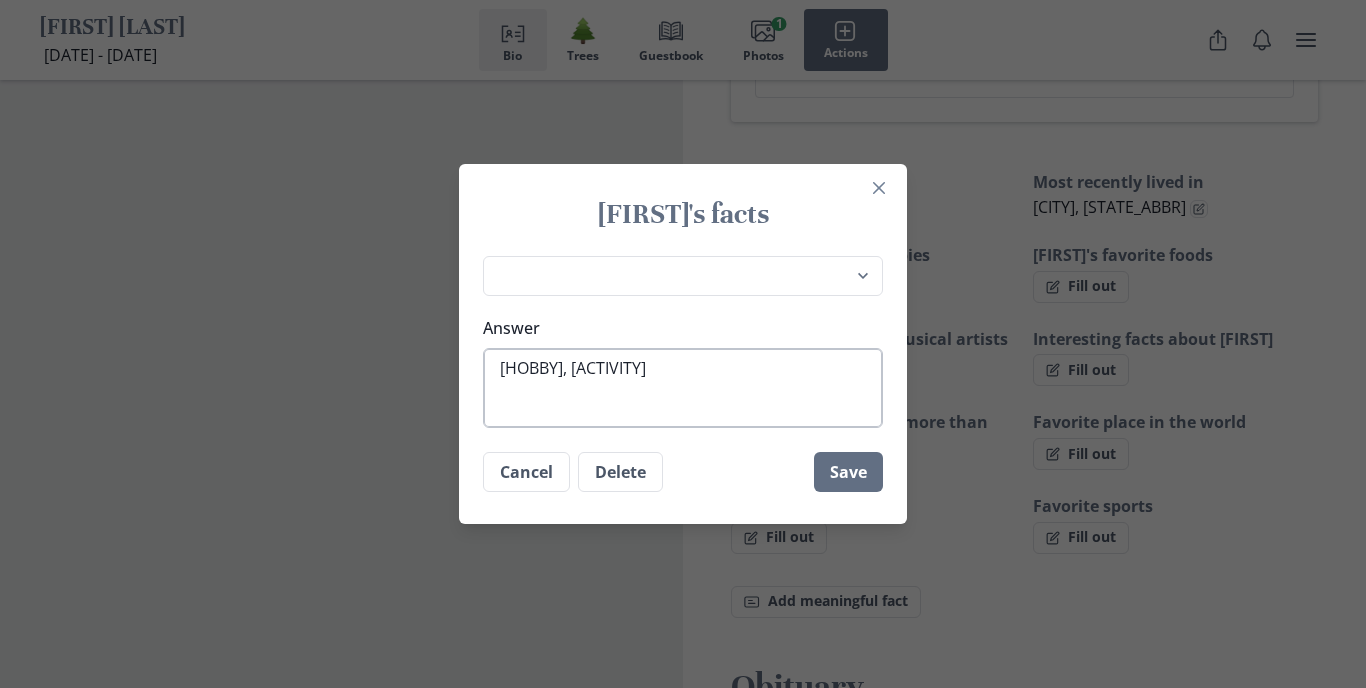 type on "[HOBBY], [ACTIVITY]" 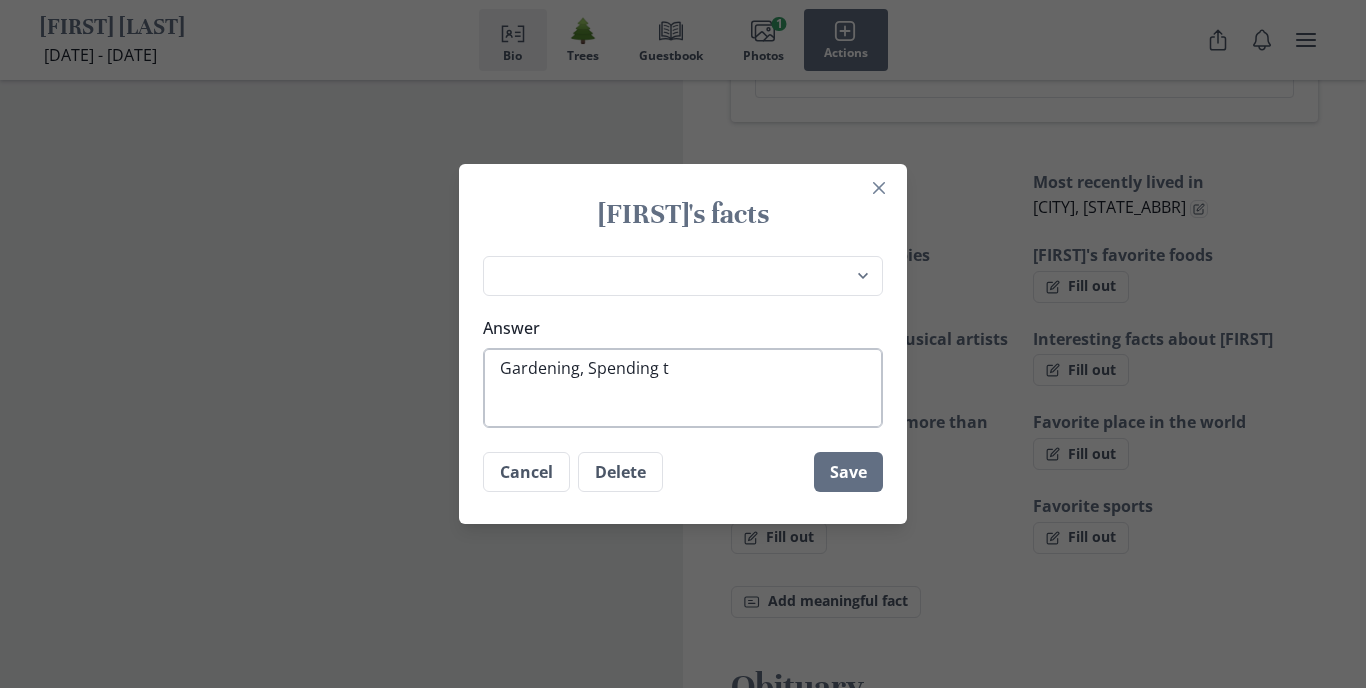 type on "[HOBBY], [ACTIVITY] ti" 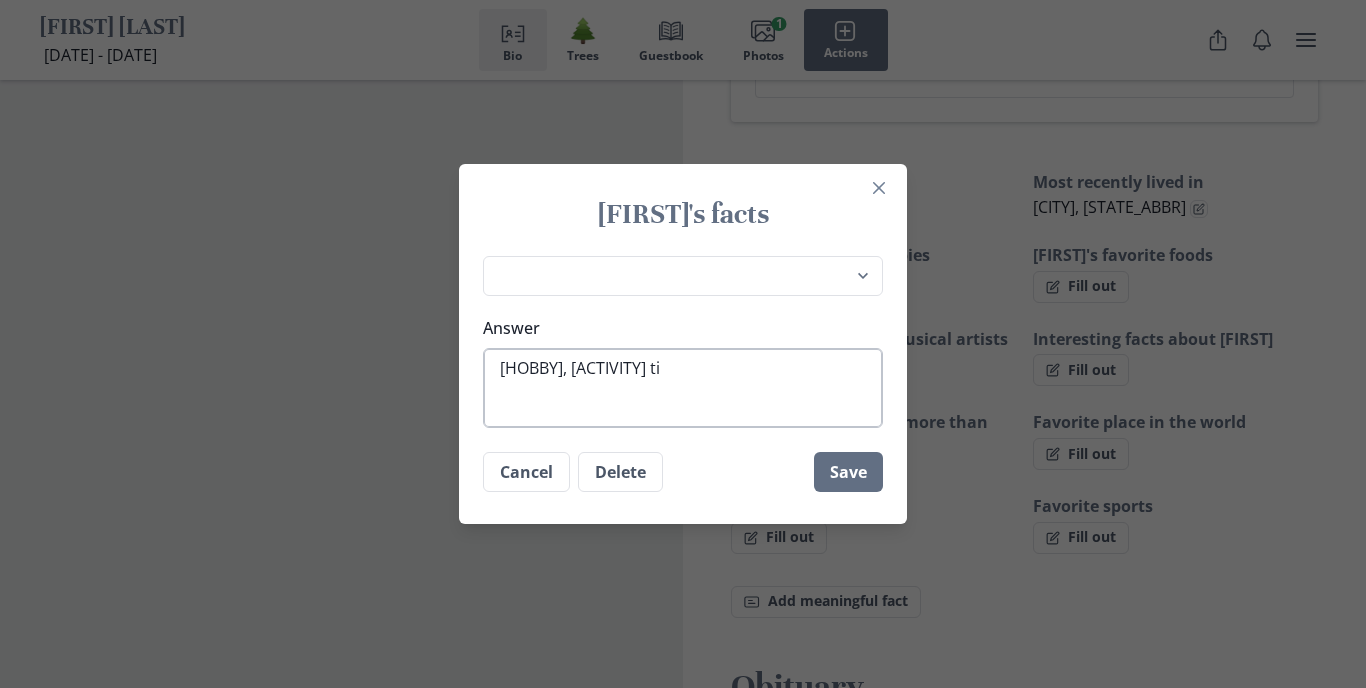 type on "Gardening, Spending tim" 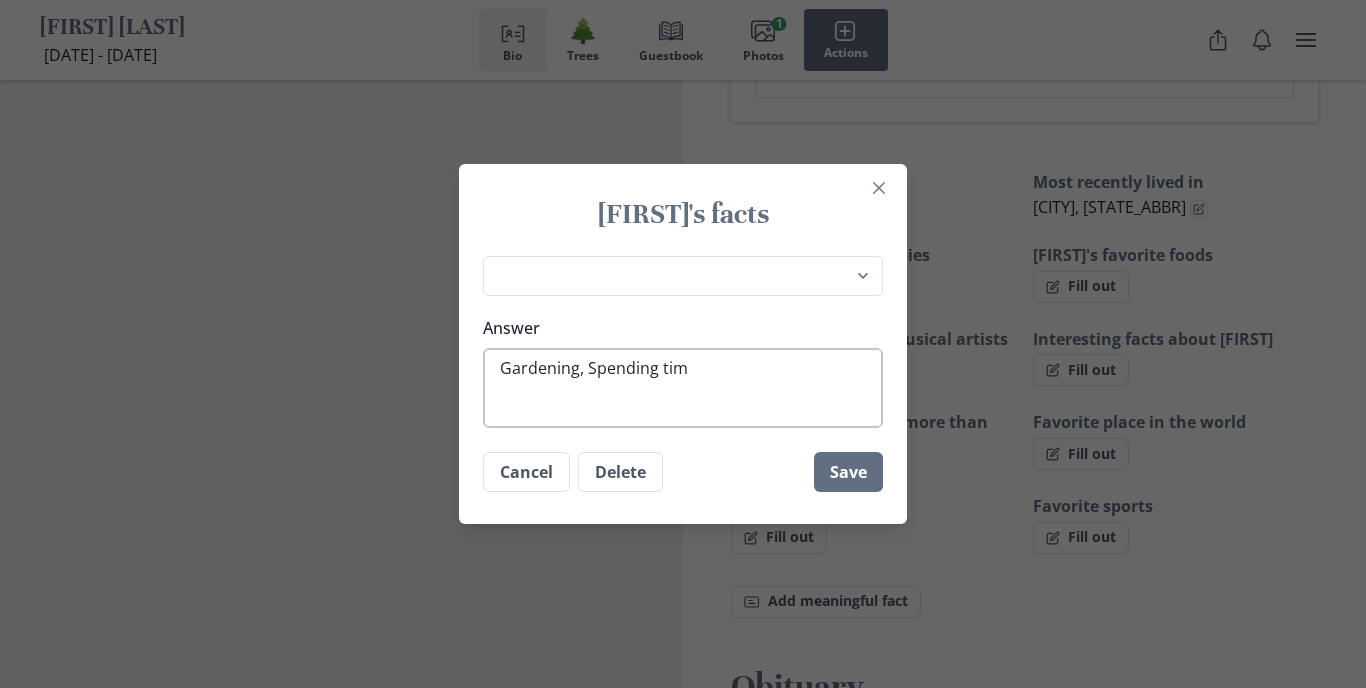 type on "[HOBBY], [ACTIVITY] time" 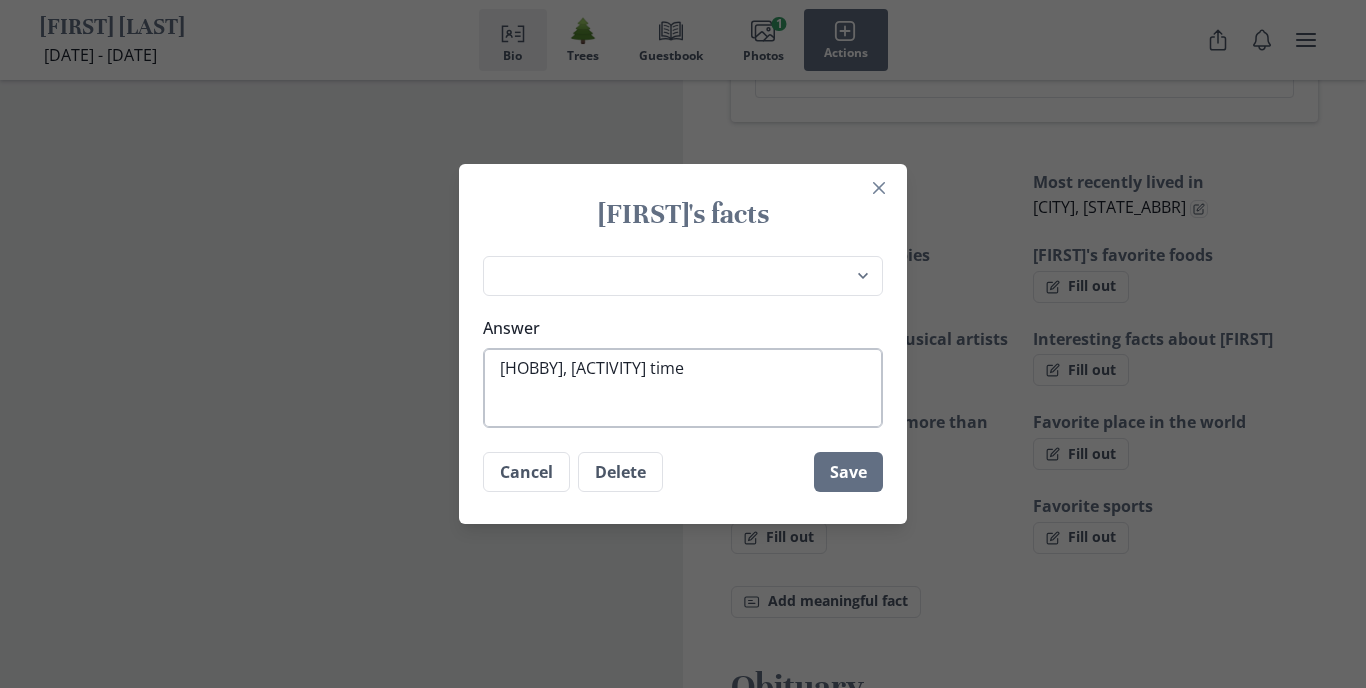 type on "Gardening, Spending timew" 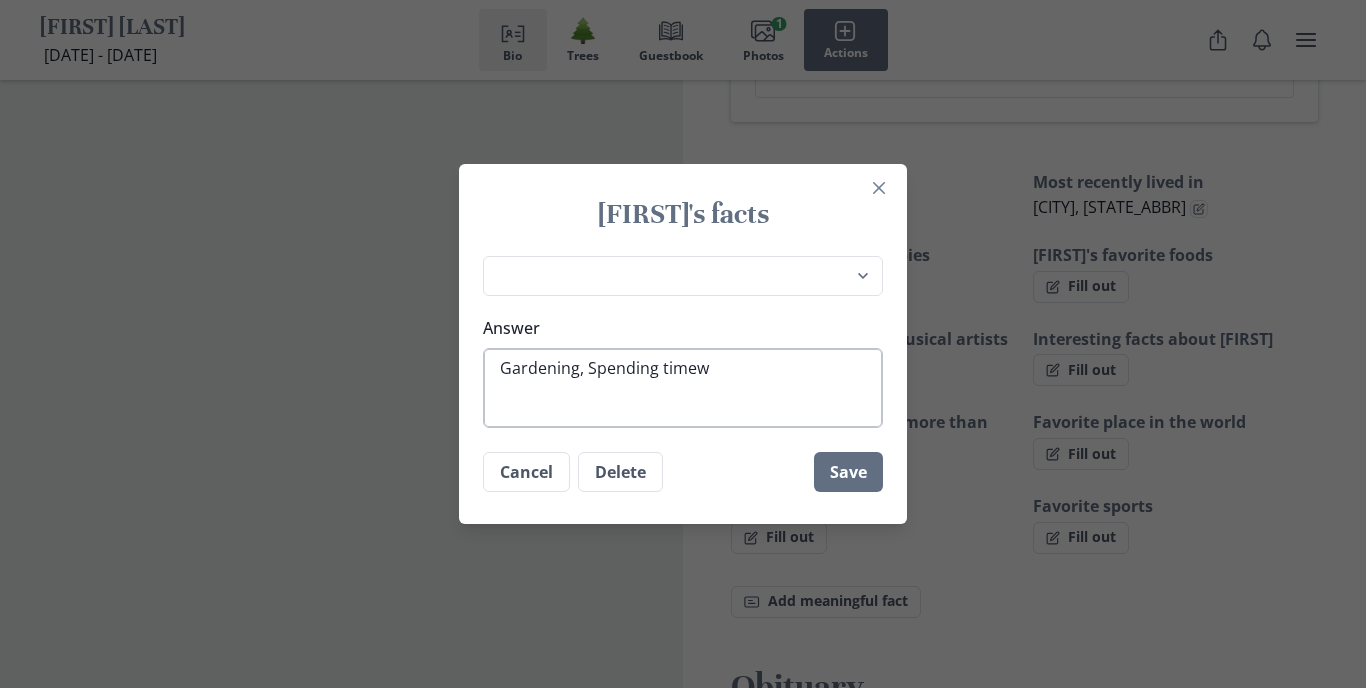 type on "[HOBBY], [ACTIVITY] time" 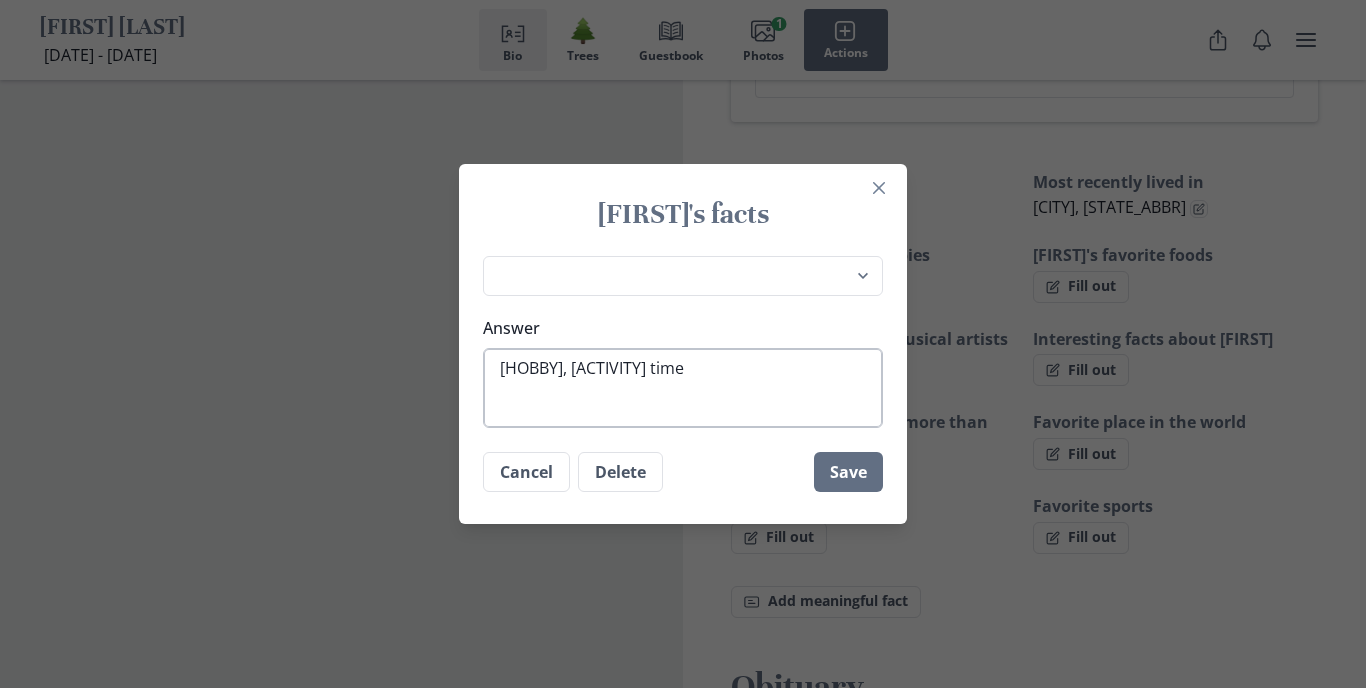 type on "[HOBBY], [ACTIVITY] time" 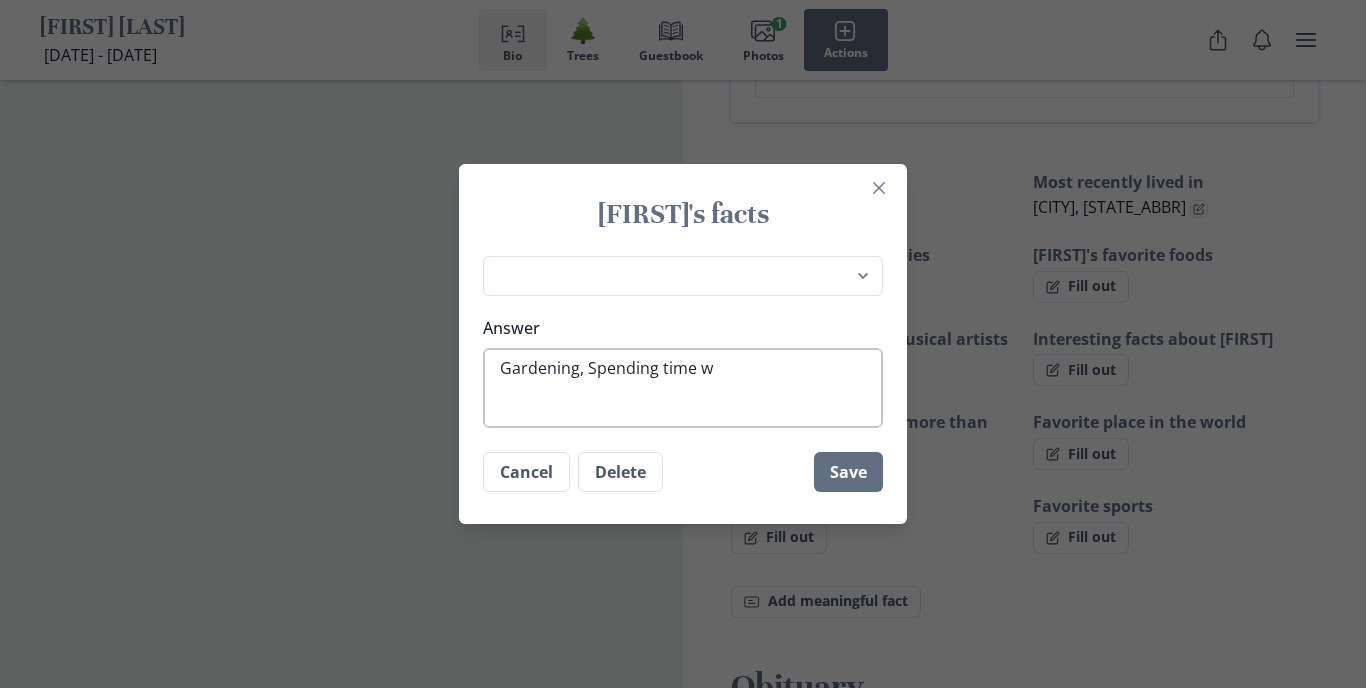 type on "[HOBBY], [ACTIVITY] wi" 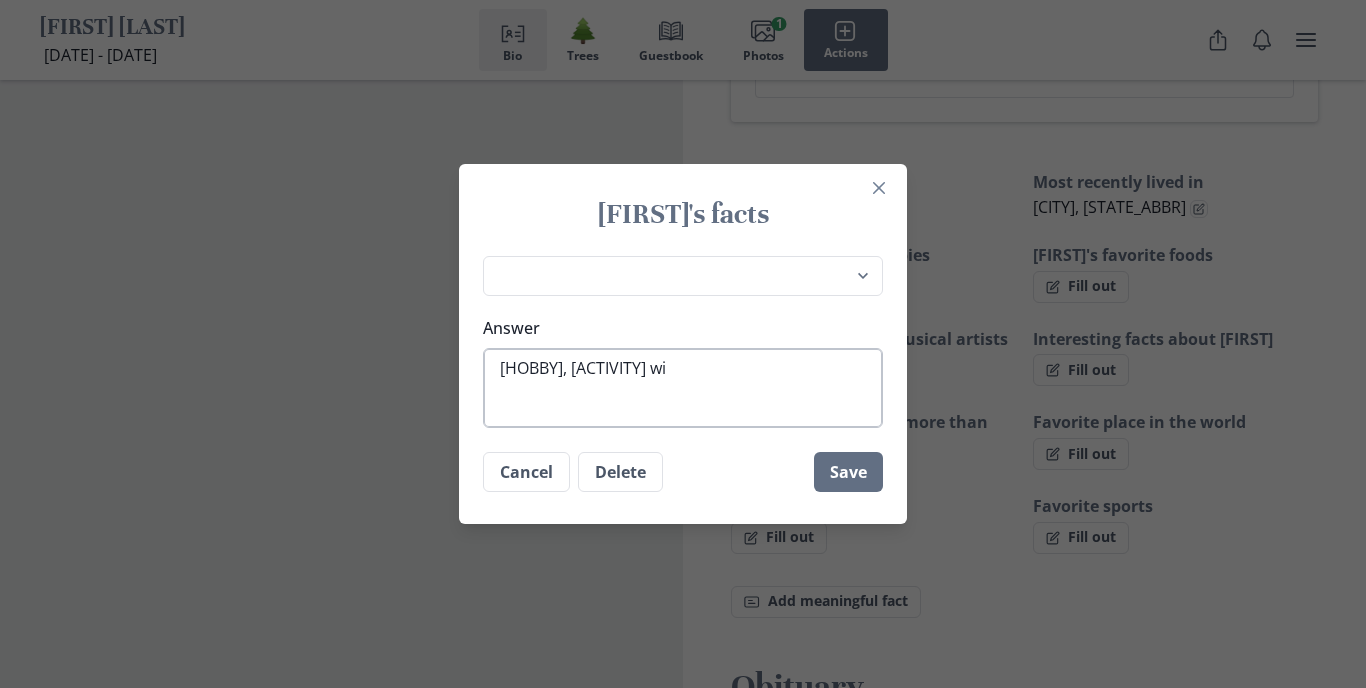 type on "[HOBBY], [ACTIVITY] wit" 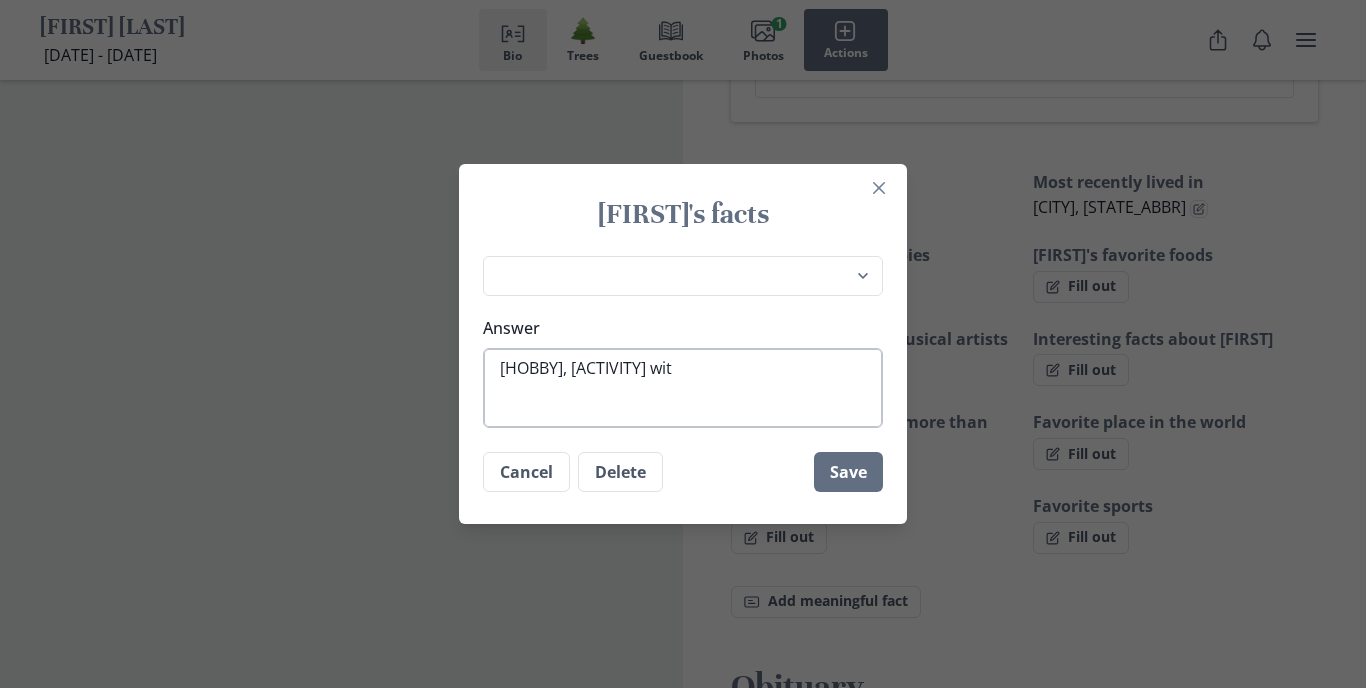 type on "x" 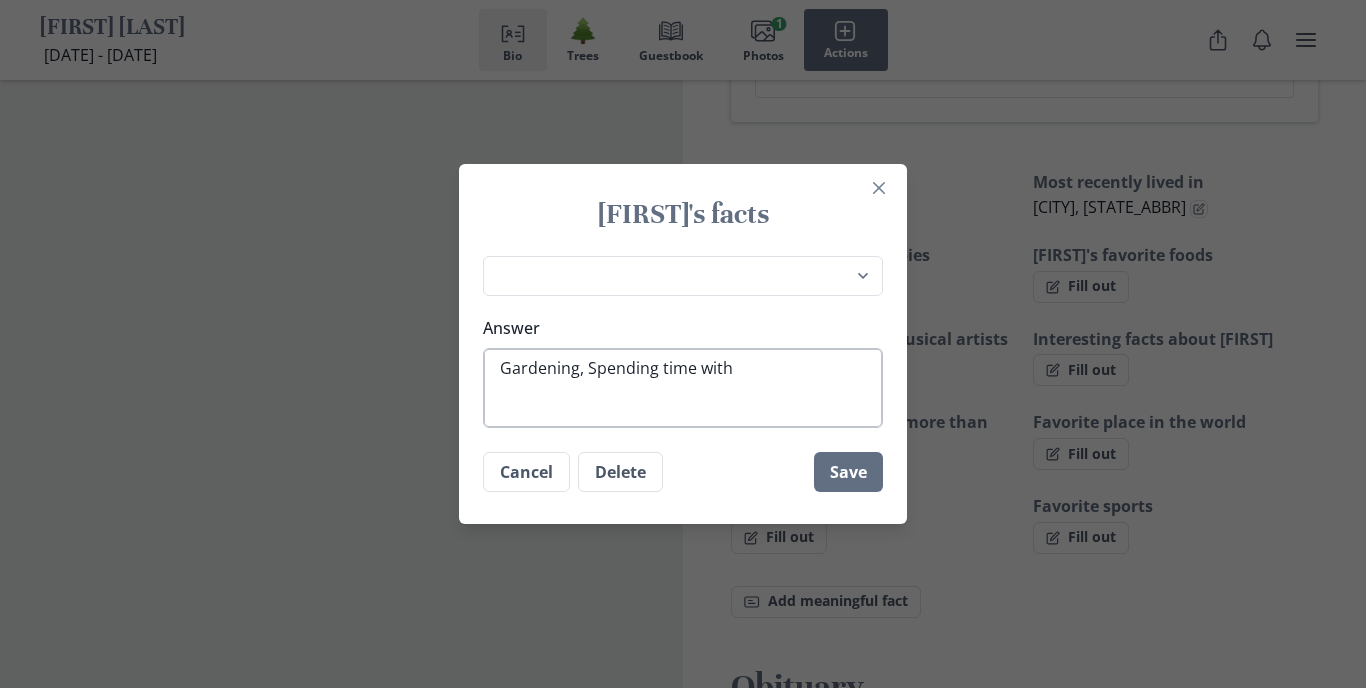 type on "Gardening, Spending time with" 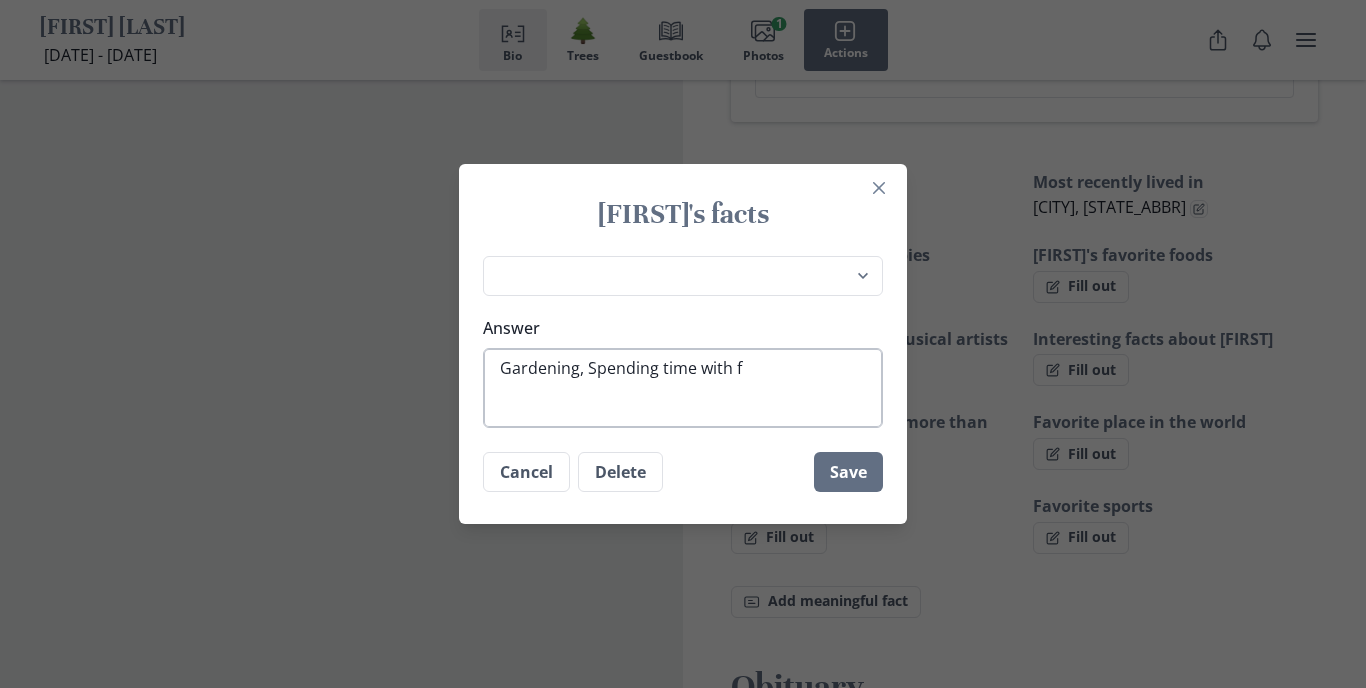 type on "[HOBBY], [ACTIVITY] with fa" 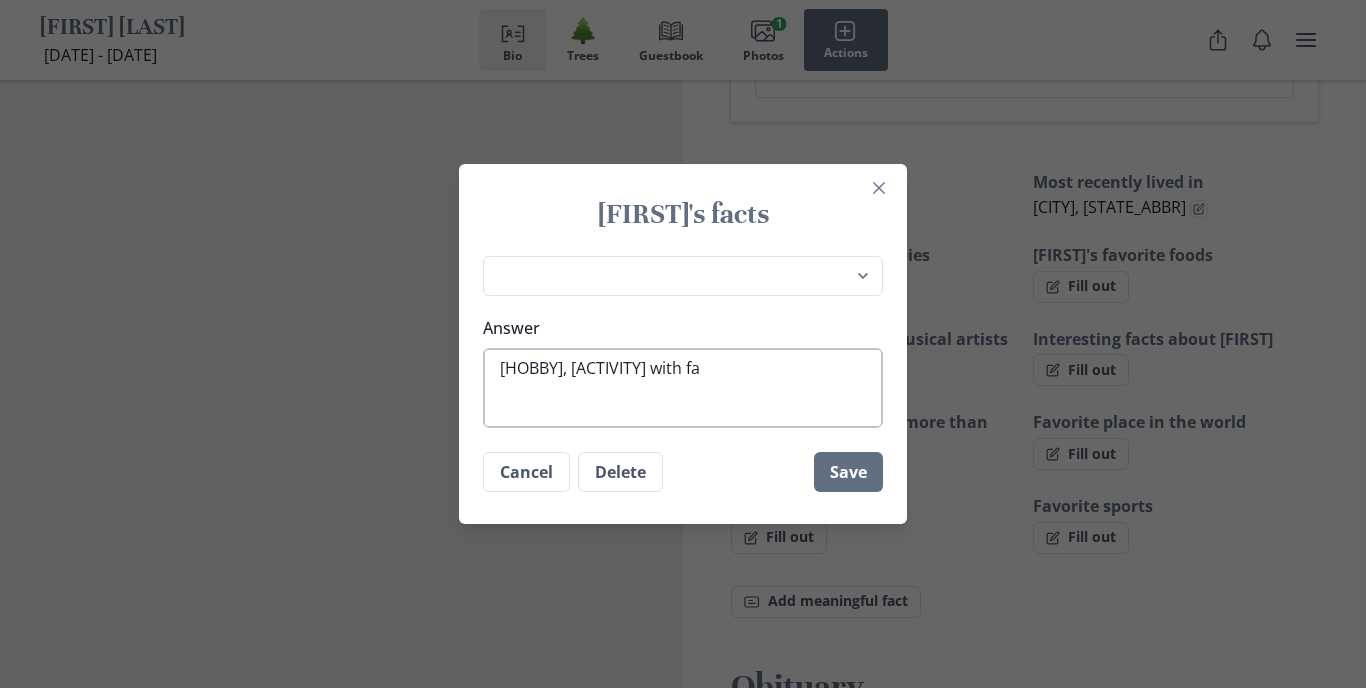 type on "Gardening, Spending time with fam" 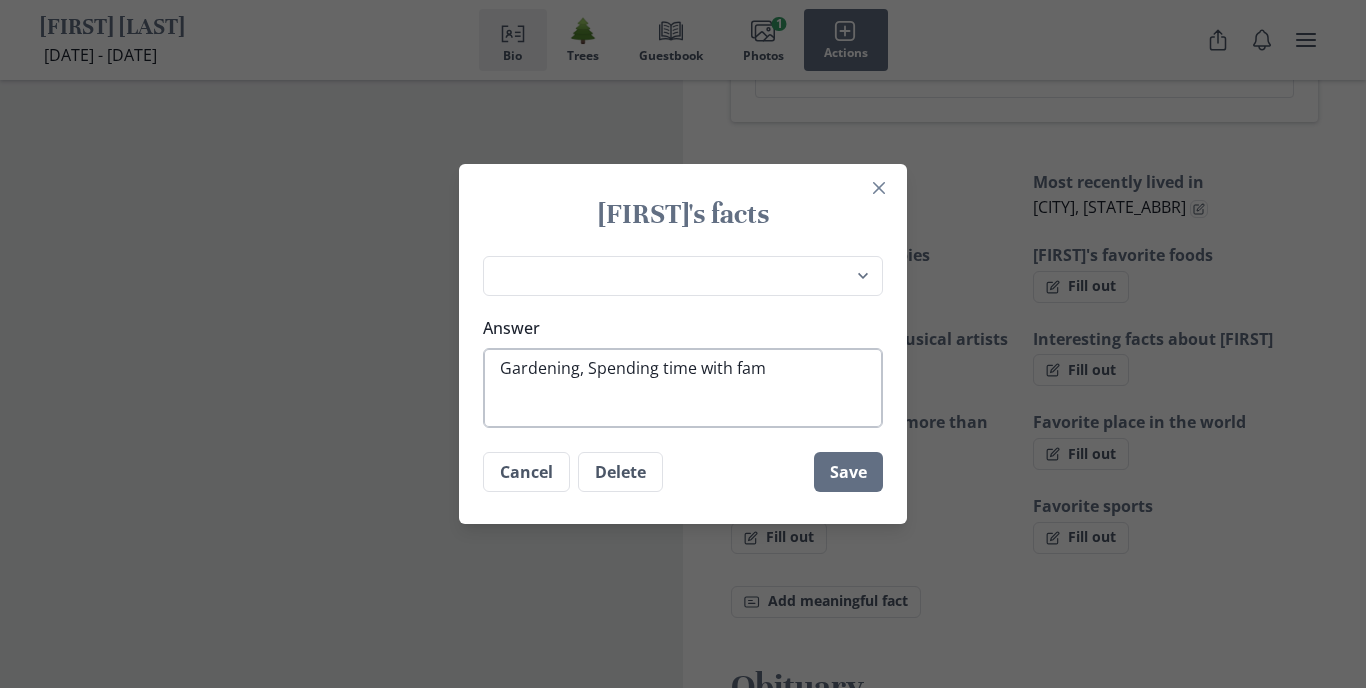 type on "Gardening, Spending time with fami" 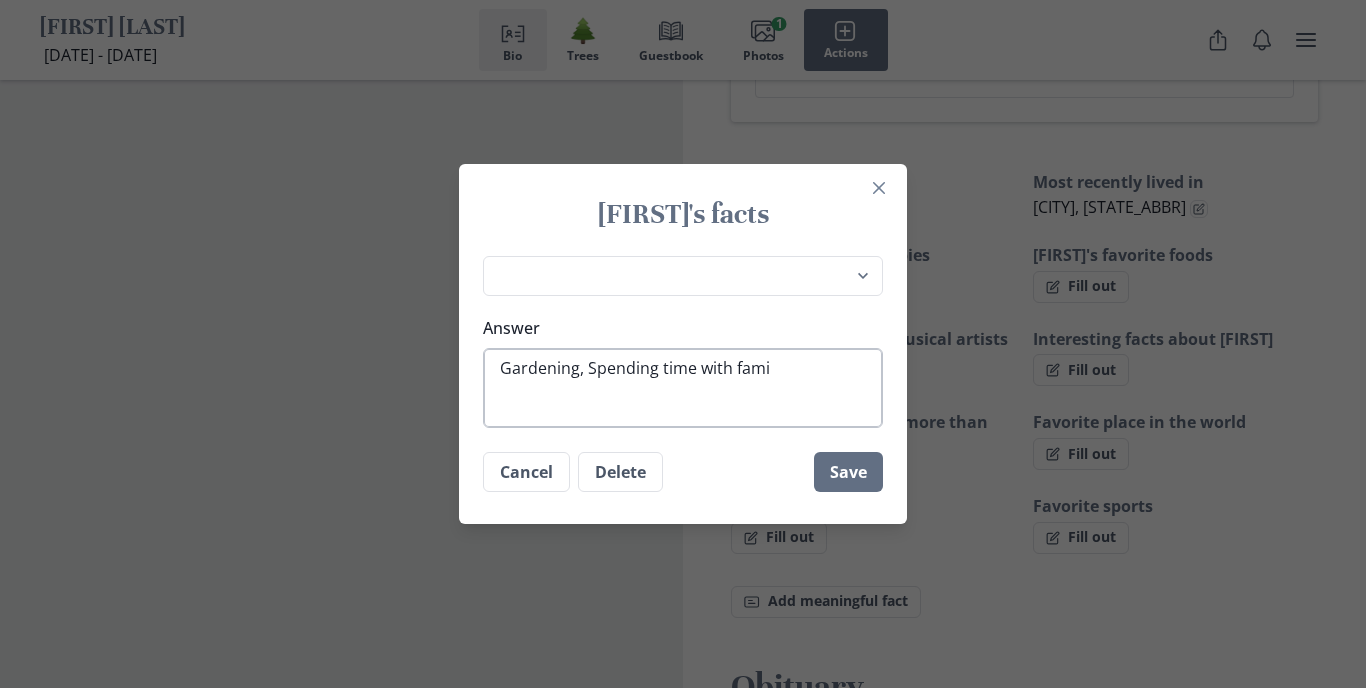 type on "[HOBBY], [ACTIVITY] with famil" 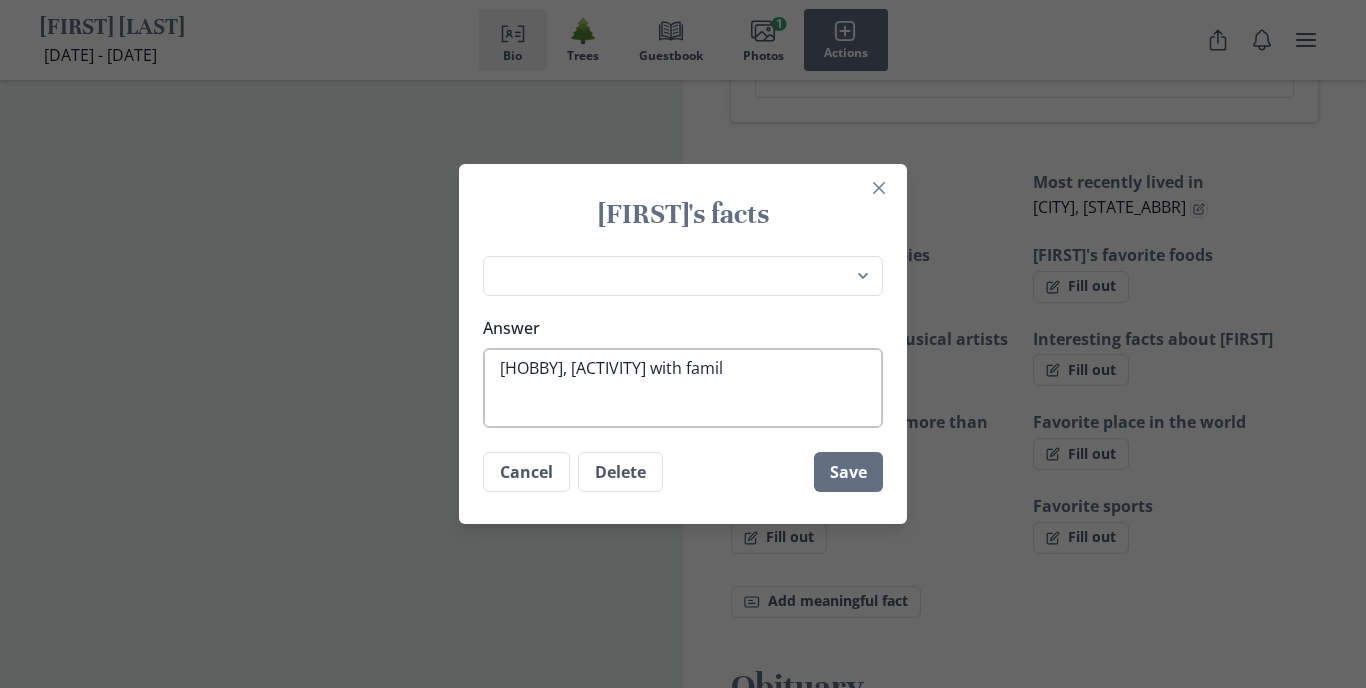 type on "[HOBBY], [ACTIVITY] with family" 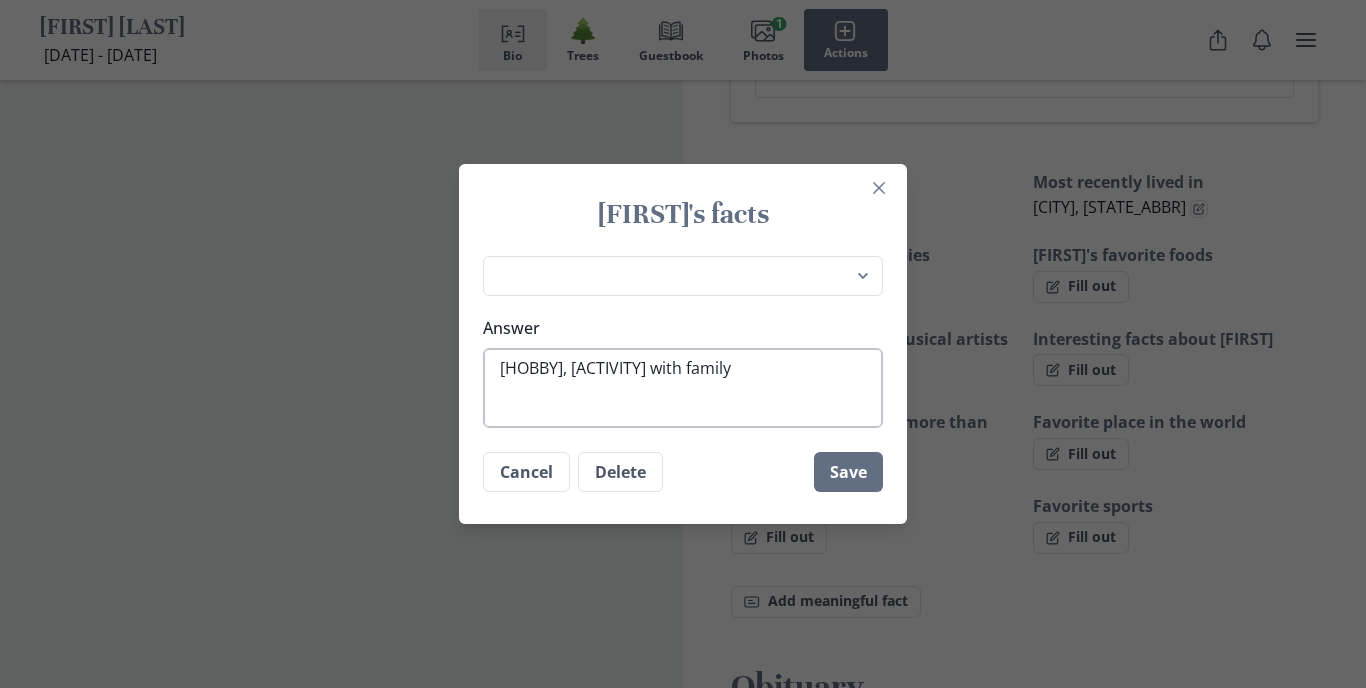 type on "Gardening, Spending time with family," 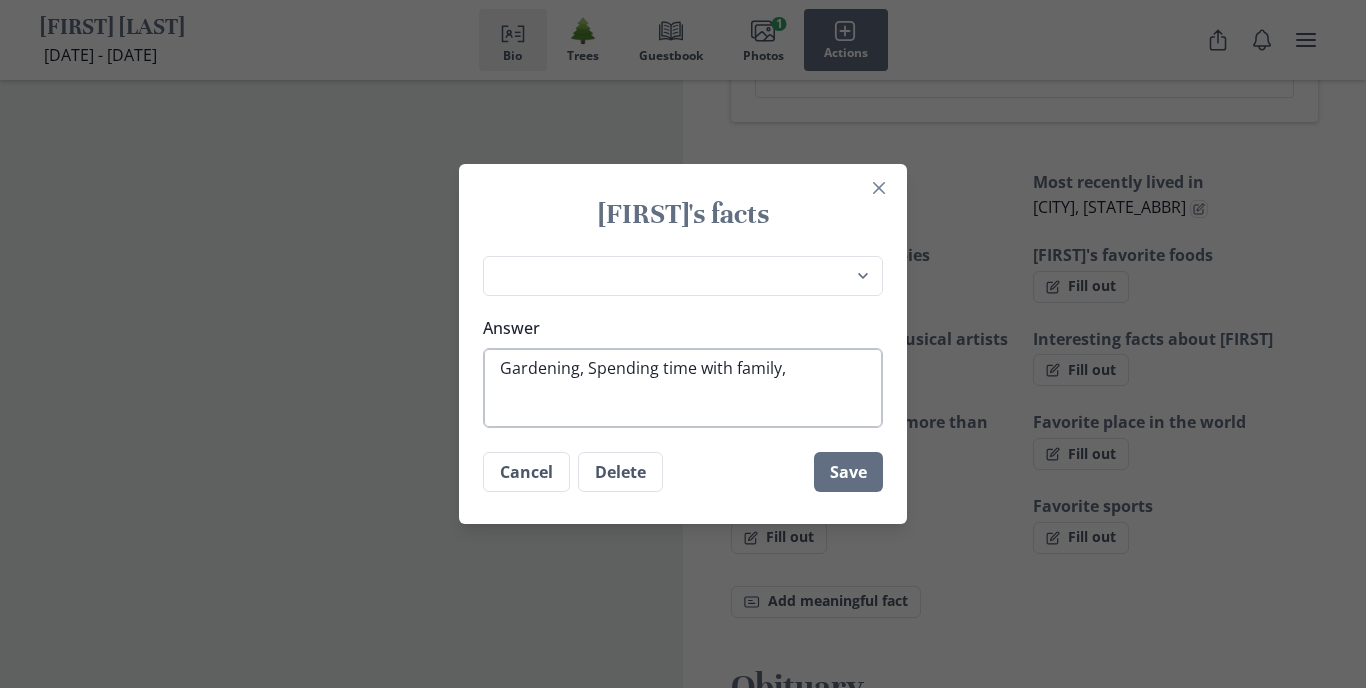 type on "Gardening, Spending time with family," 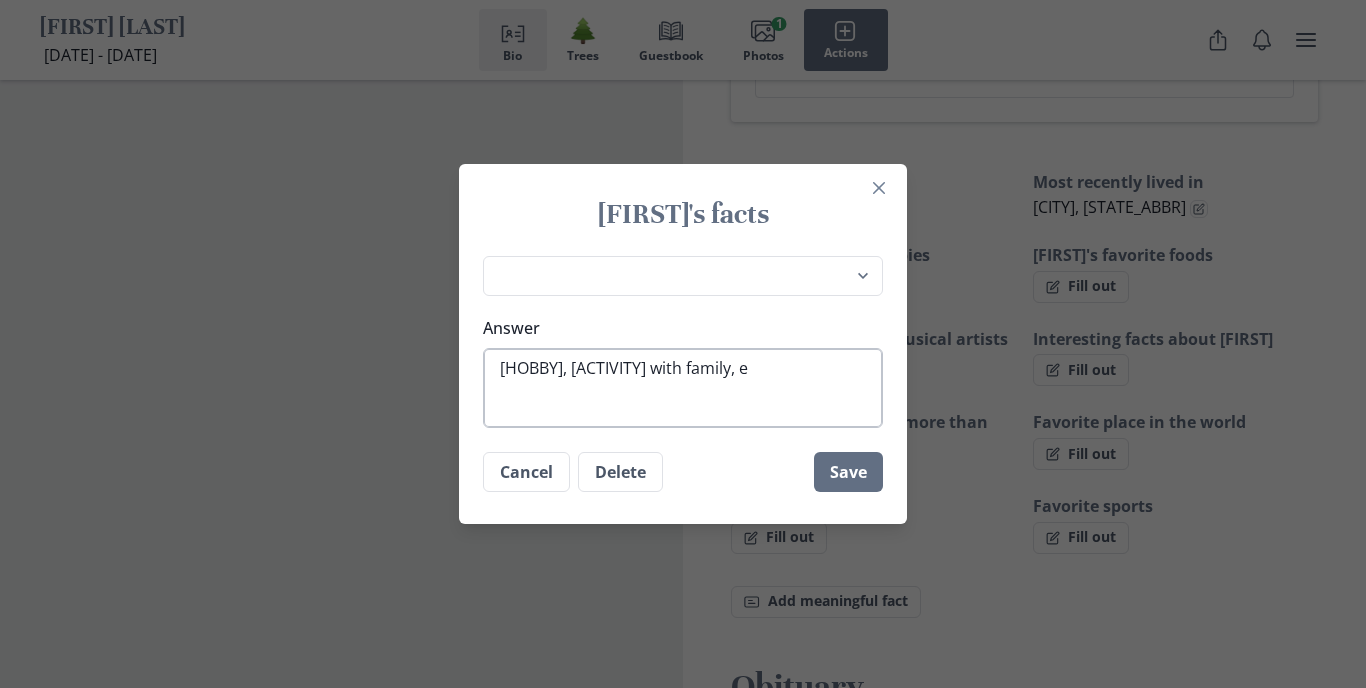 type on "Gardening, Spending time with family, et" 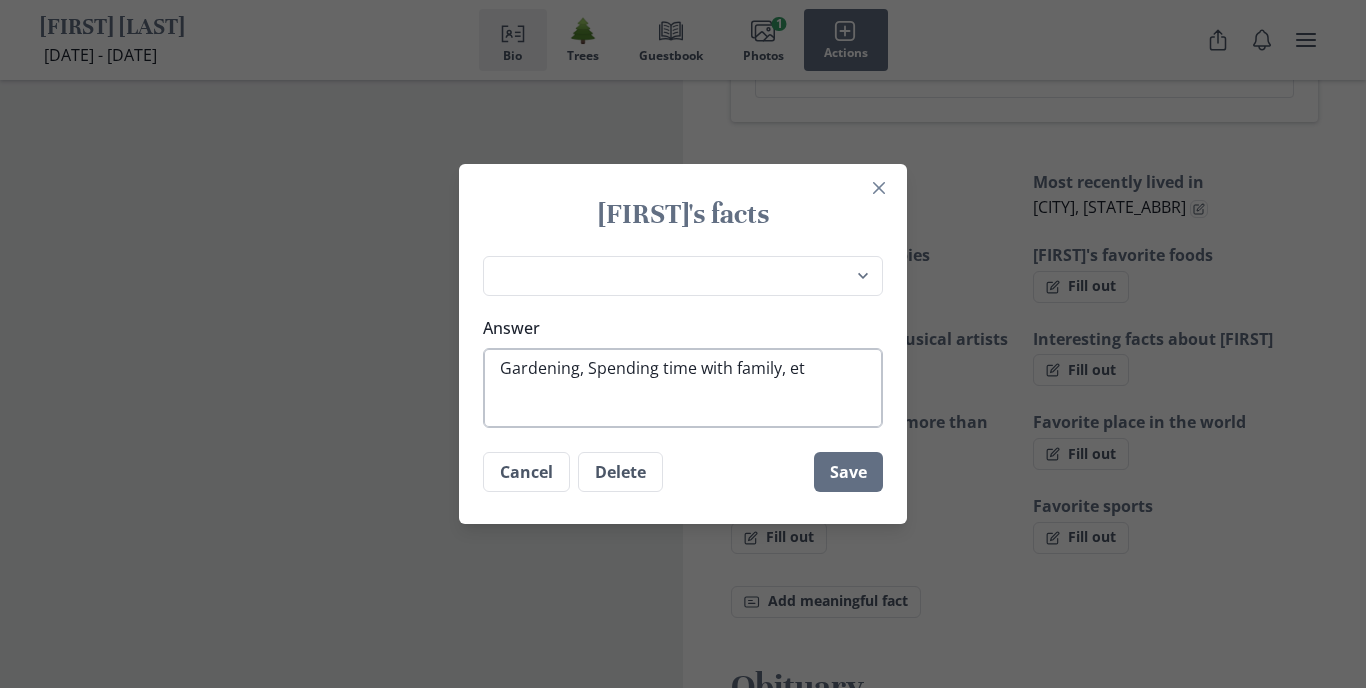 type on "Gardening, Spending time with family, etc" 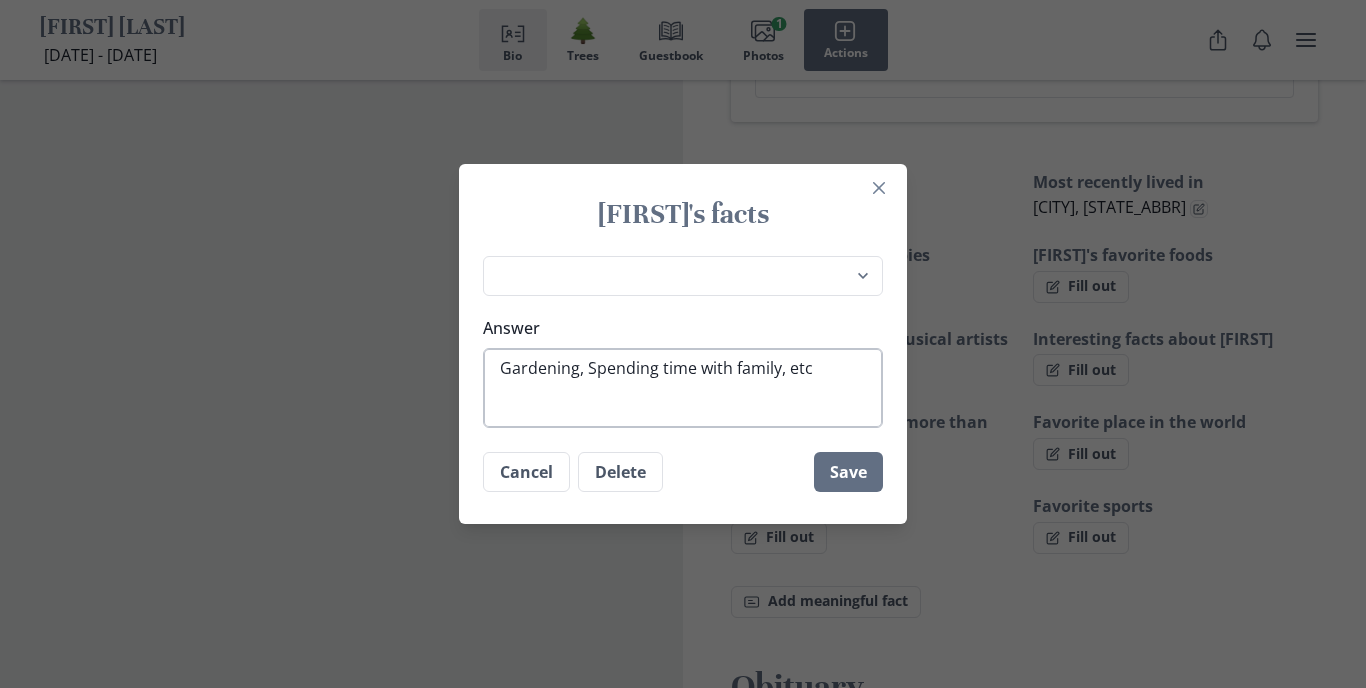 type on "Gardening, Spending time with family, etc." 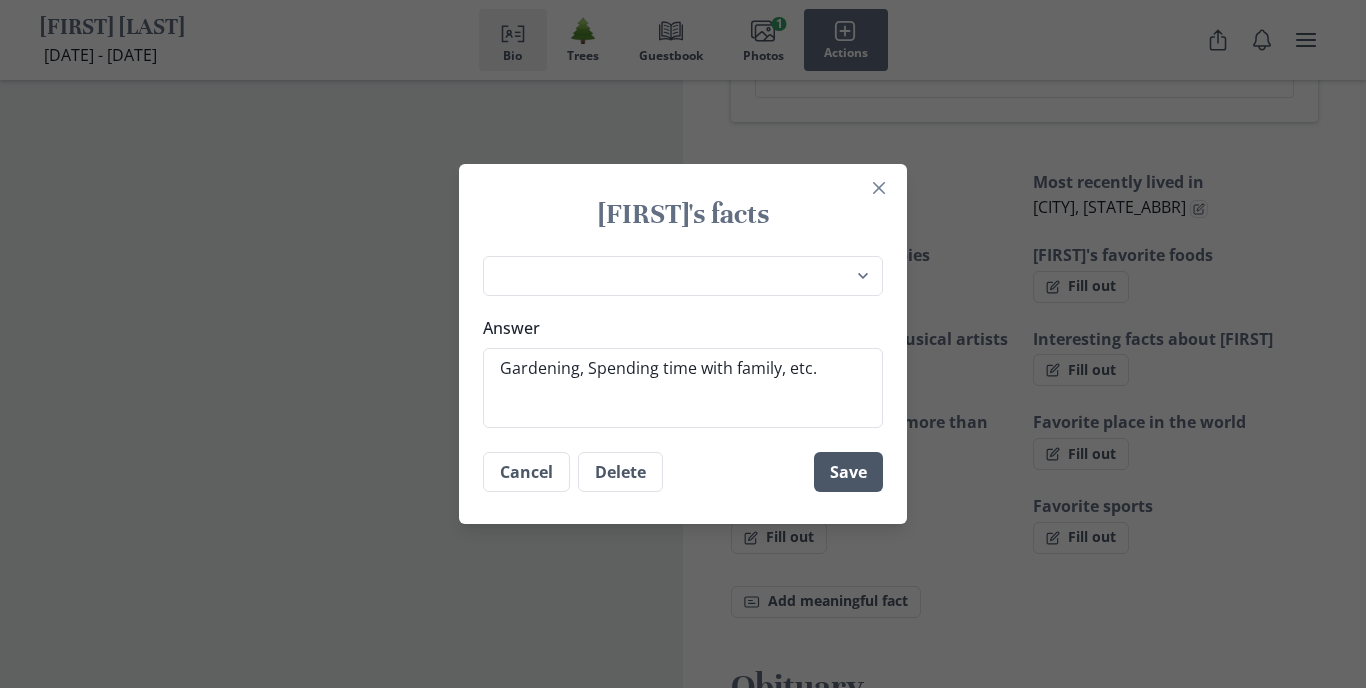 type on "Gardening, Spending time with family, etc." 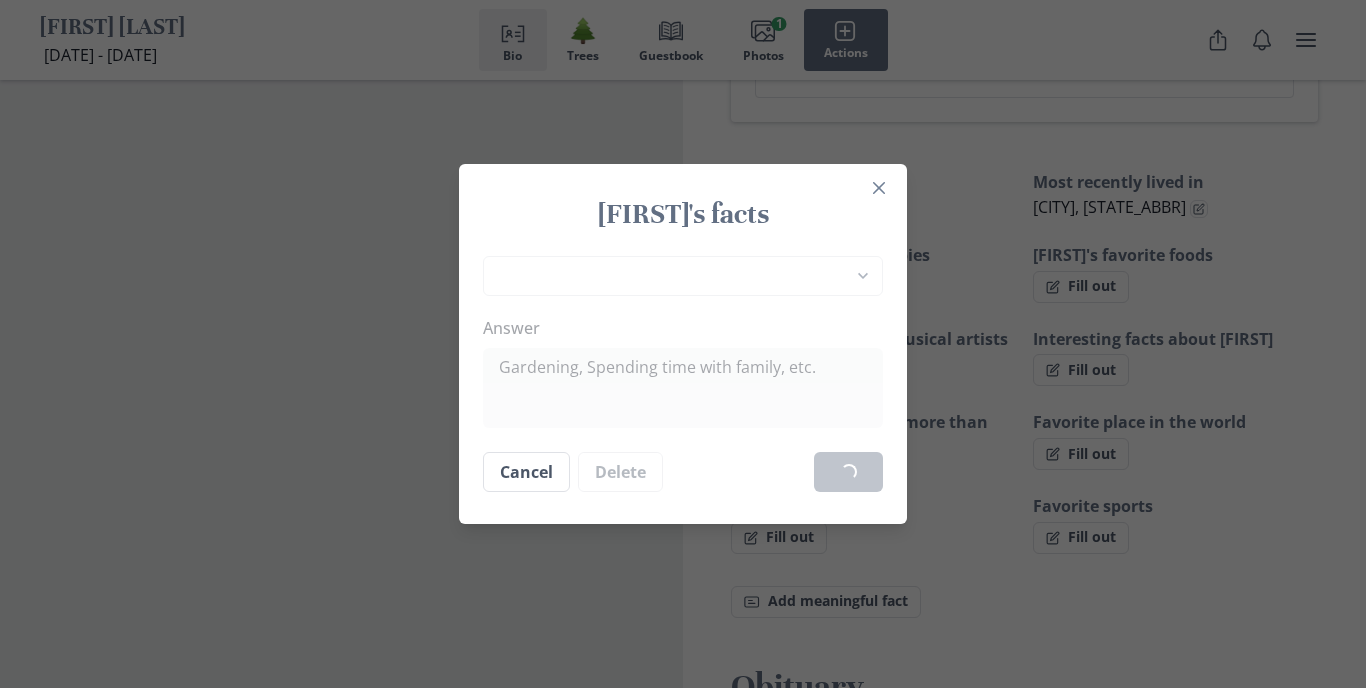 type on "x" 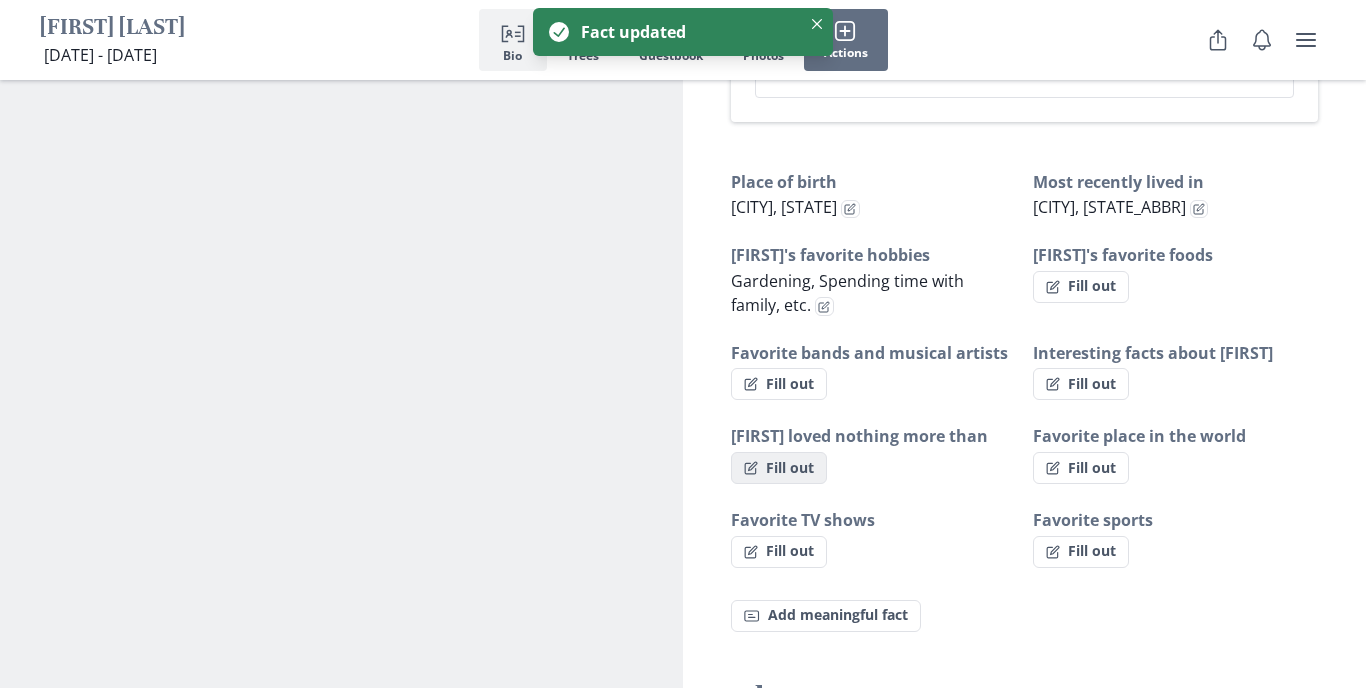 click on "Fill out" at bounding box center [779, 468] 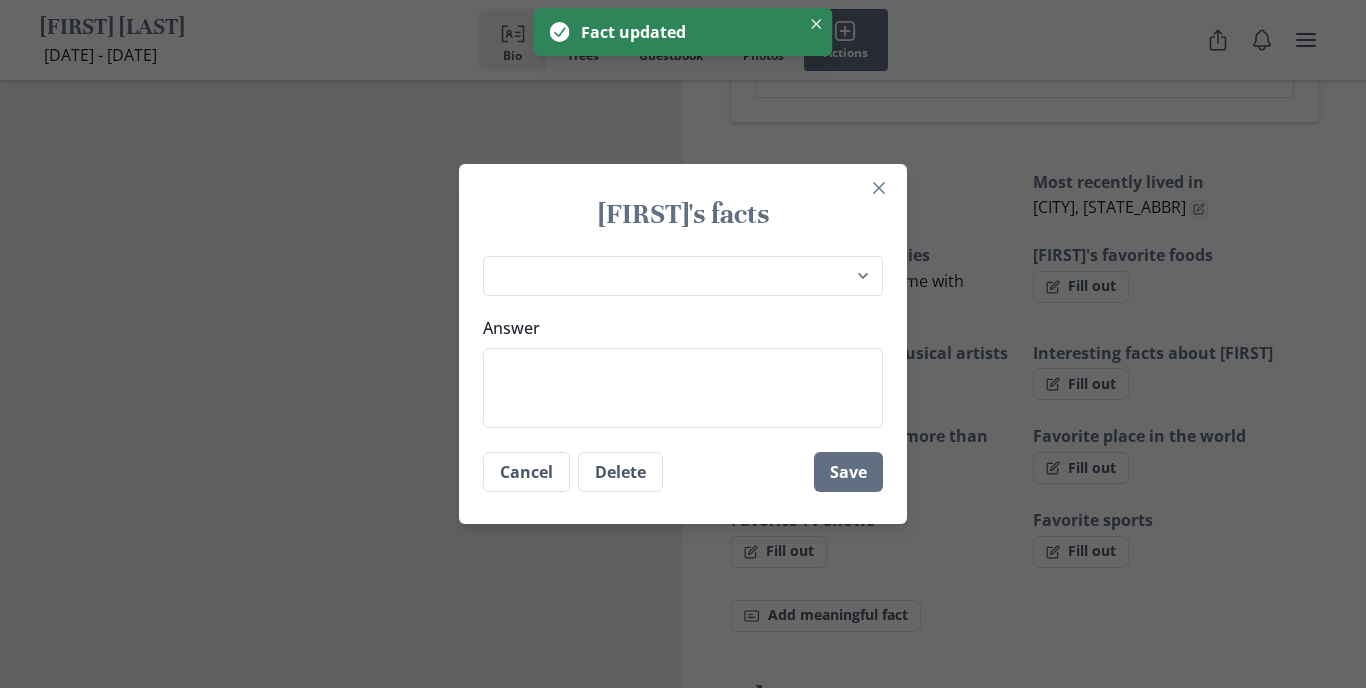 click on "Answer" at bounding box center (677, 328) 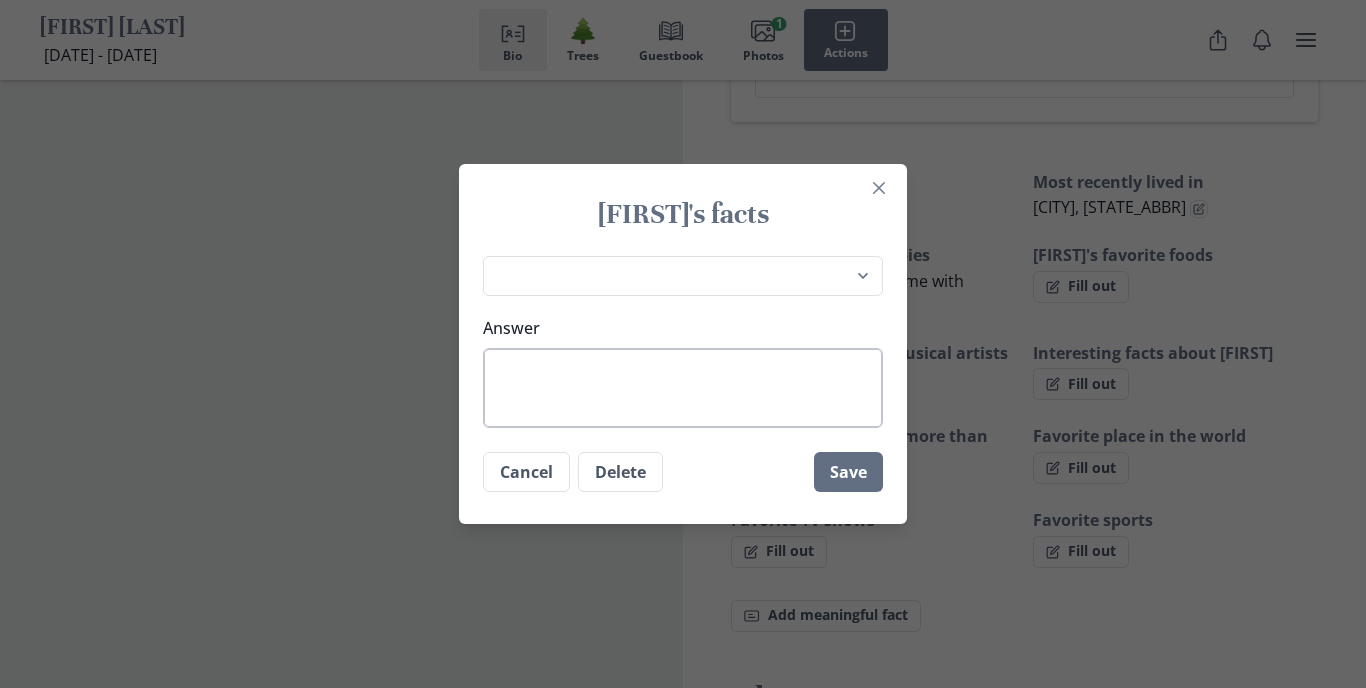 type on "x" 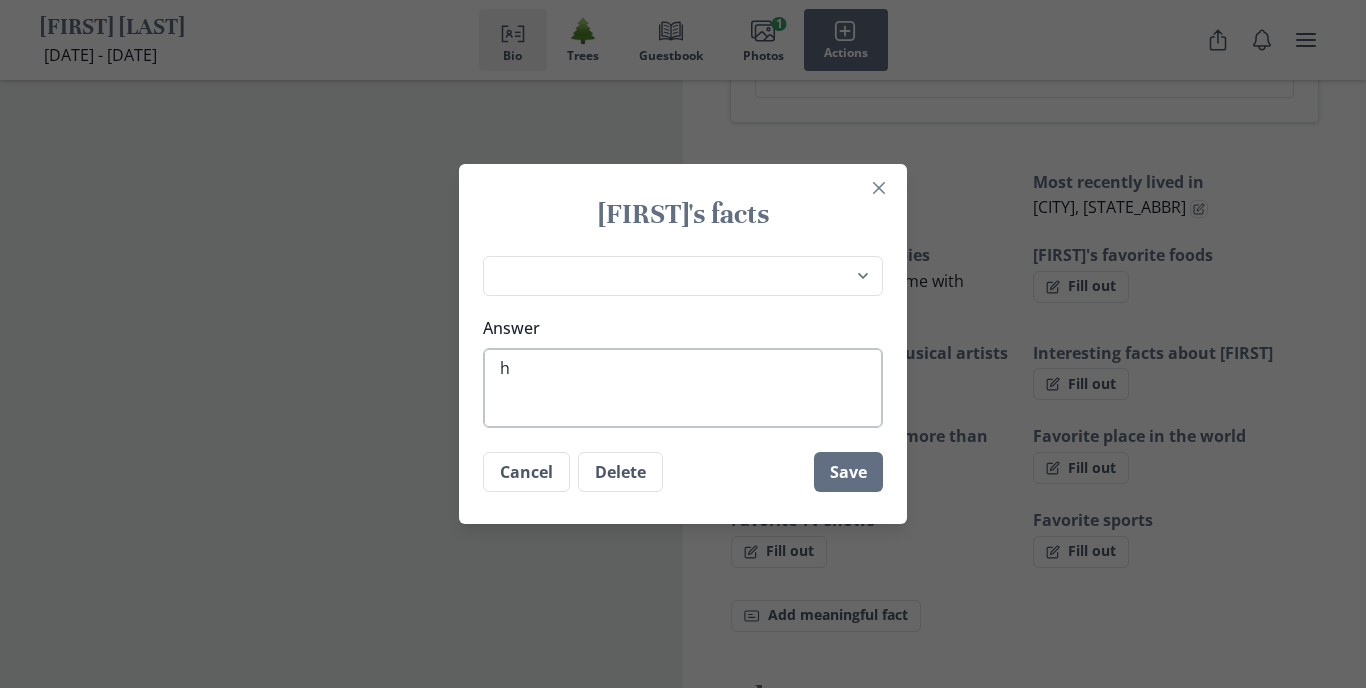 type on "x" 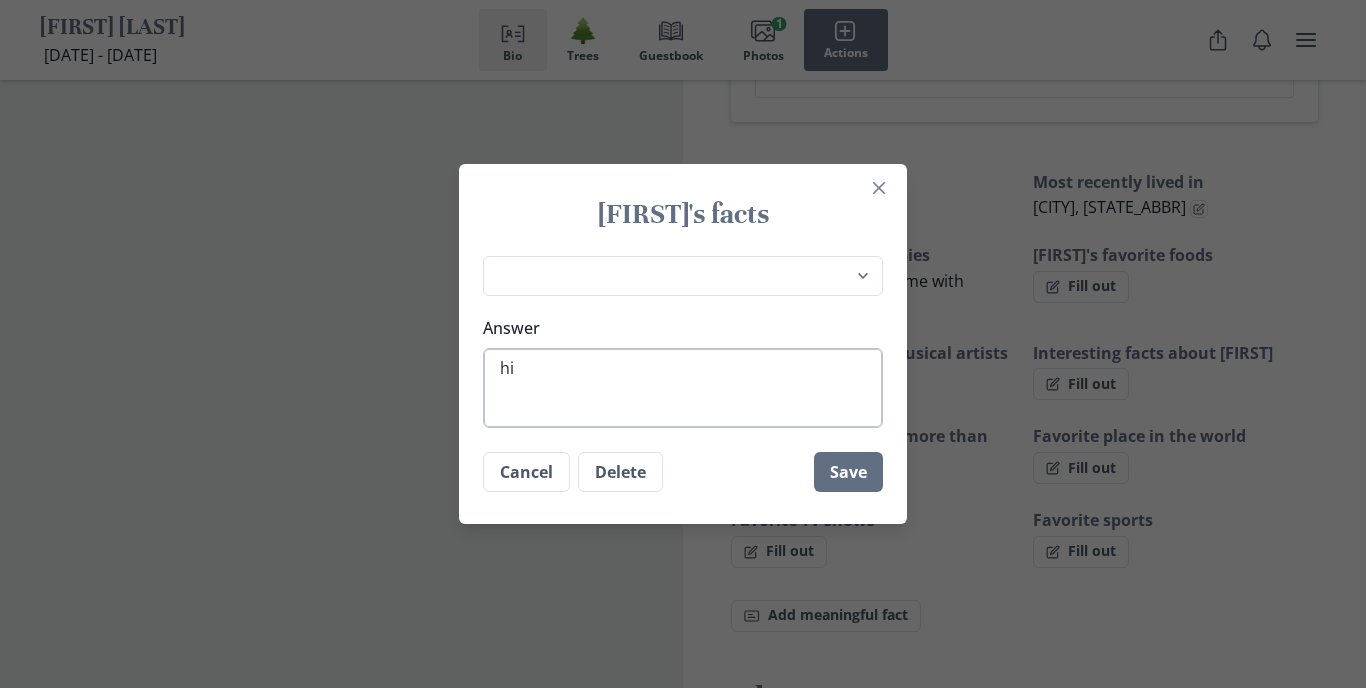 type on "x" 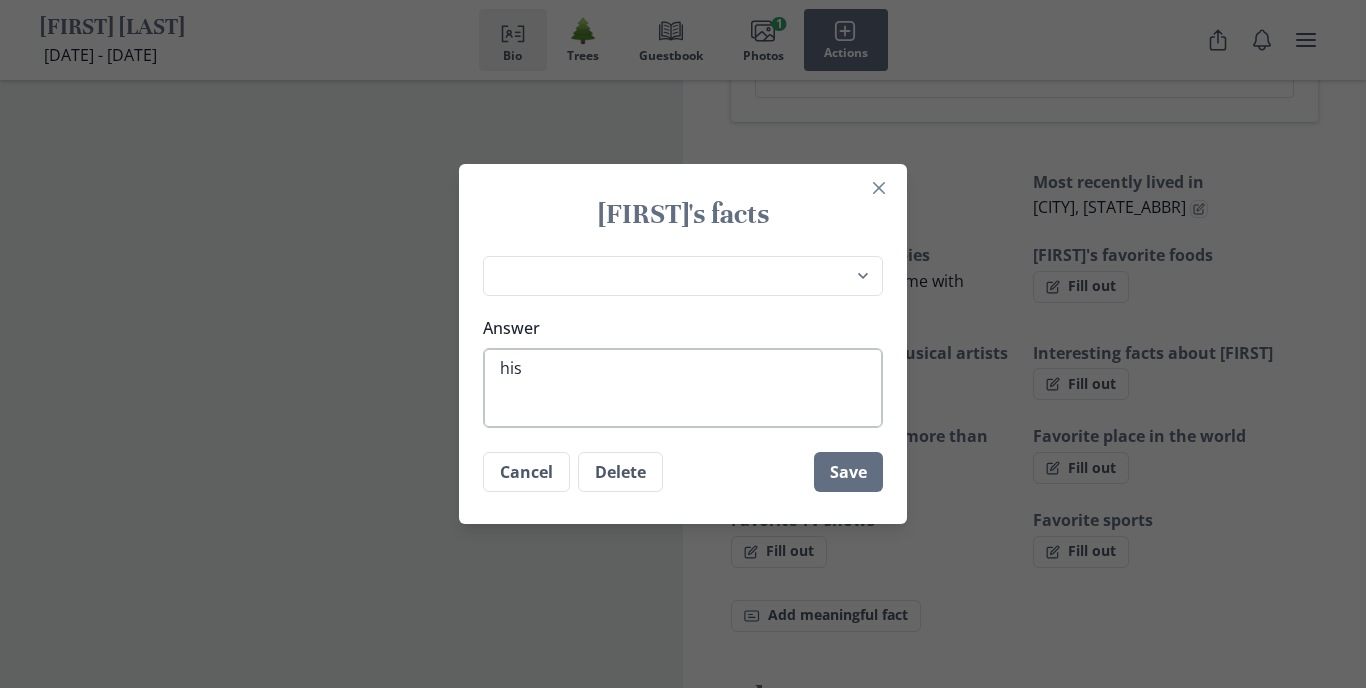 type on "x" 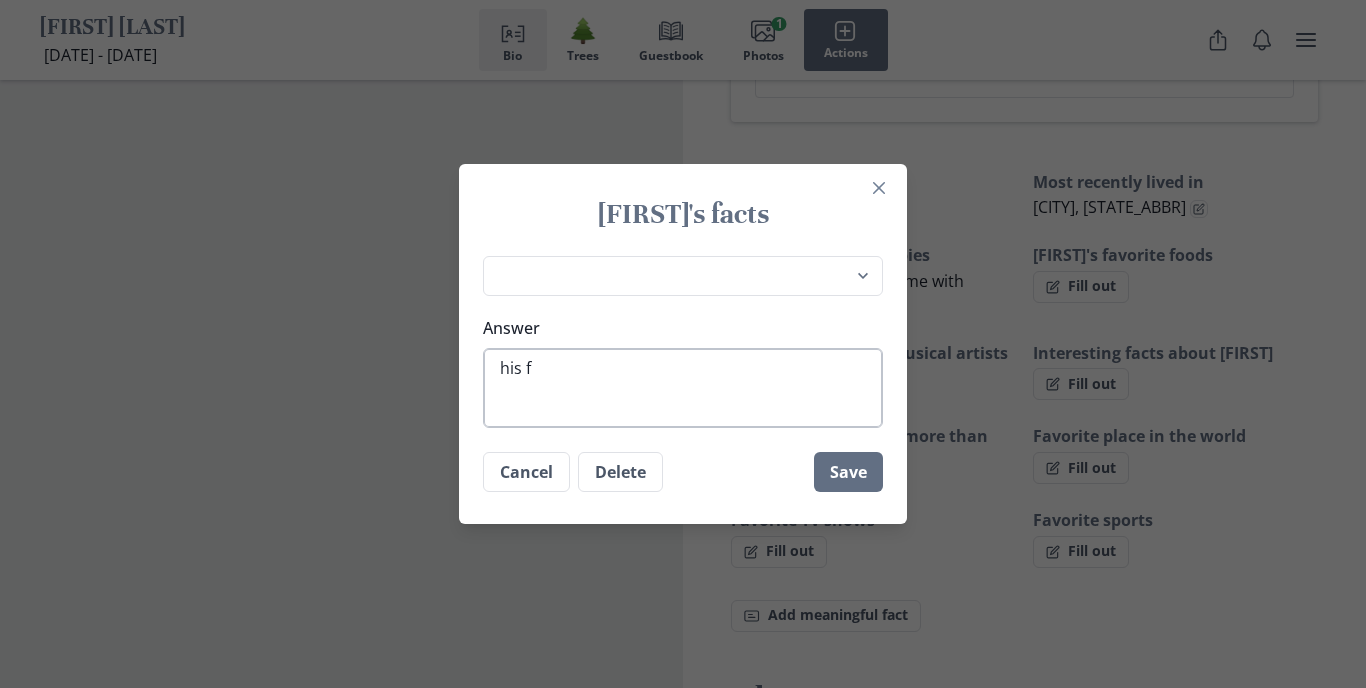 type on "x" 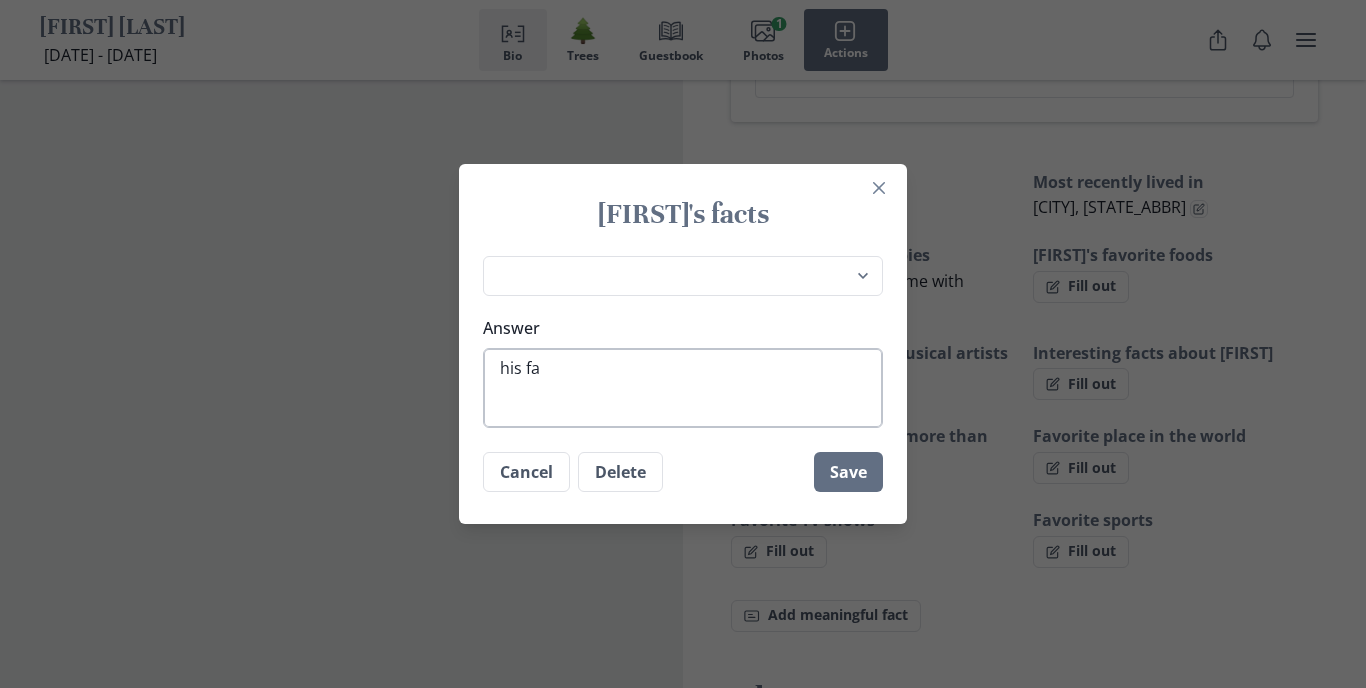 type on "x" 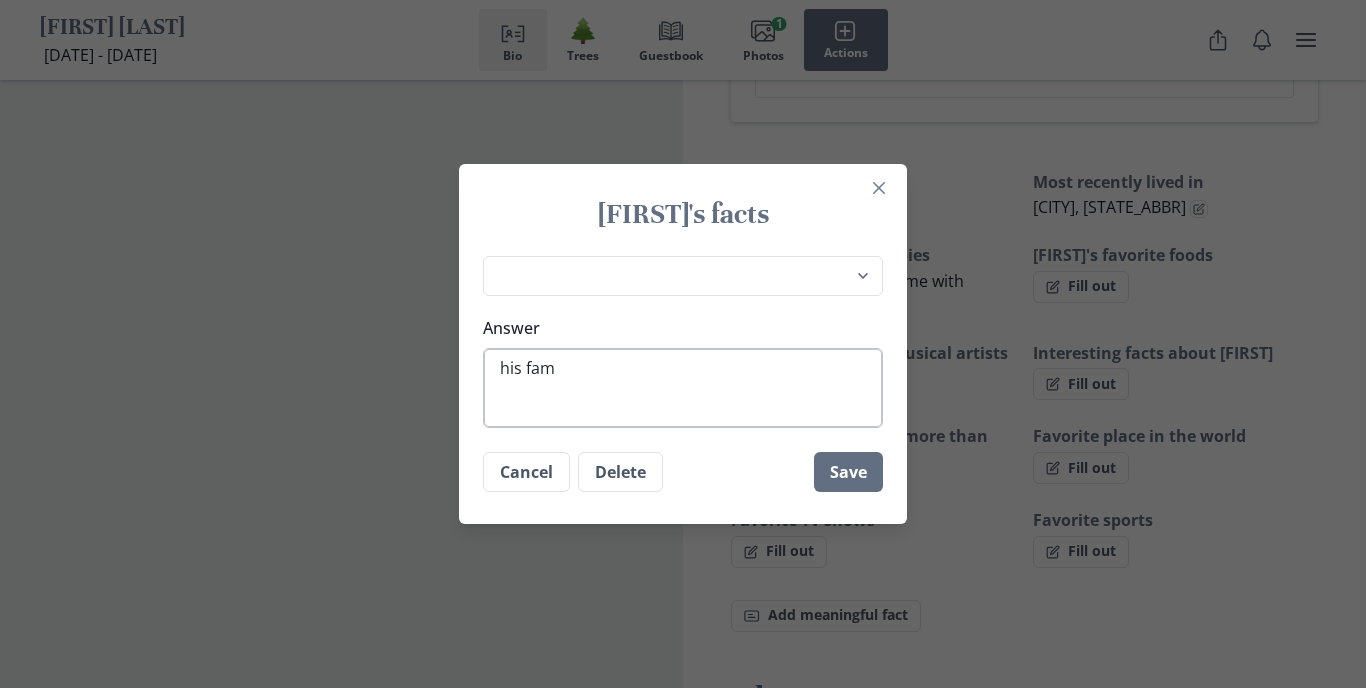 type on "x" 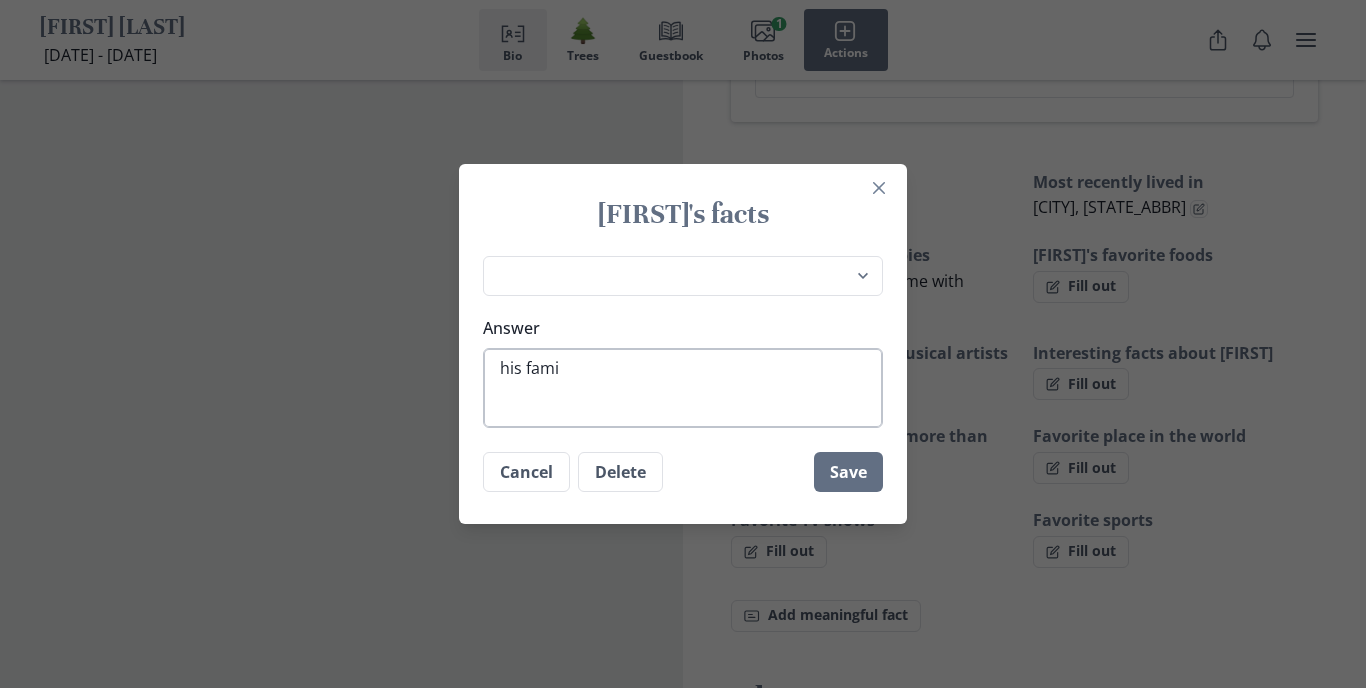 type on "x" 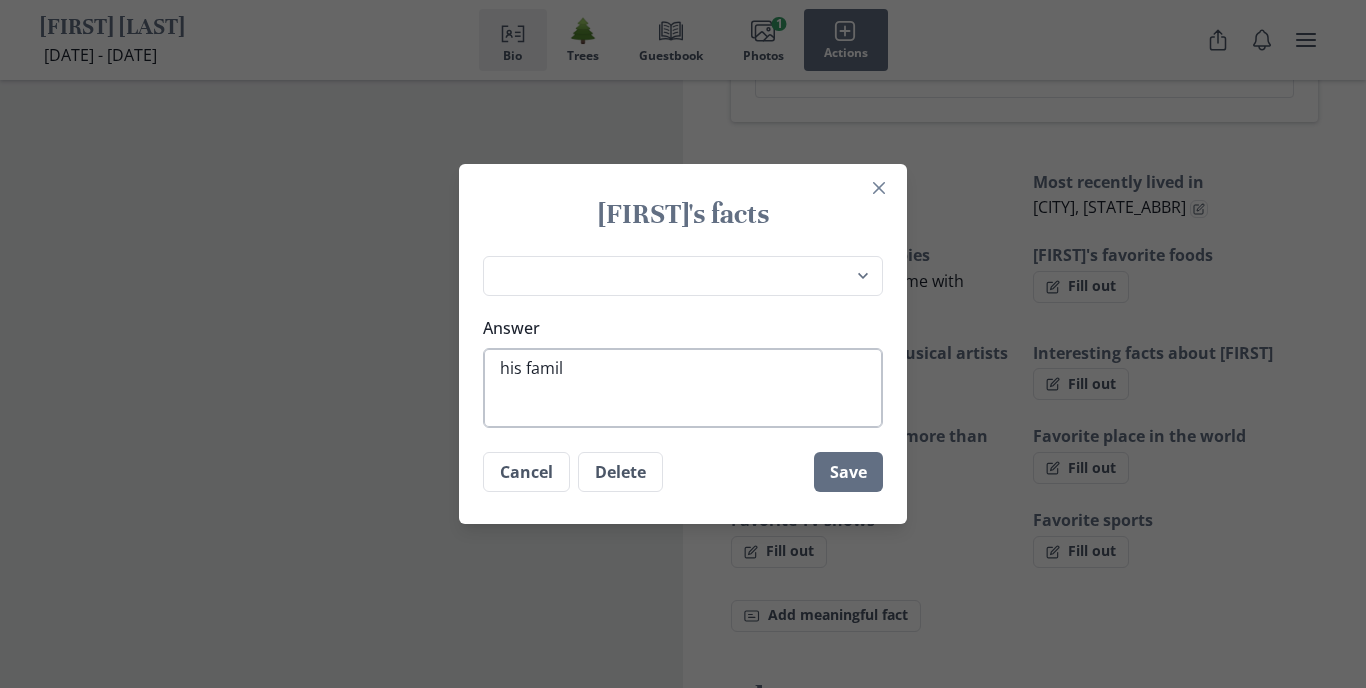 type on "x" 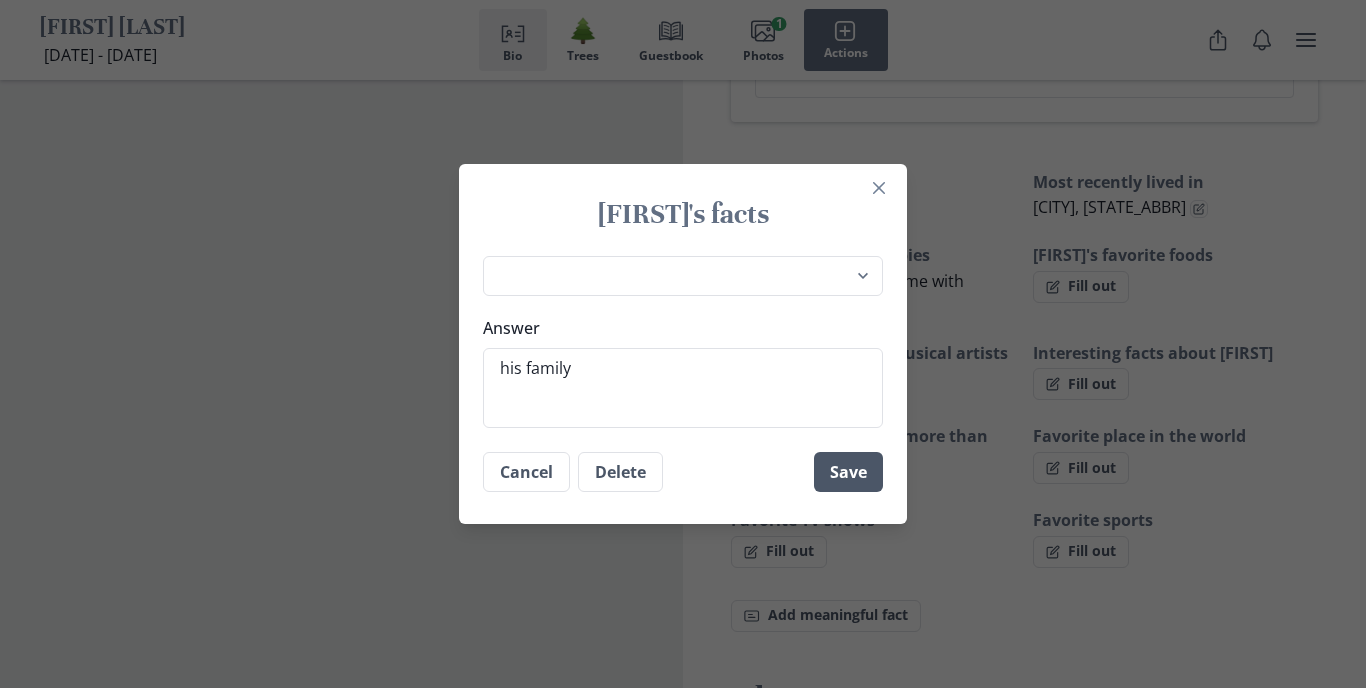 type on "his family" 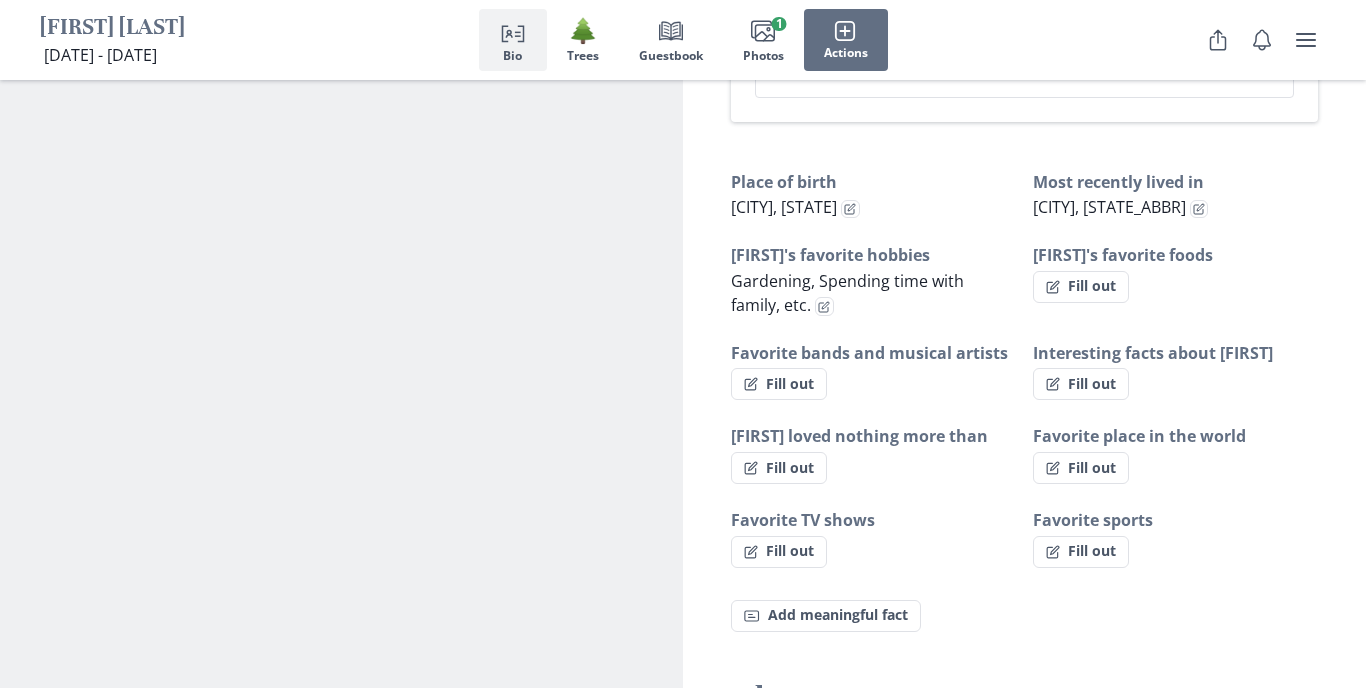 type on "x" 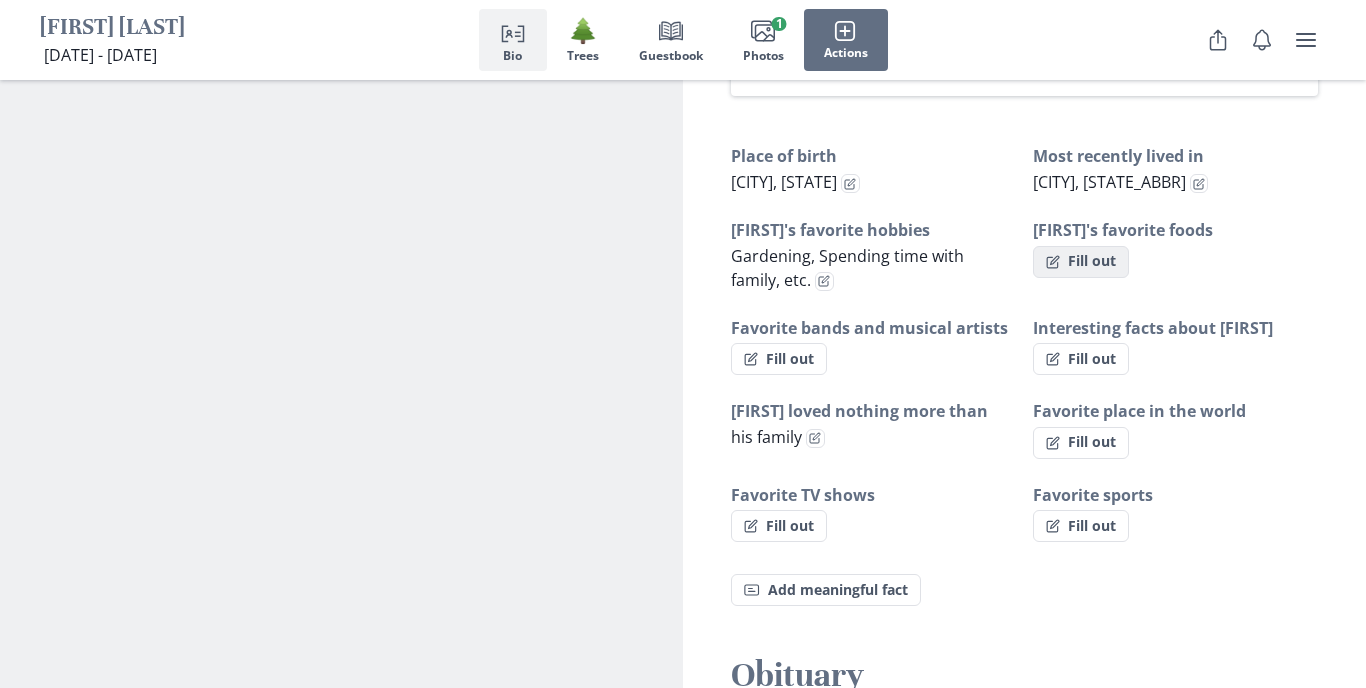 click on "Fill out" at bounding box center (1081, 262) 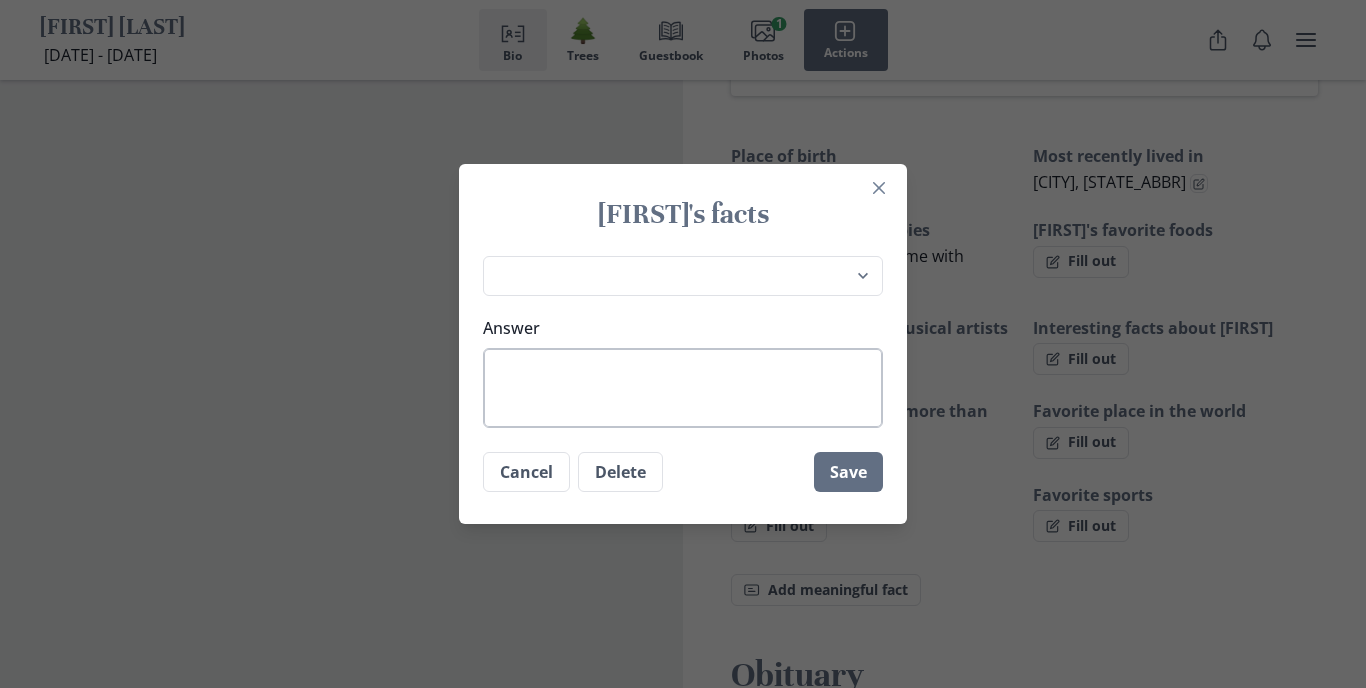 click on "Answer" at bounding box center (683, 388) 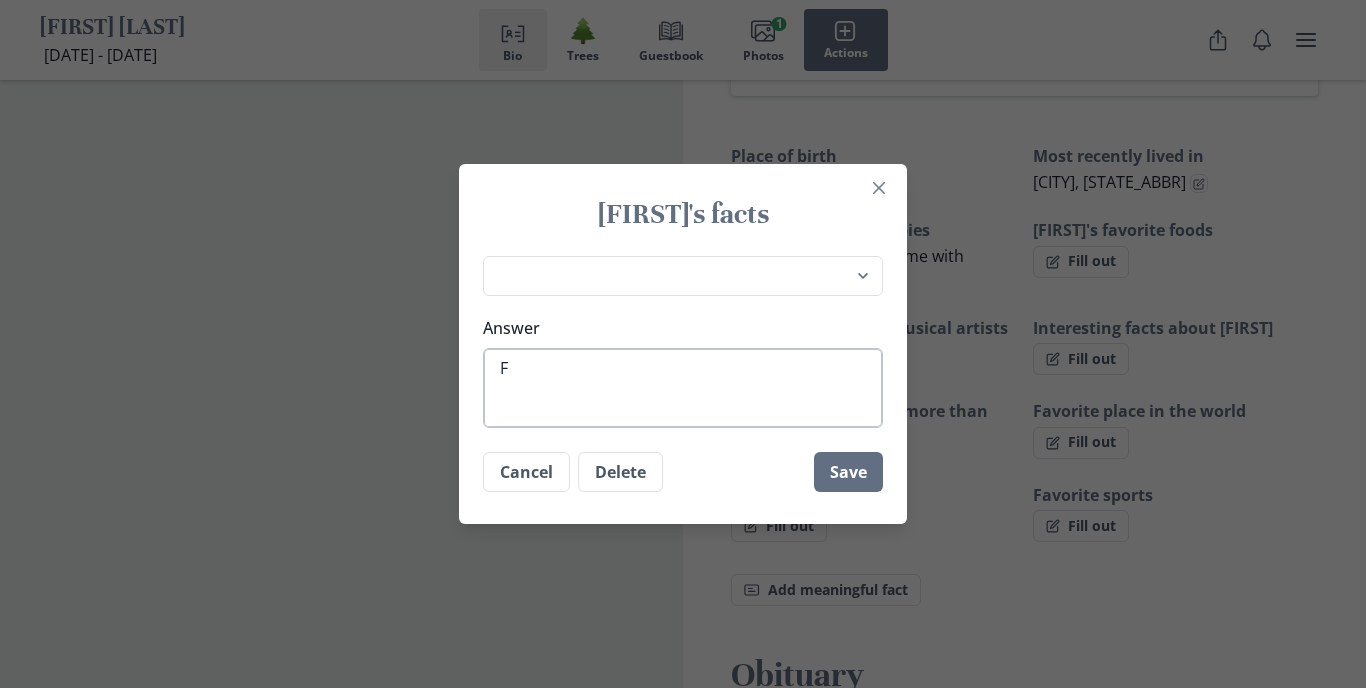 type on "x" 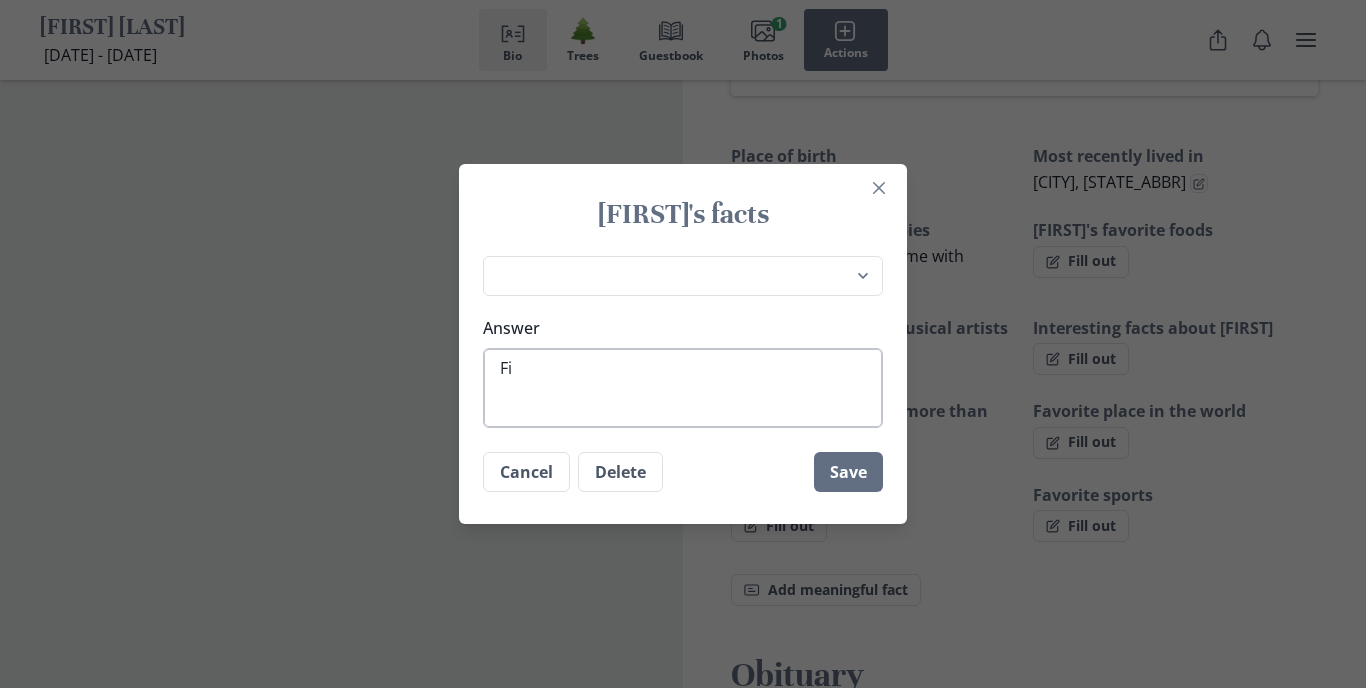type on "x" 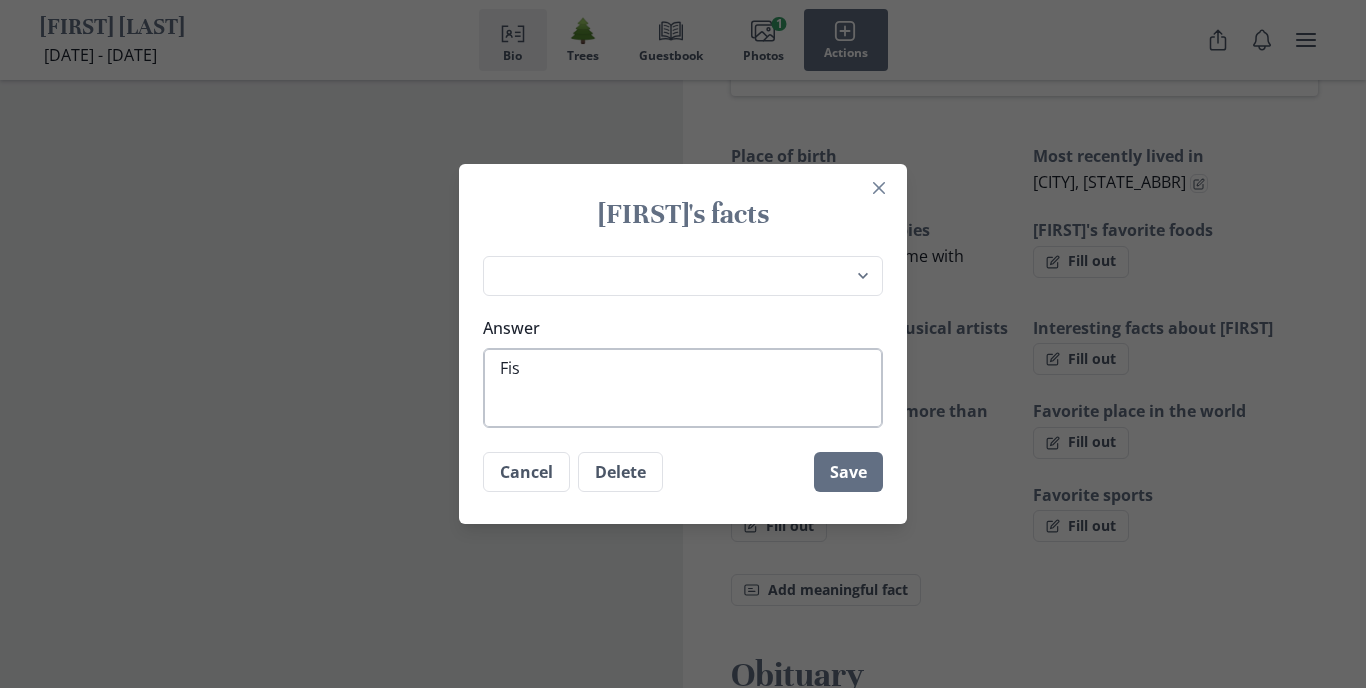 type on "x" 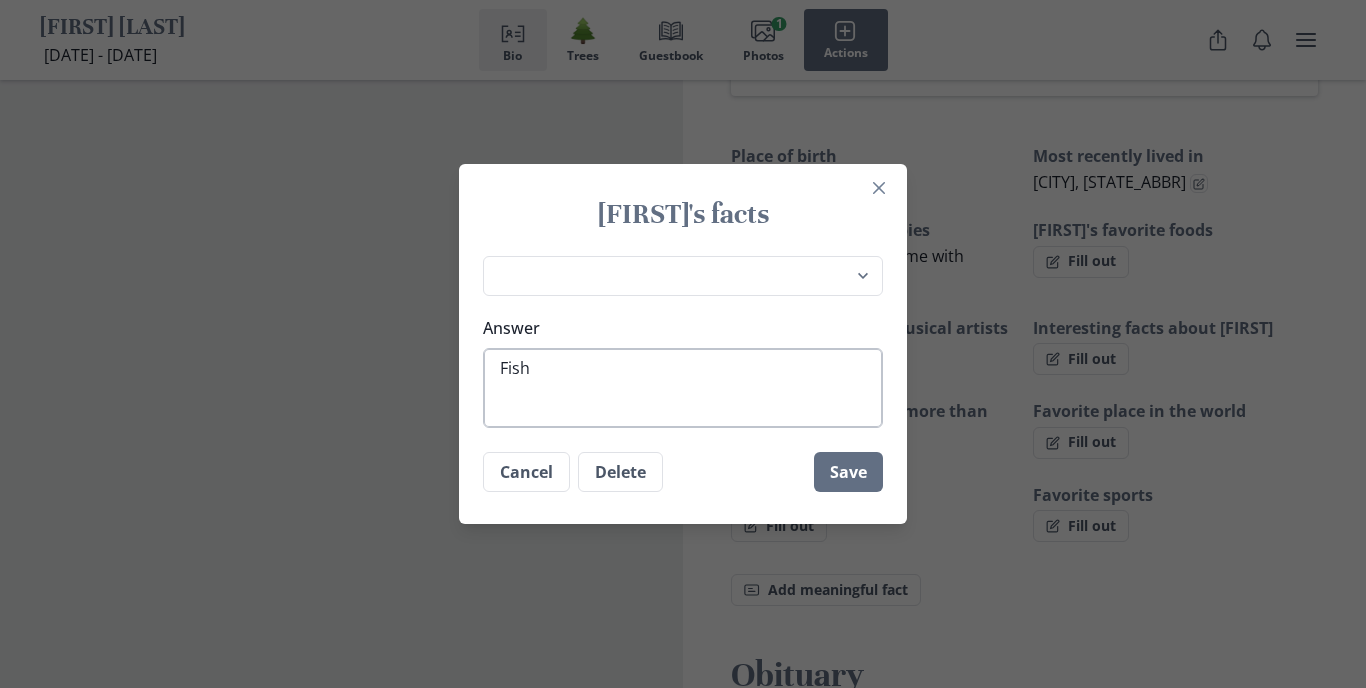 type on "x" 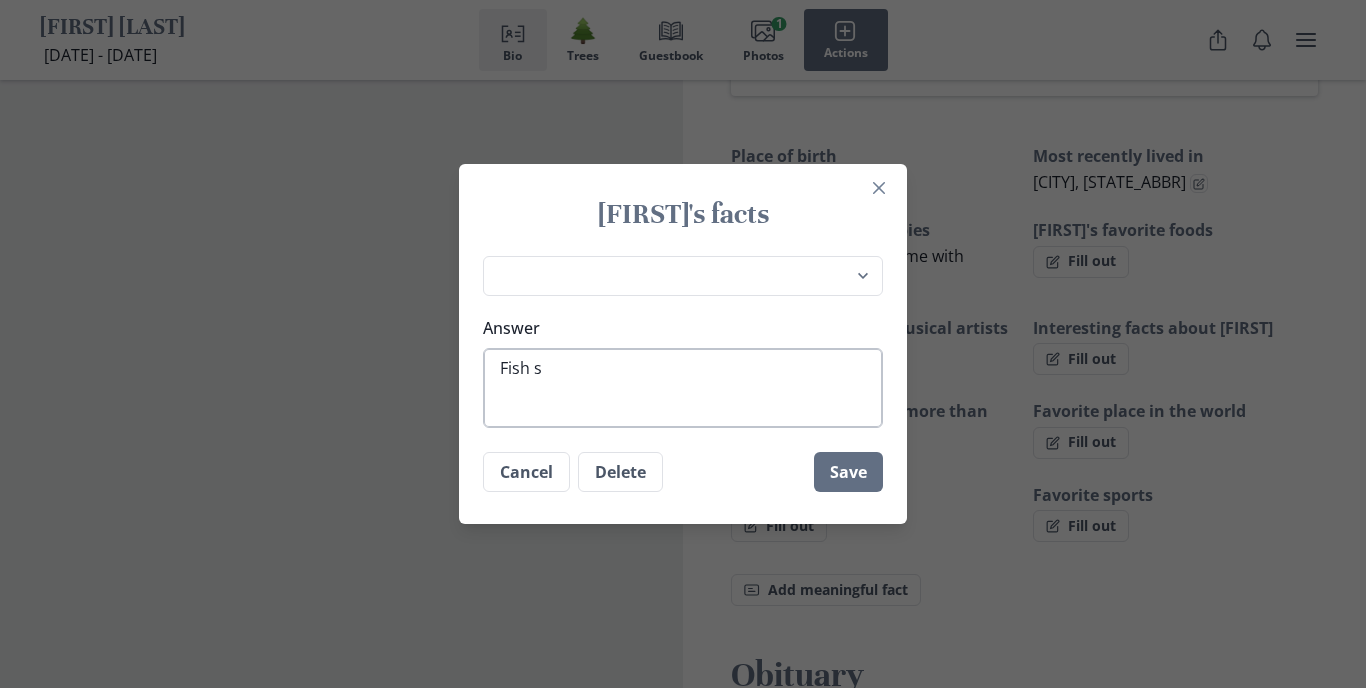 type on "x" 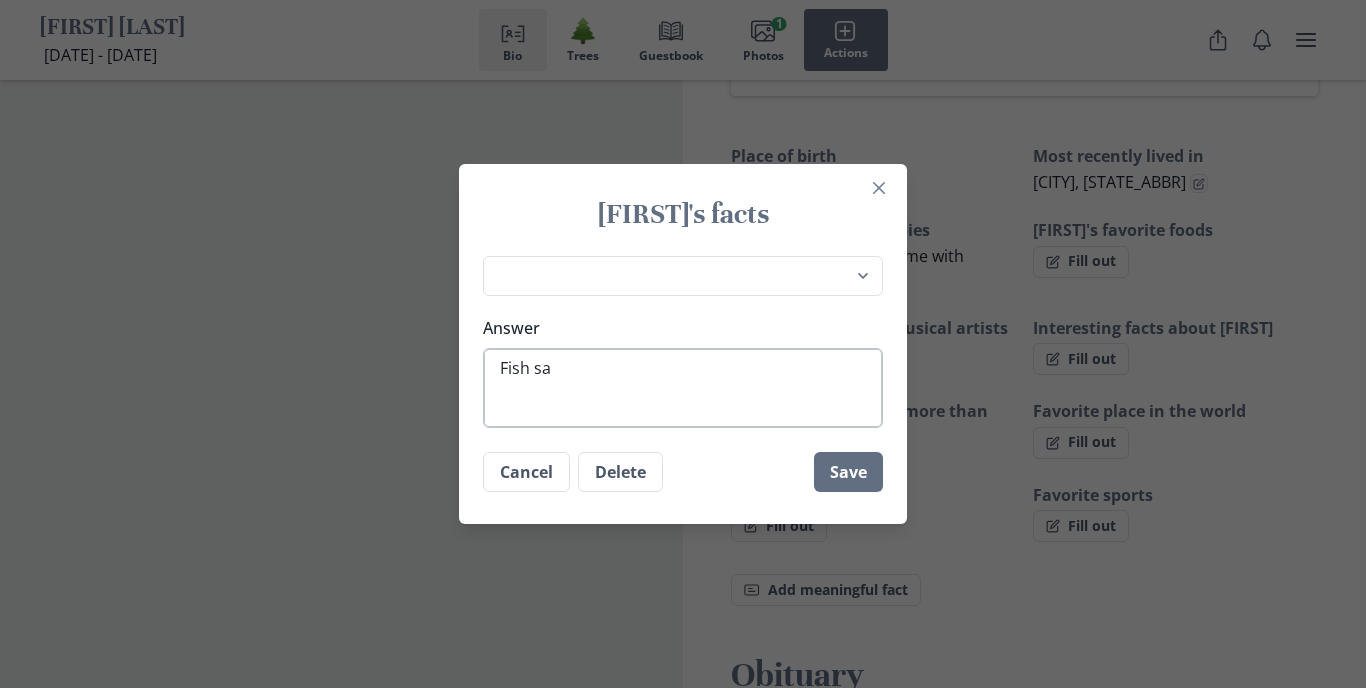 type on "x" 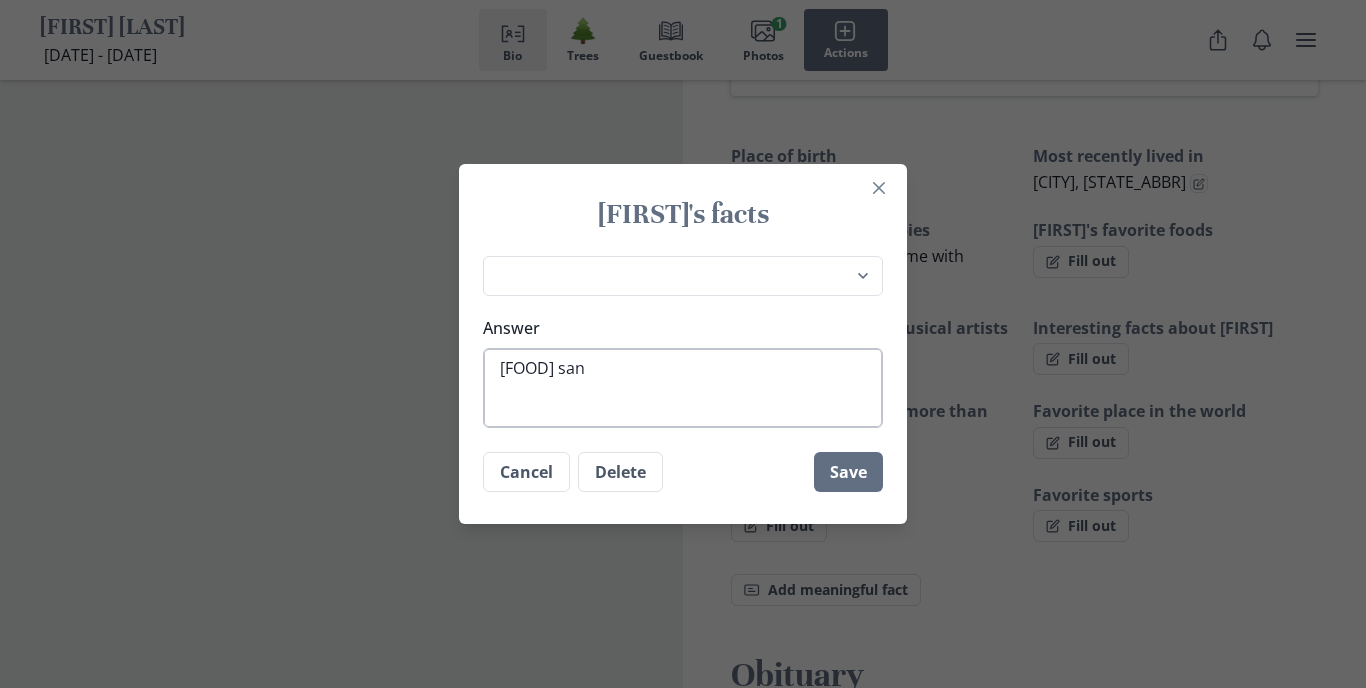 type on "x" 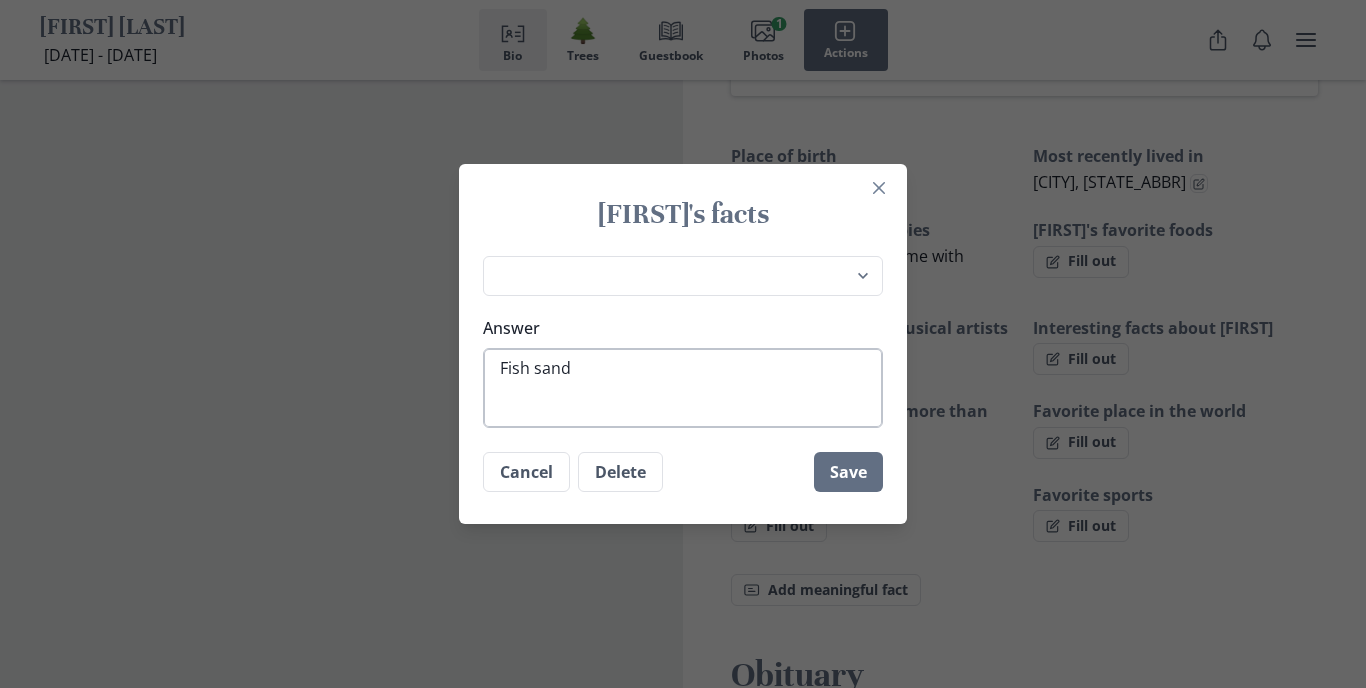 type on "x" 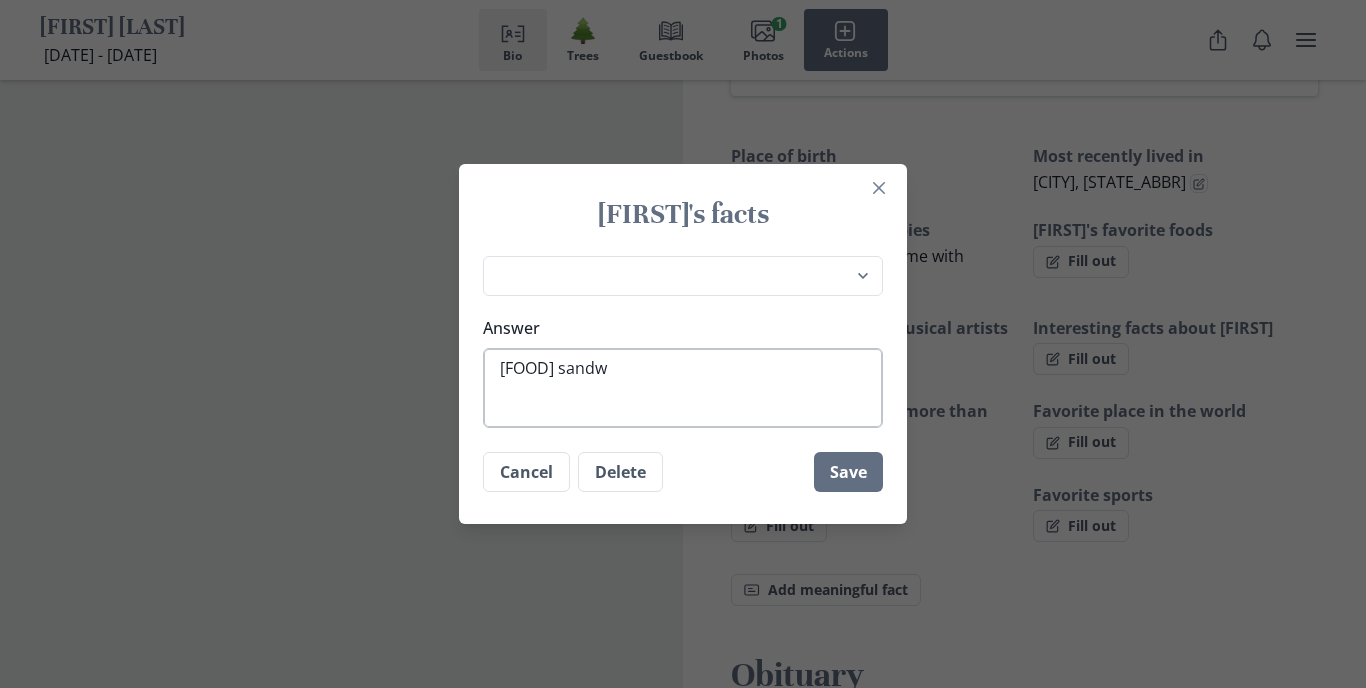 type on "x" 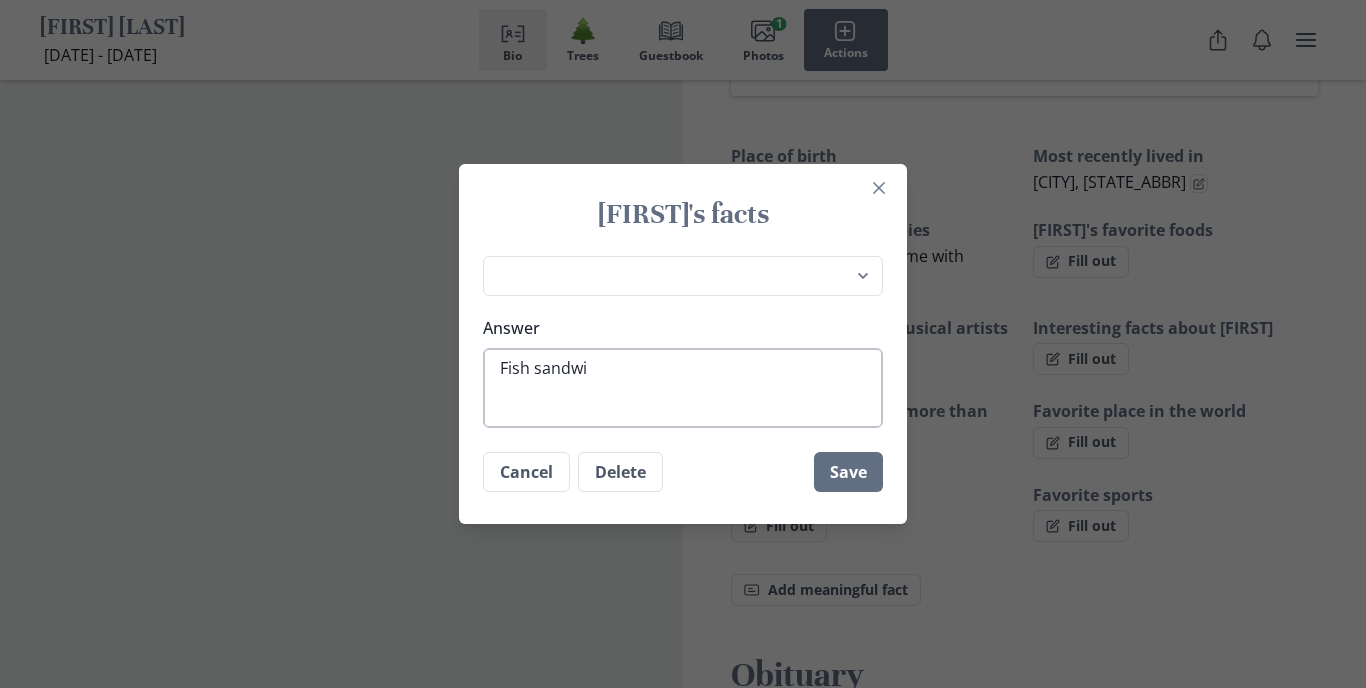 type on "x" 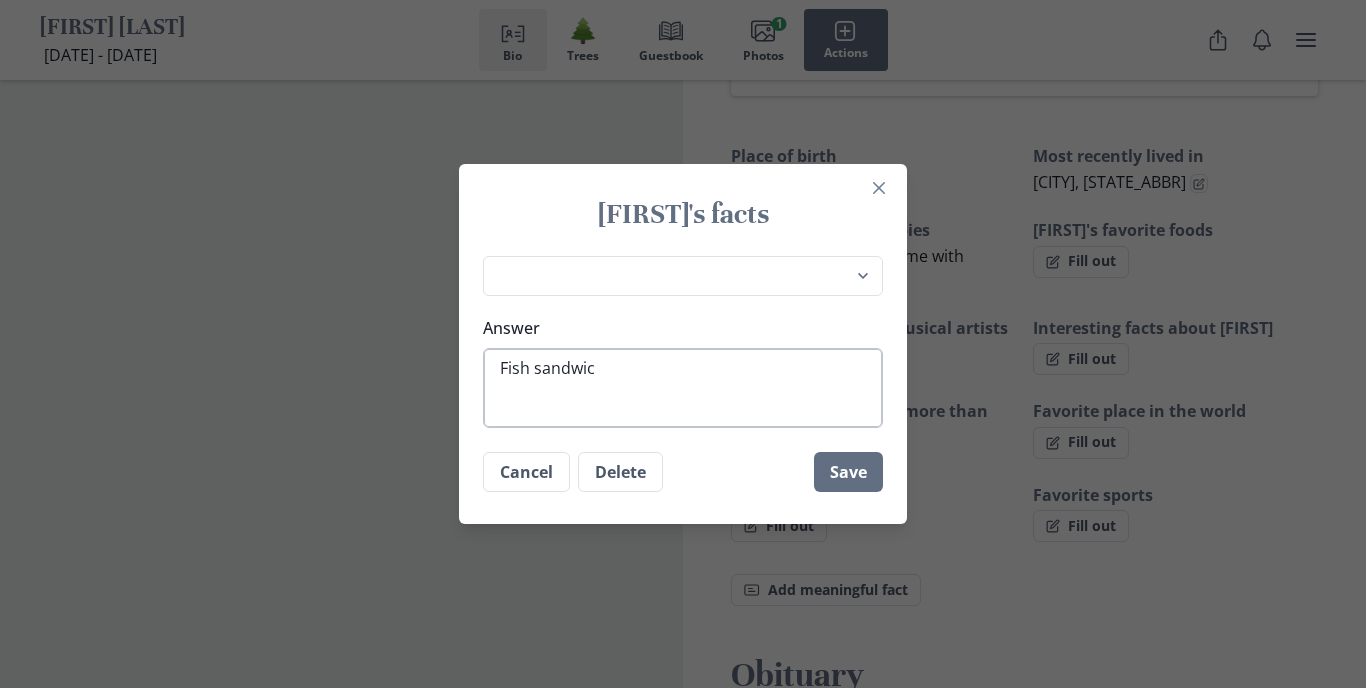 type on "x" 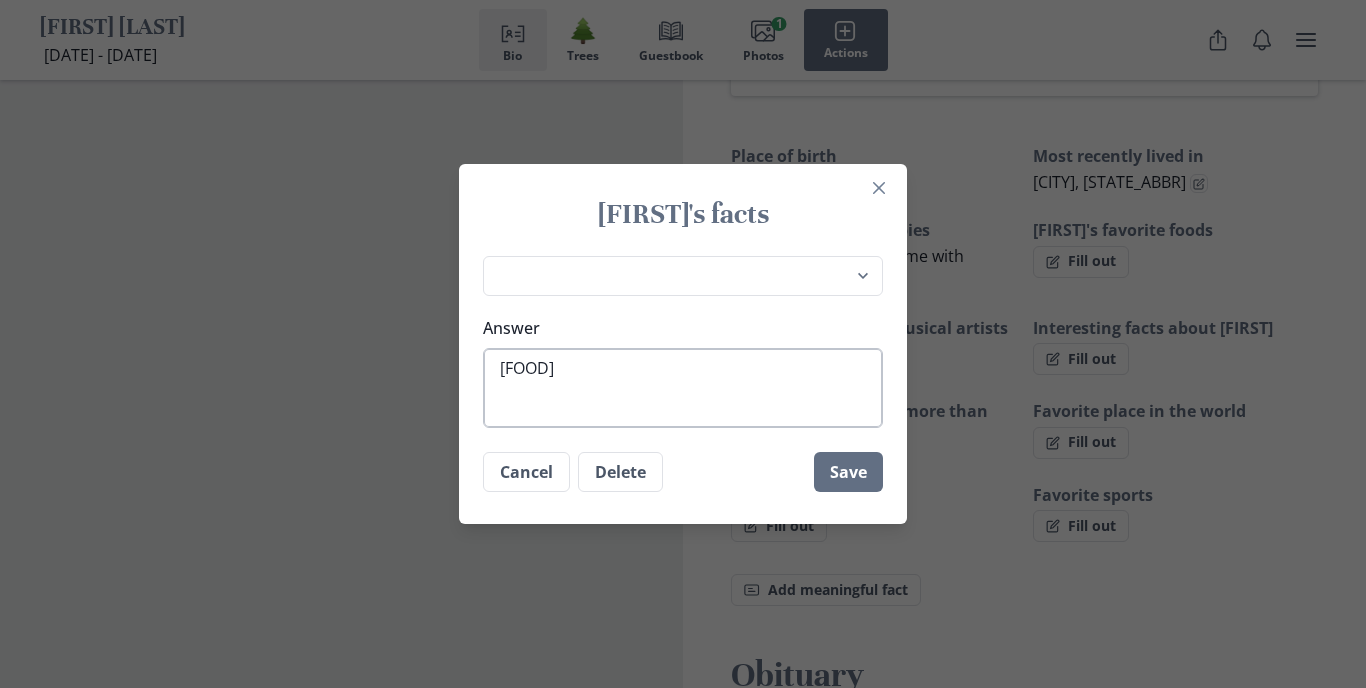 type on "x" 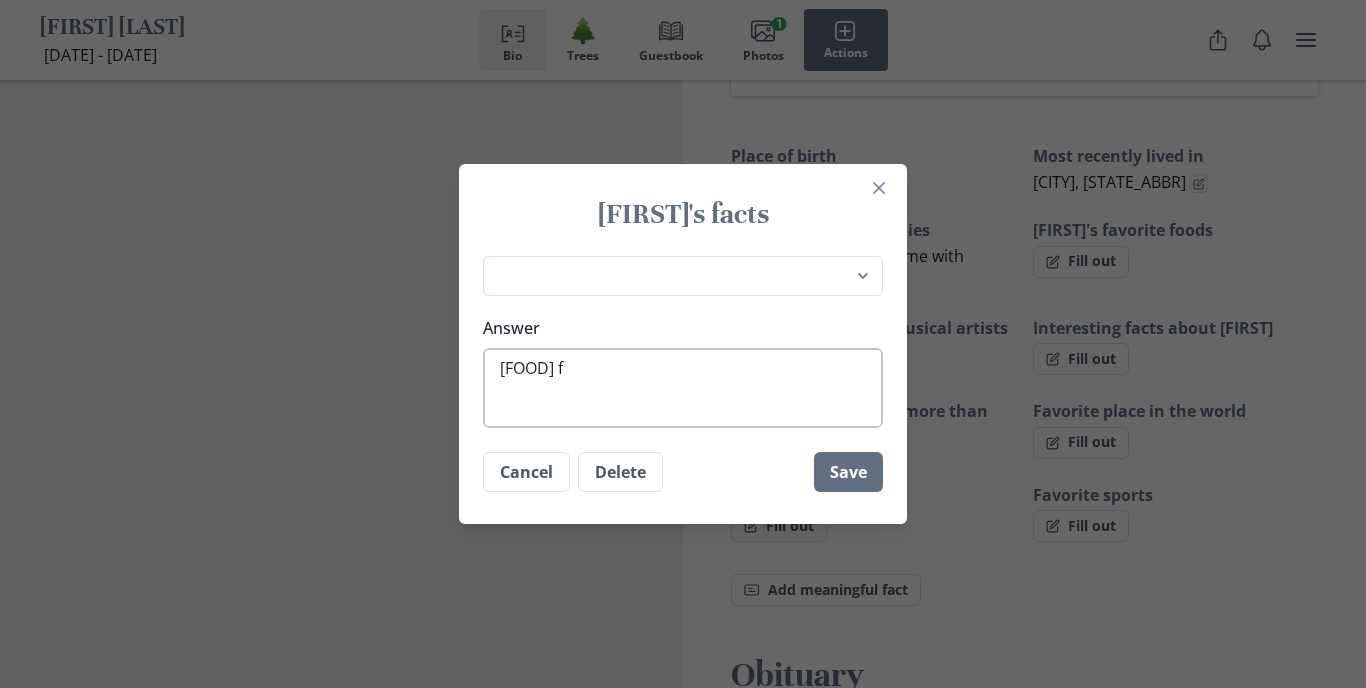 type on "x" 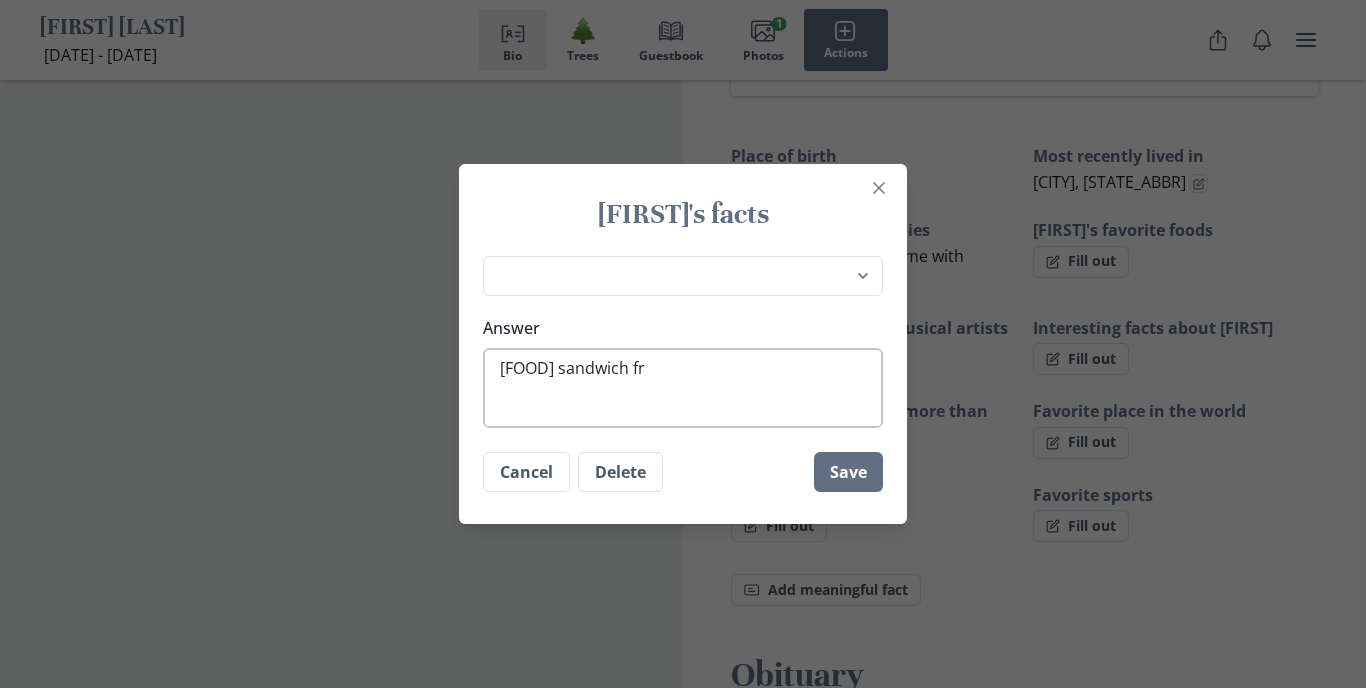 type on "x" 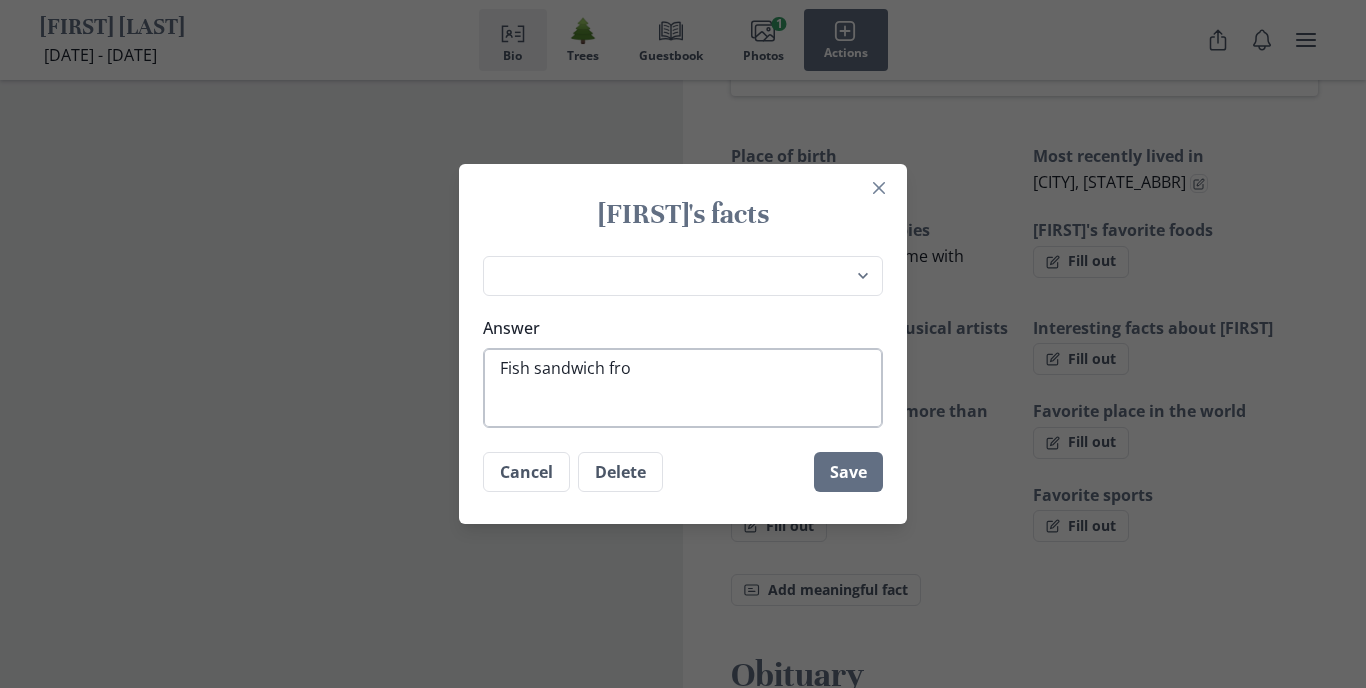 type on "x" 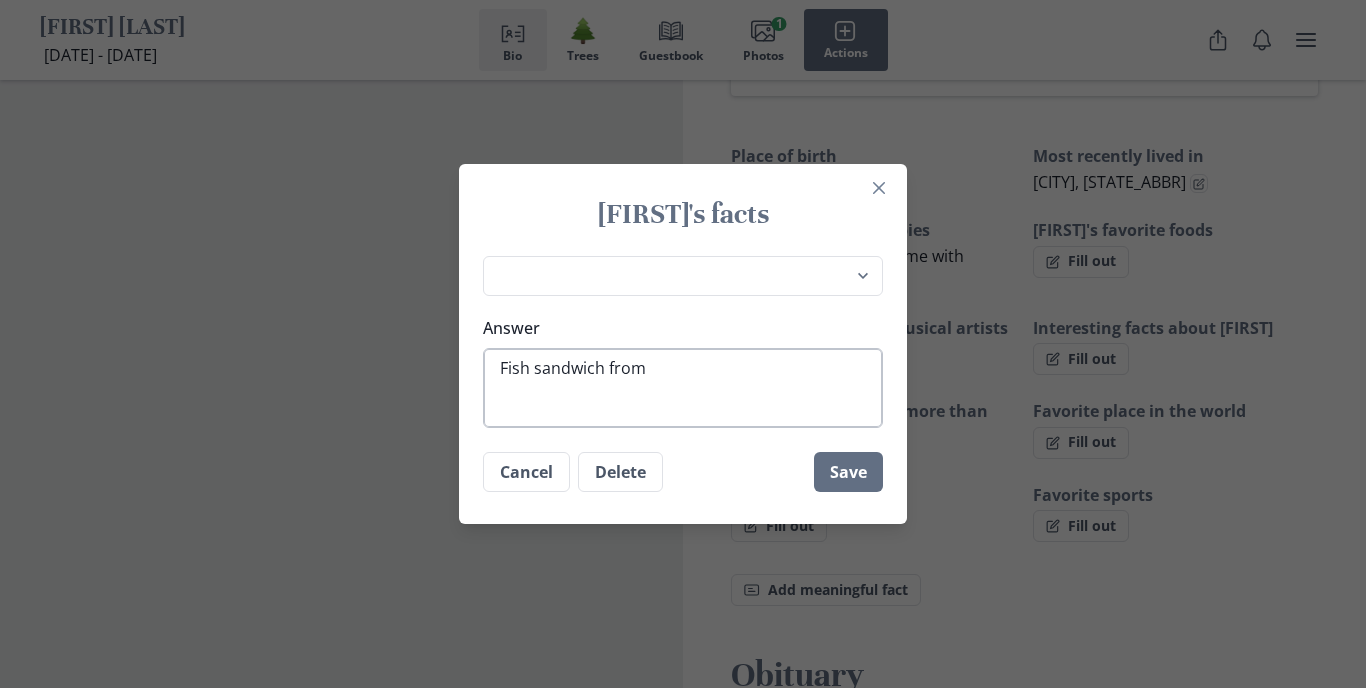 type on "x" 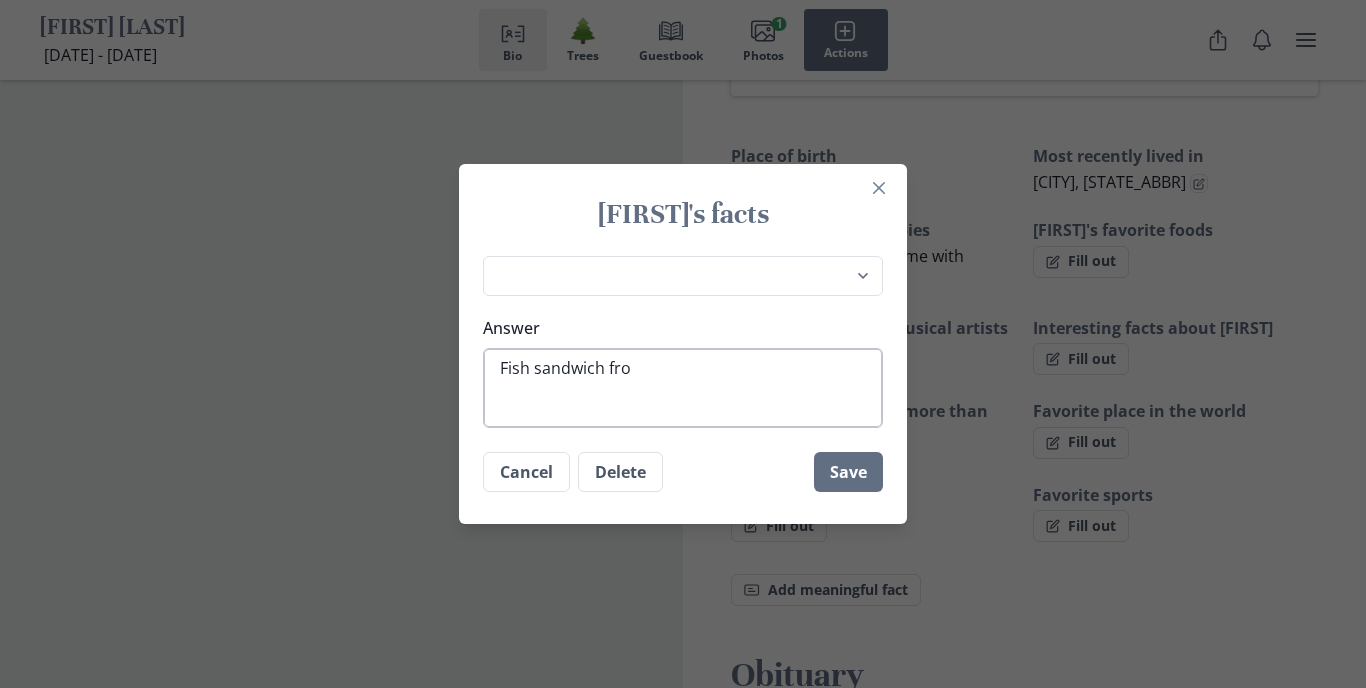 type on "x" 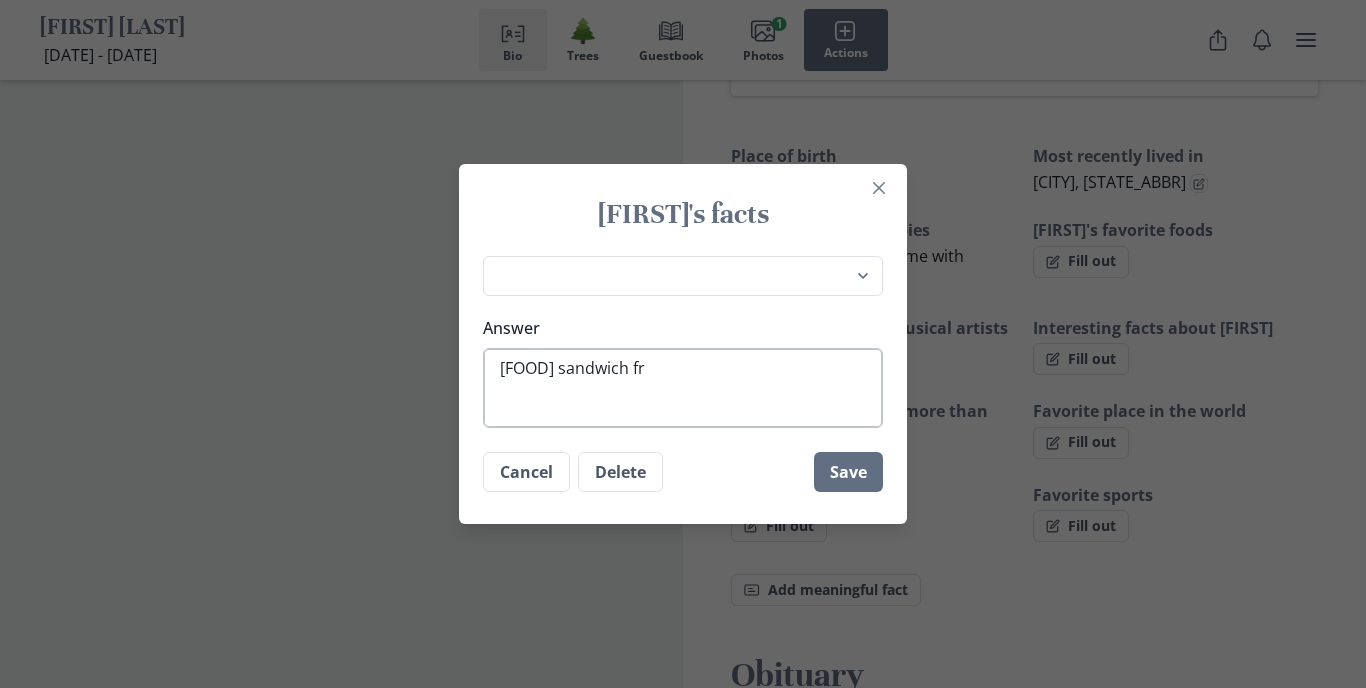 type on "x" 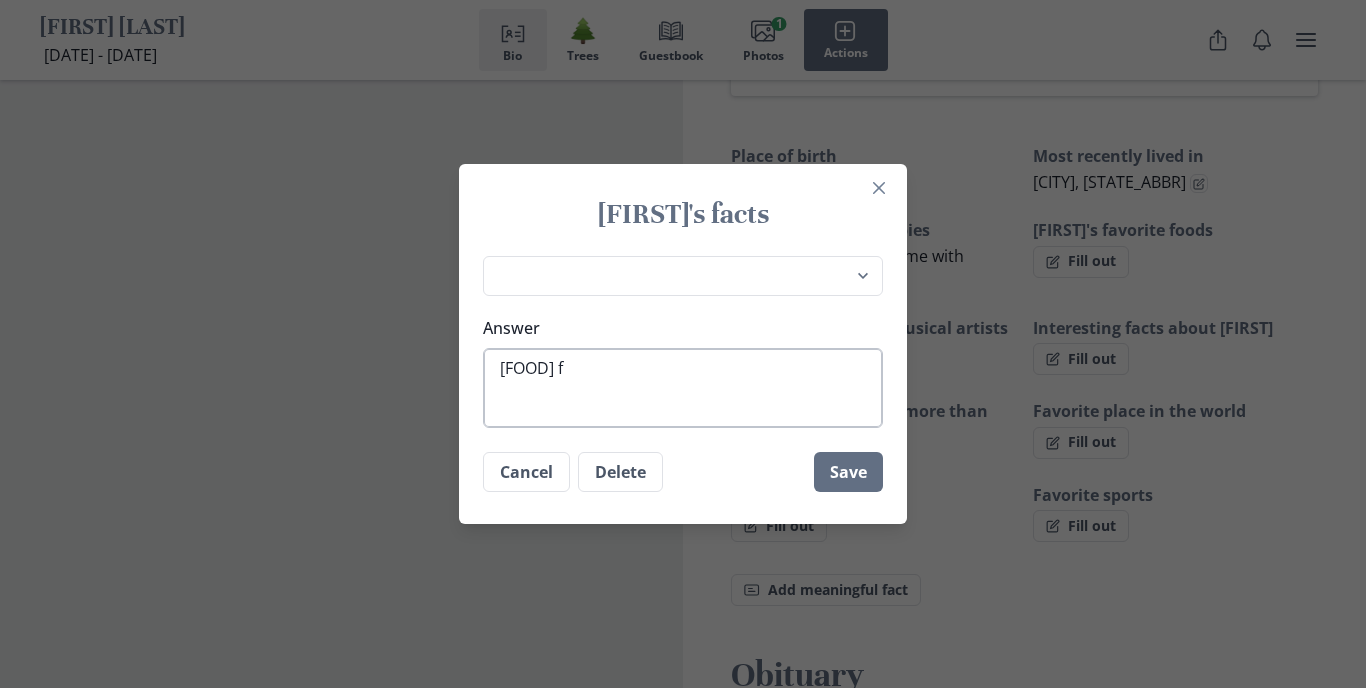 type on "x" 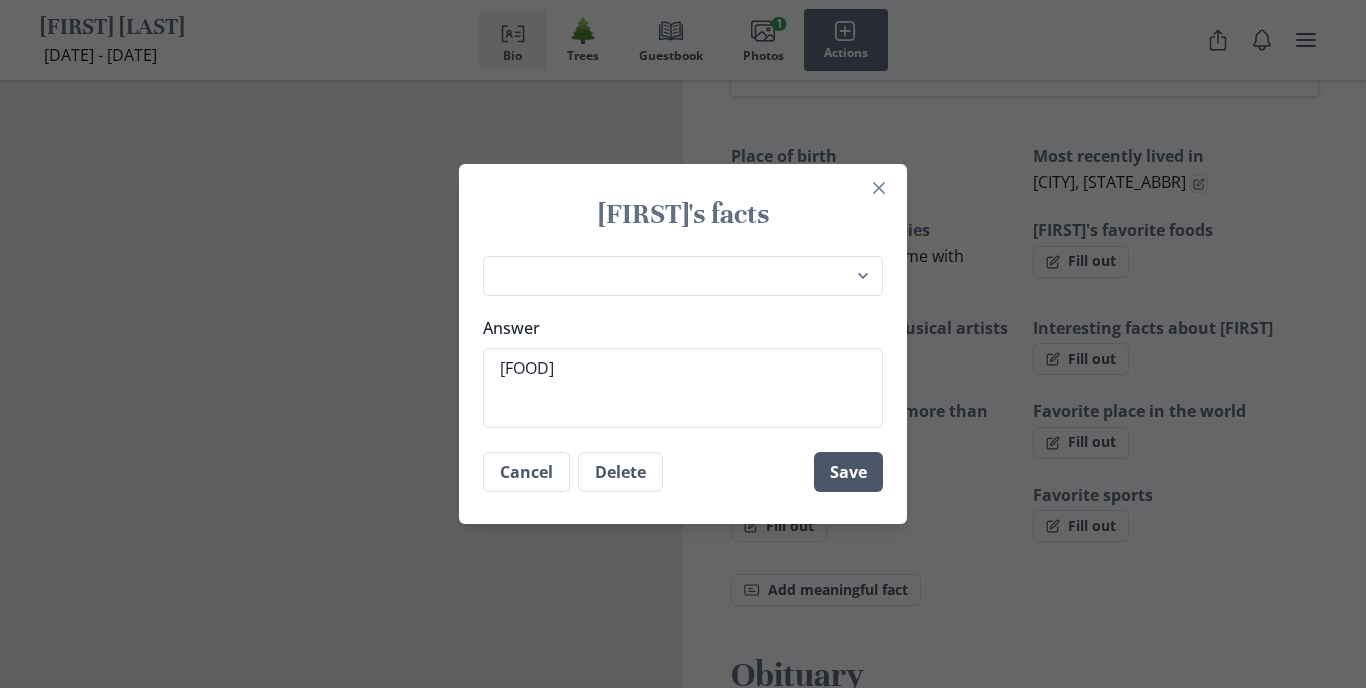 type on "[FOOD]" 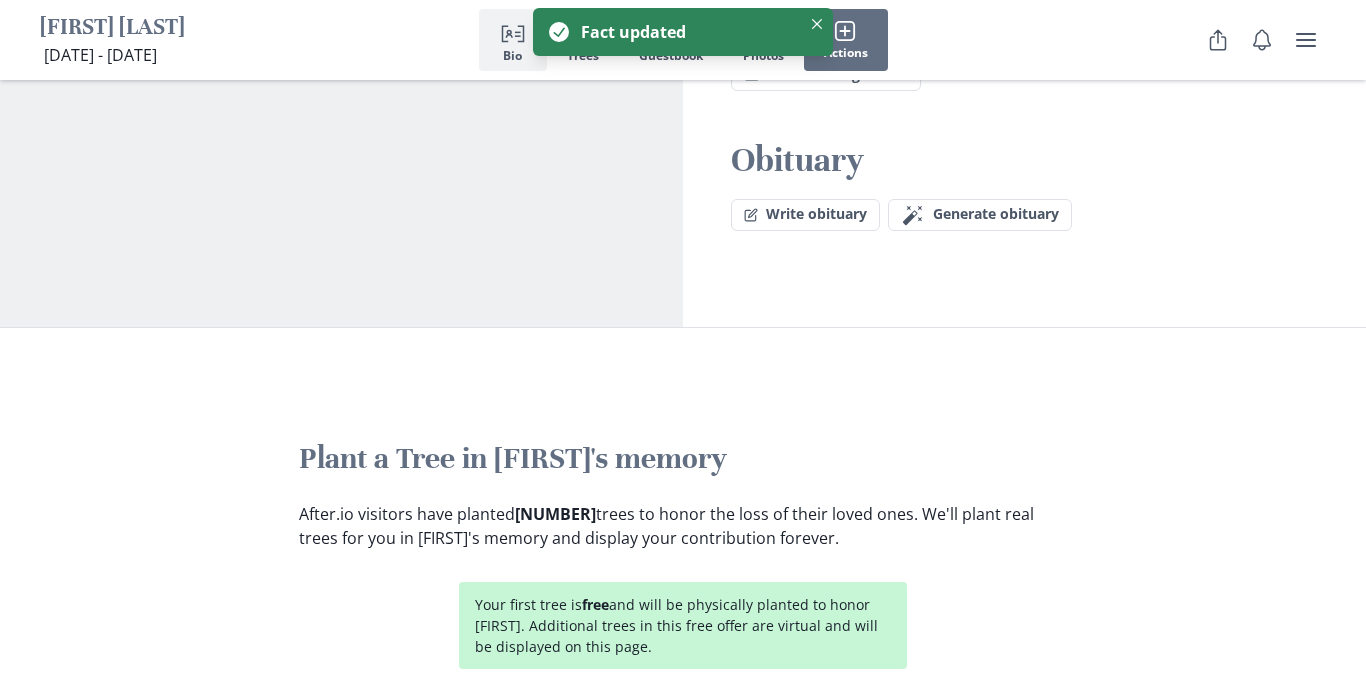 scroll, scrollTop: 1729, scrollLeft: 0, axis: vertical 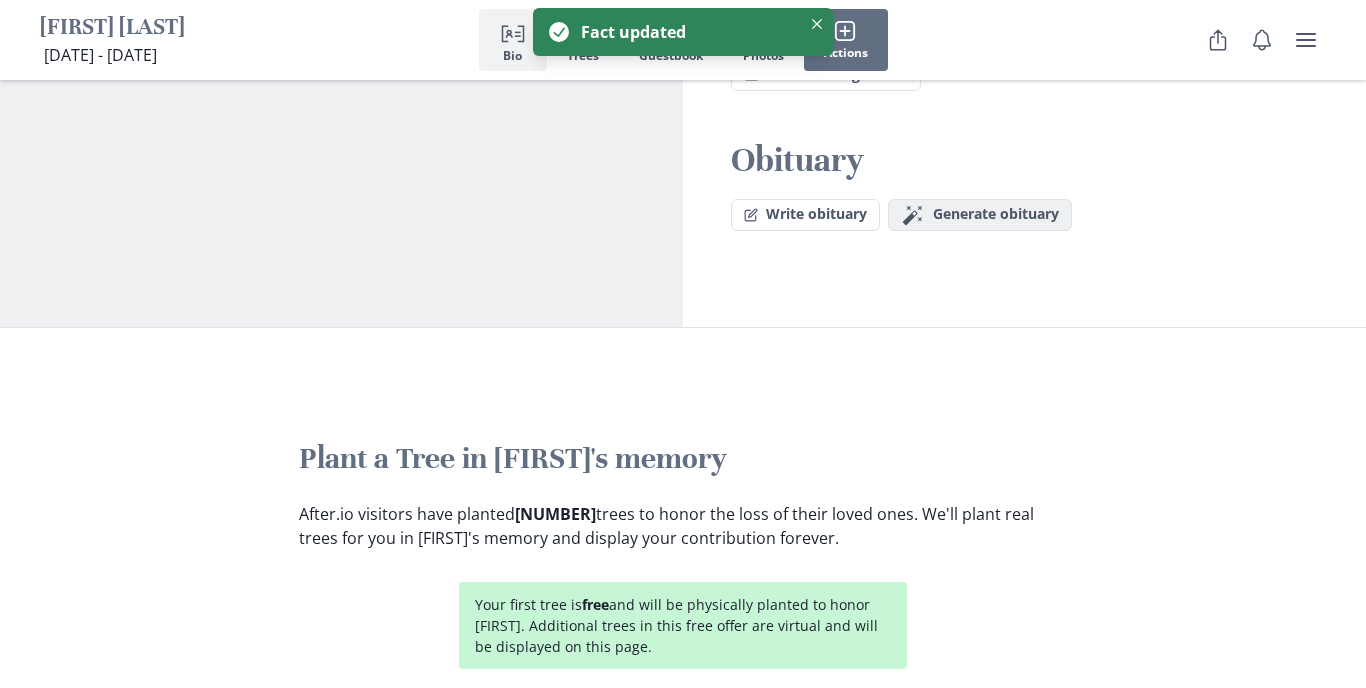 click on "Magic wand Generate obituary Generate" at bounding box center [980, 215] 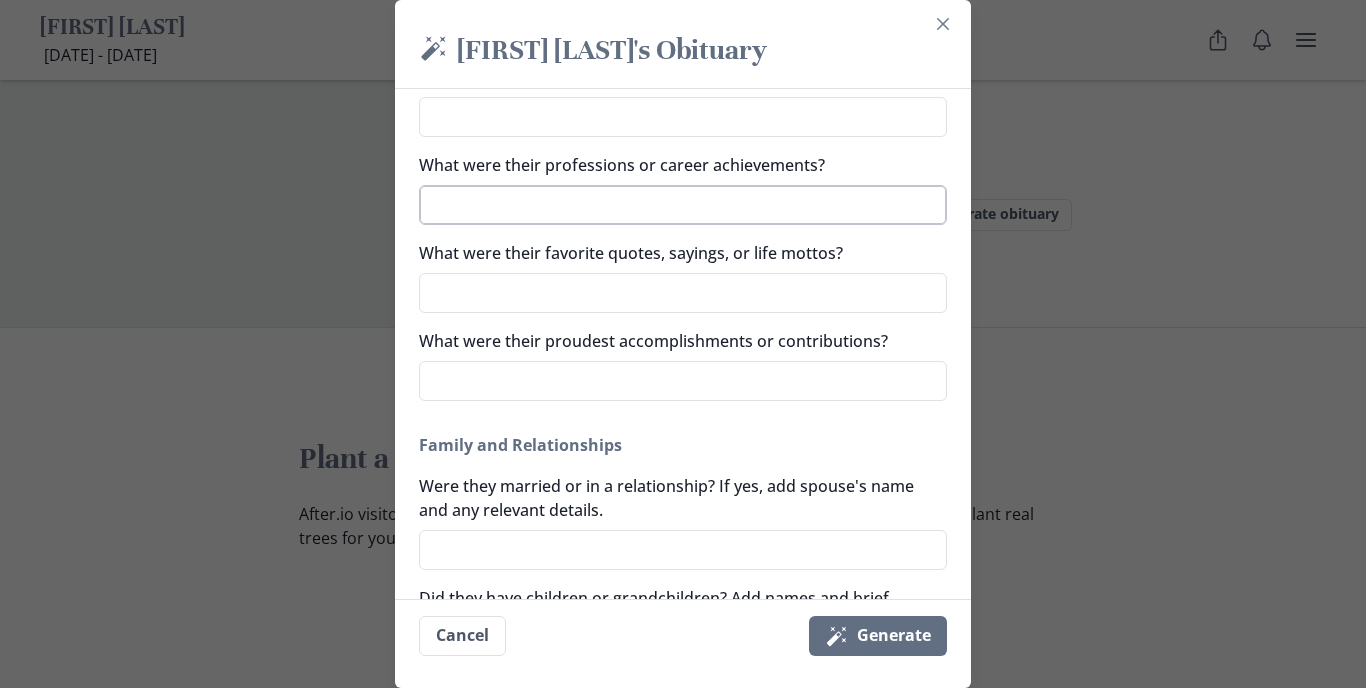 scroll, scrollTop: 267, scrollLeft: 0, axis: vertical 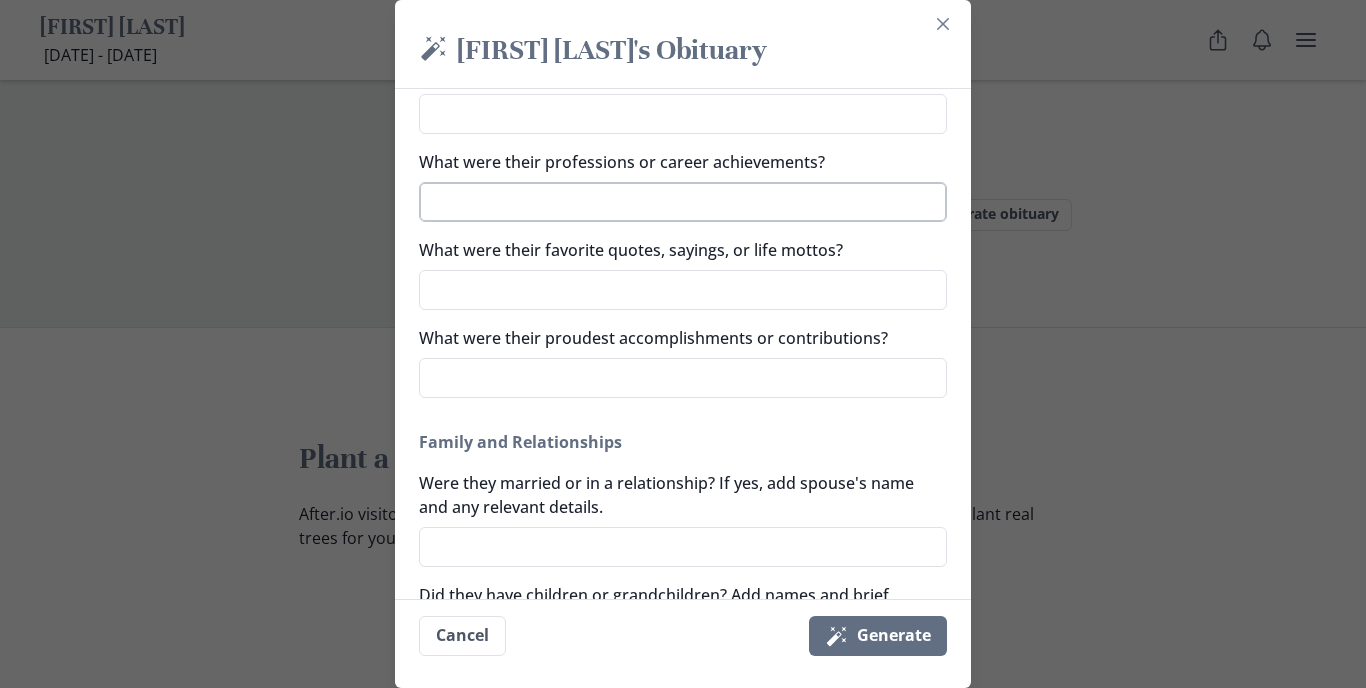 click on "What were their professions or career achievements?" at bounding box center (683, 202) 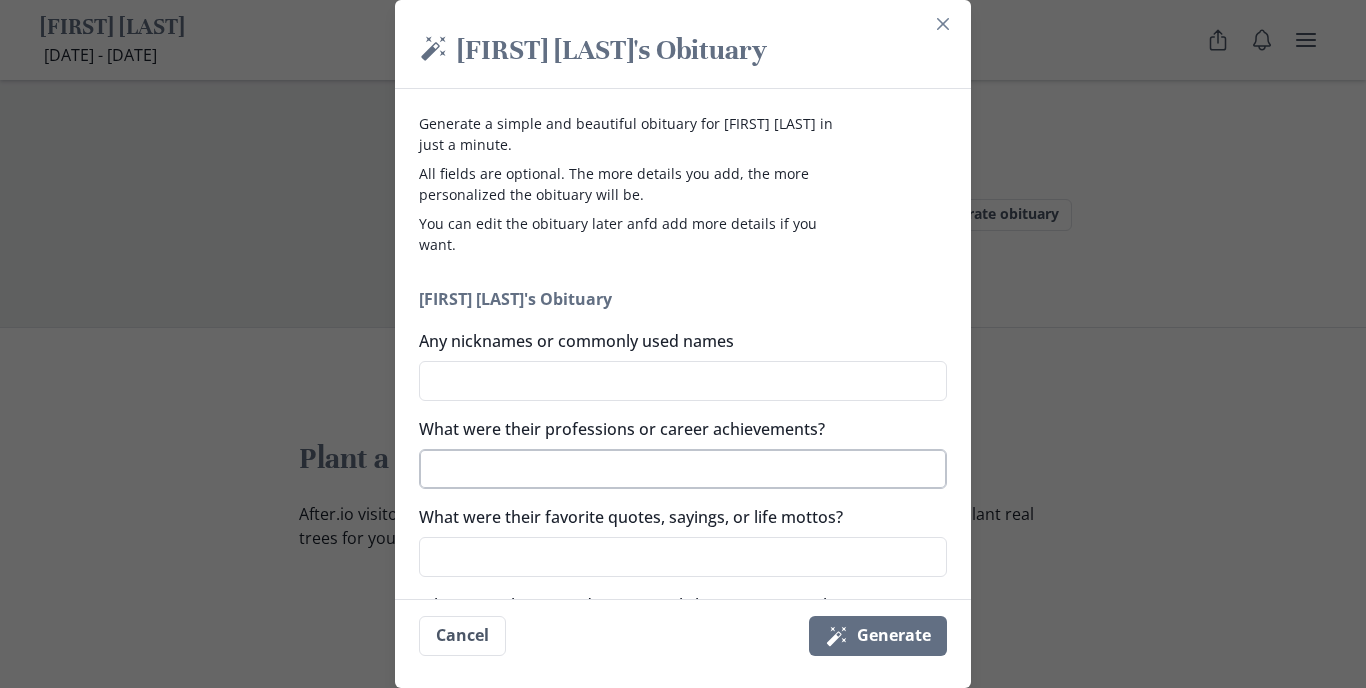 scroll, scrollTop: 0, scrollLeft: 0, axis: both 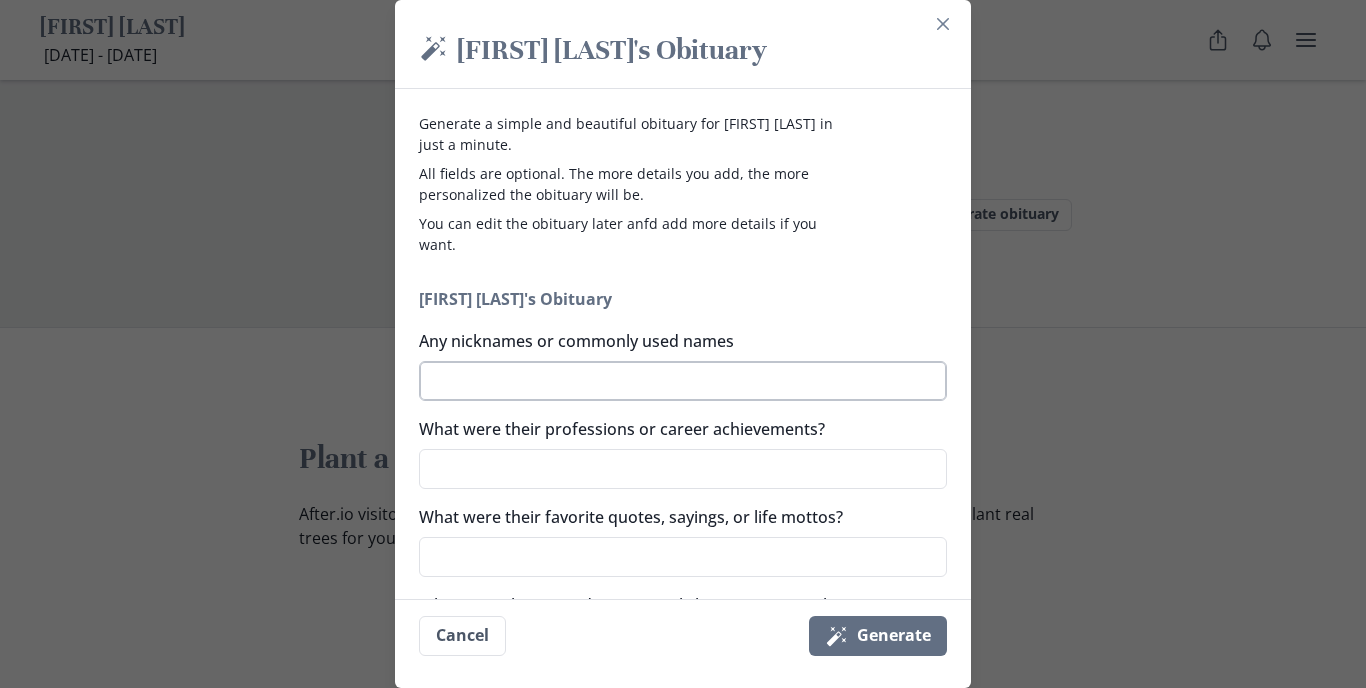 click on "Any nicknames or commonly used names" at bounding box center [683, 381] 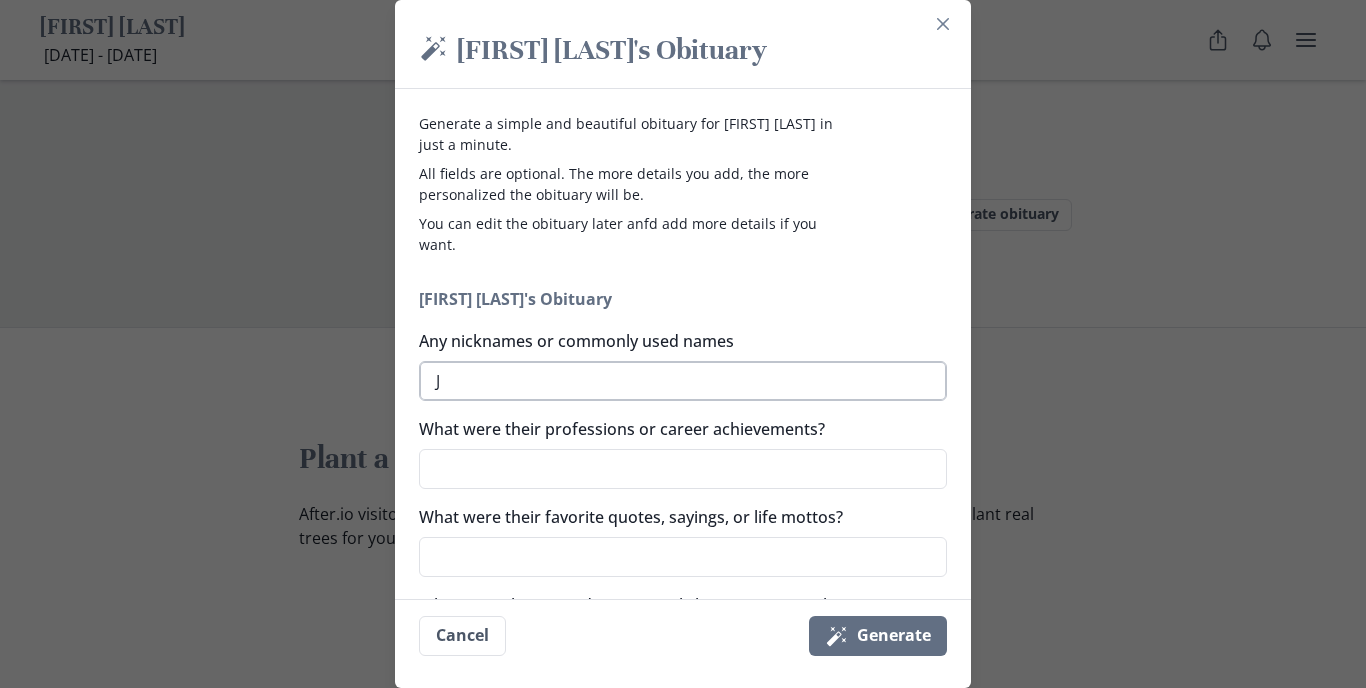 type on "x" 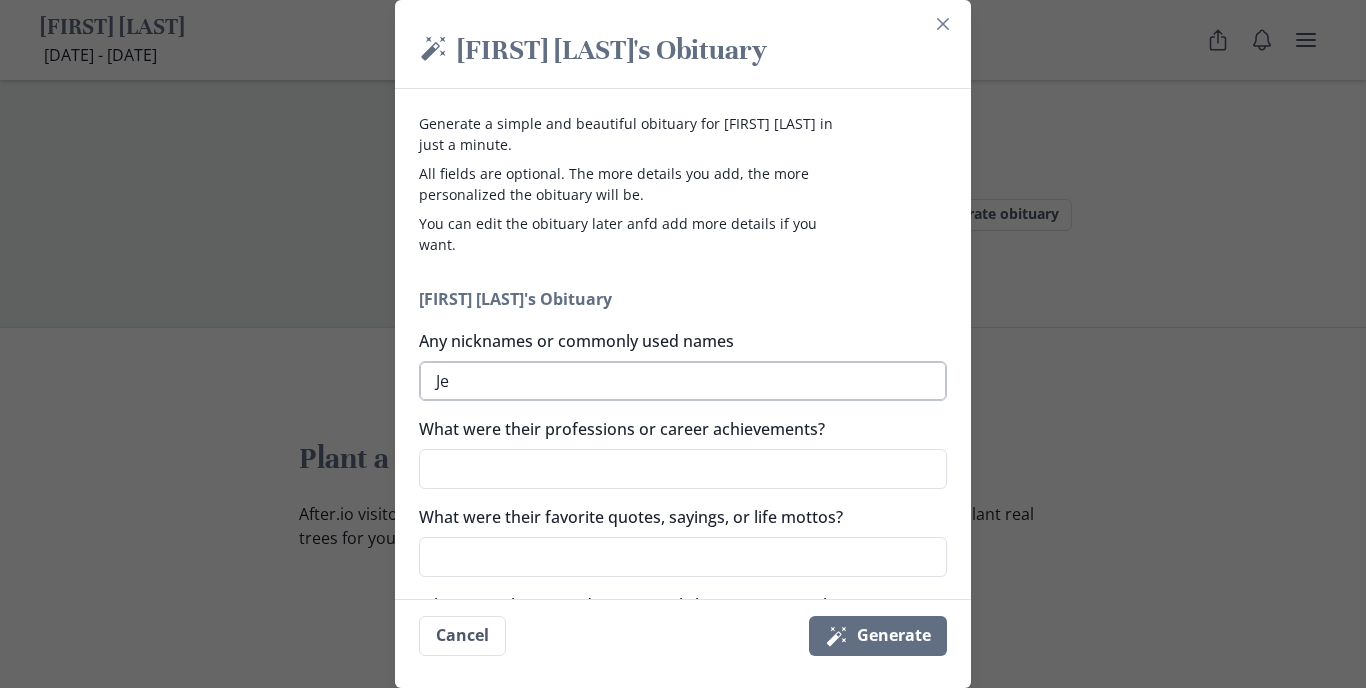 type on "x" 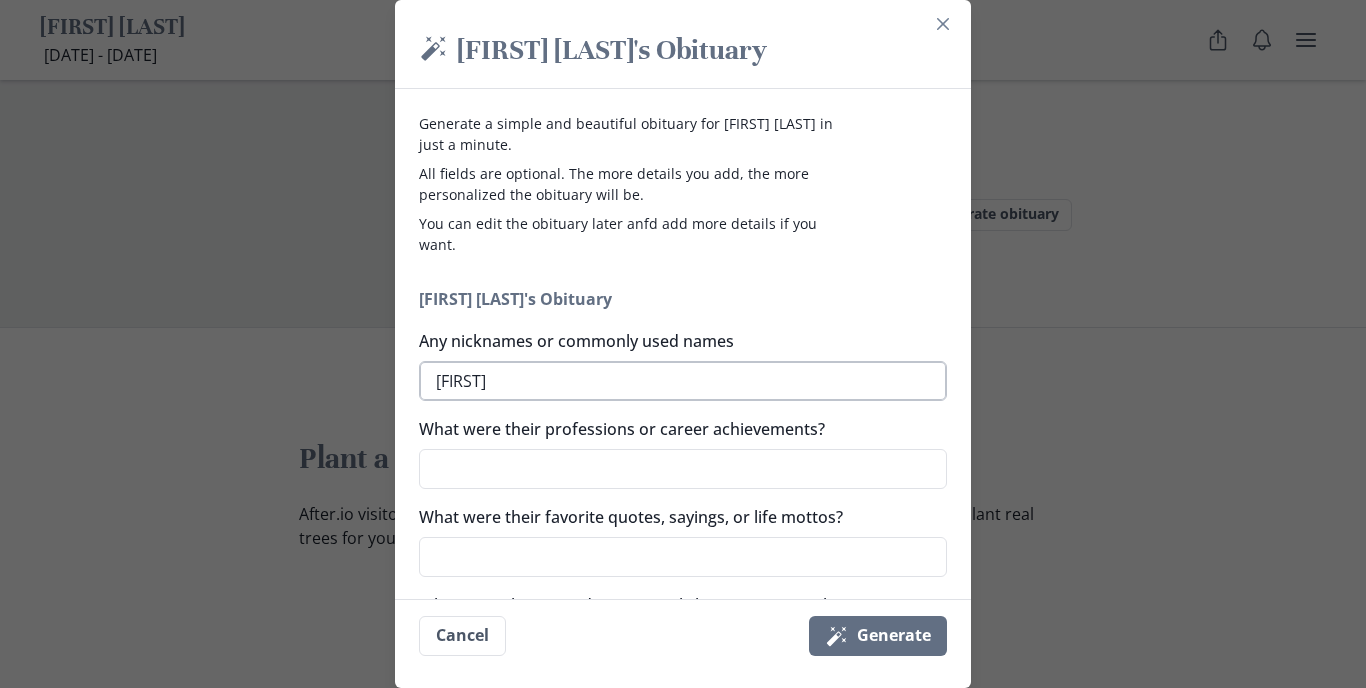 type on "x" 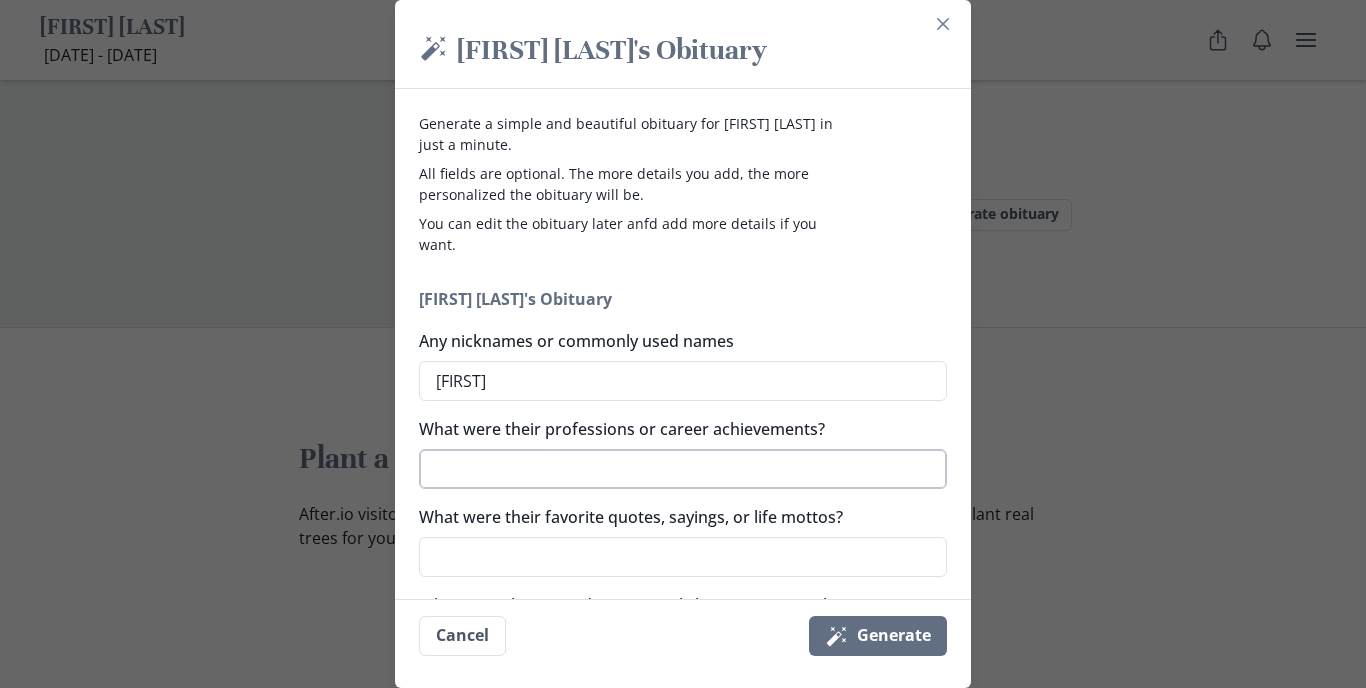 click on "What were their professions or career achievements?" at bounding box center (683, 469) 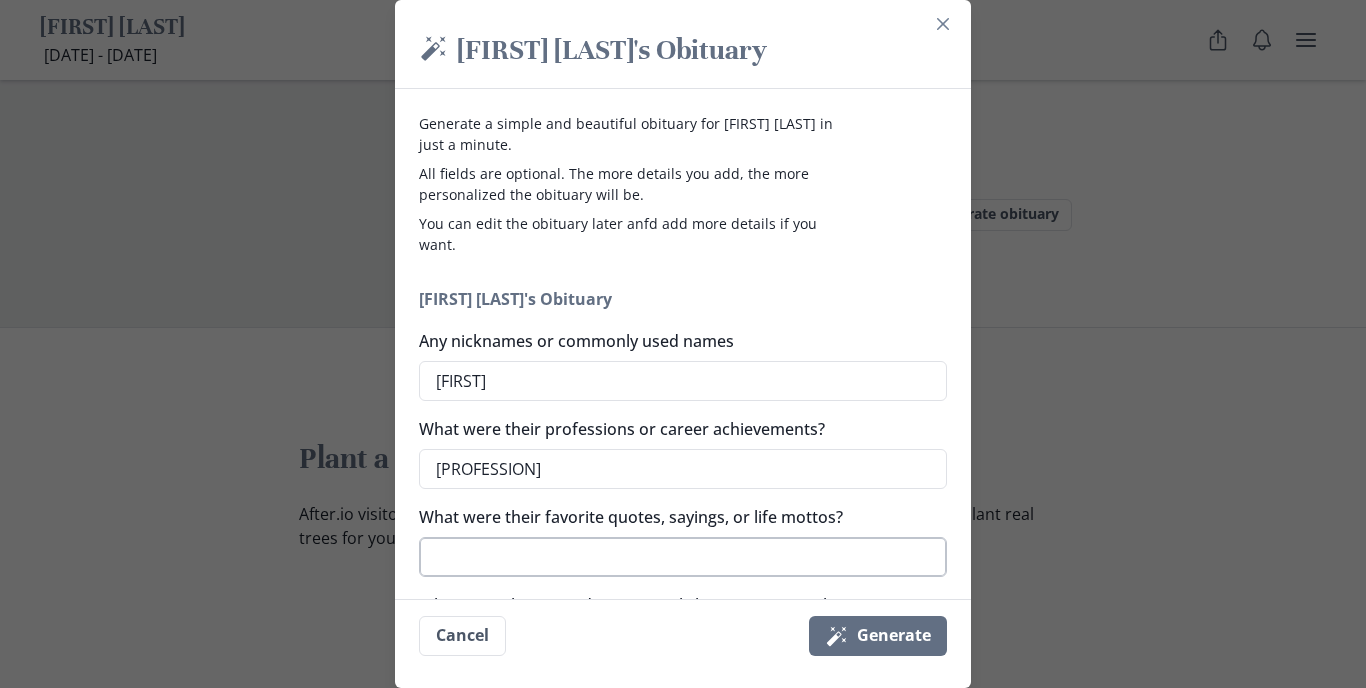click on "What were their favorite quotes, sayings, or life mottos?" at bounding box center [683, 557] 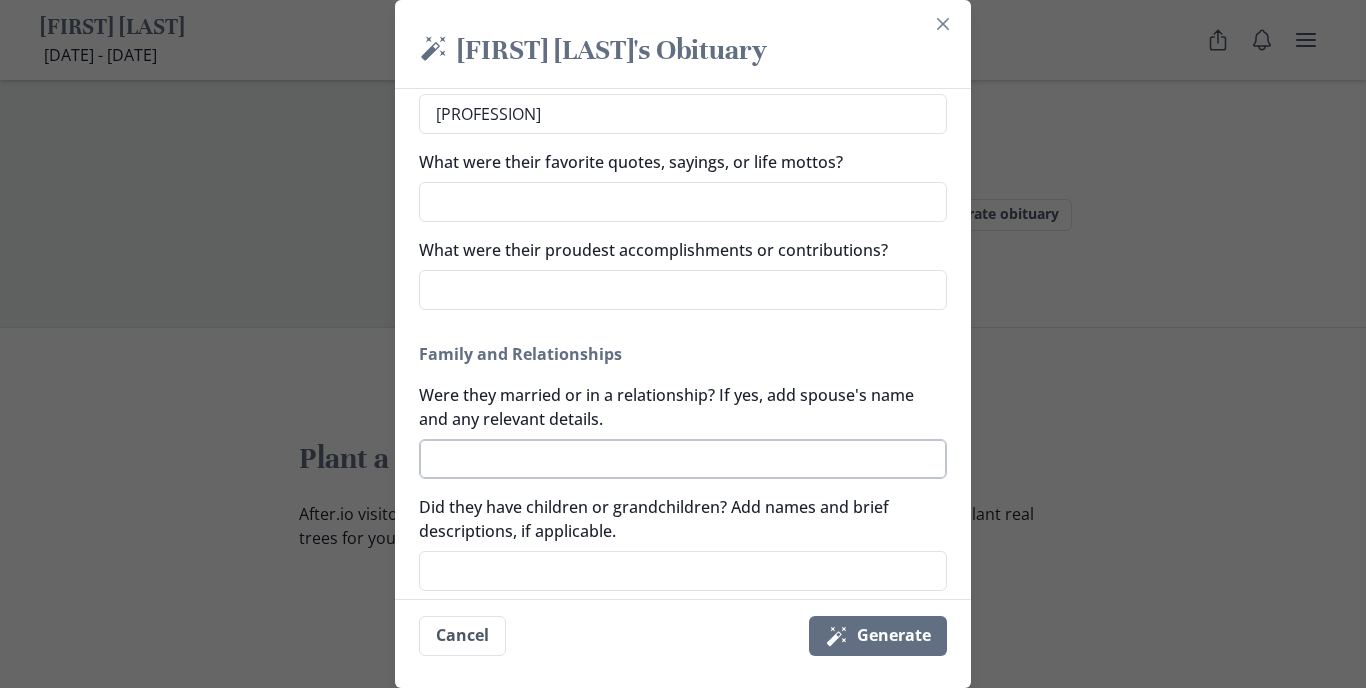 scroll, scrollTop: 363, scrollLeft: 0, axis: vertical 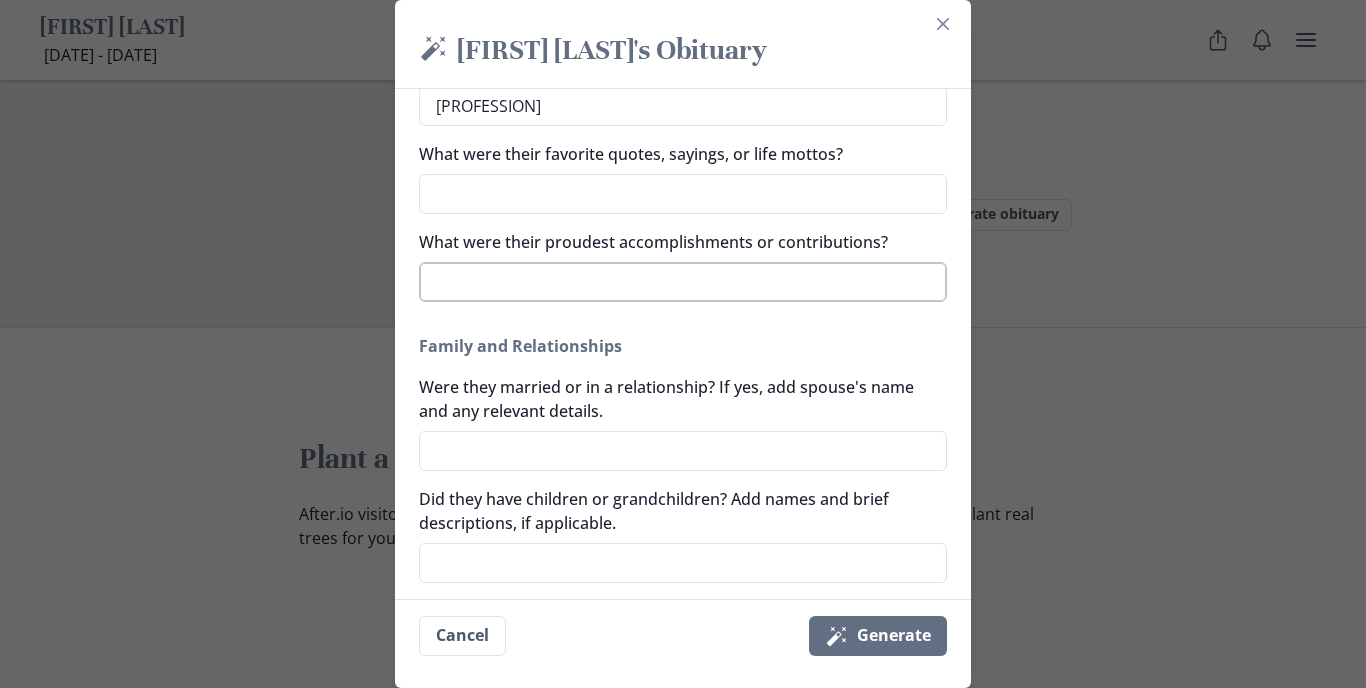 click on "What were their proudest accomplishments or contributions?" at bounding box center (683, 282) 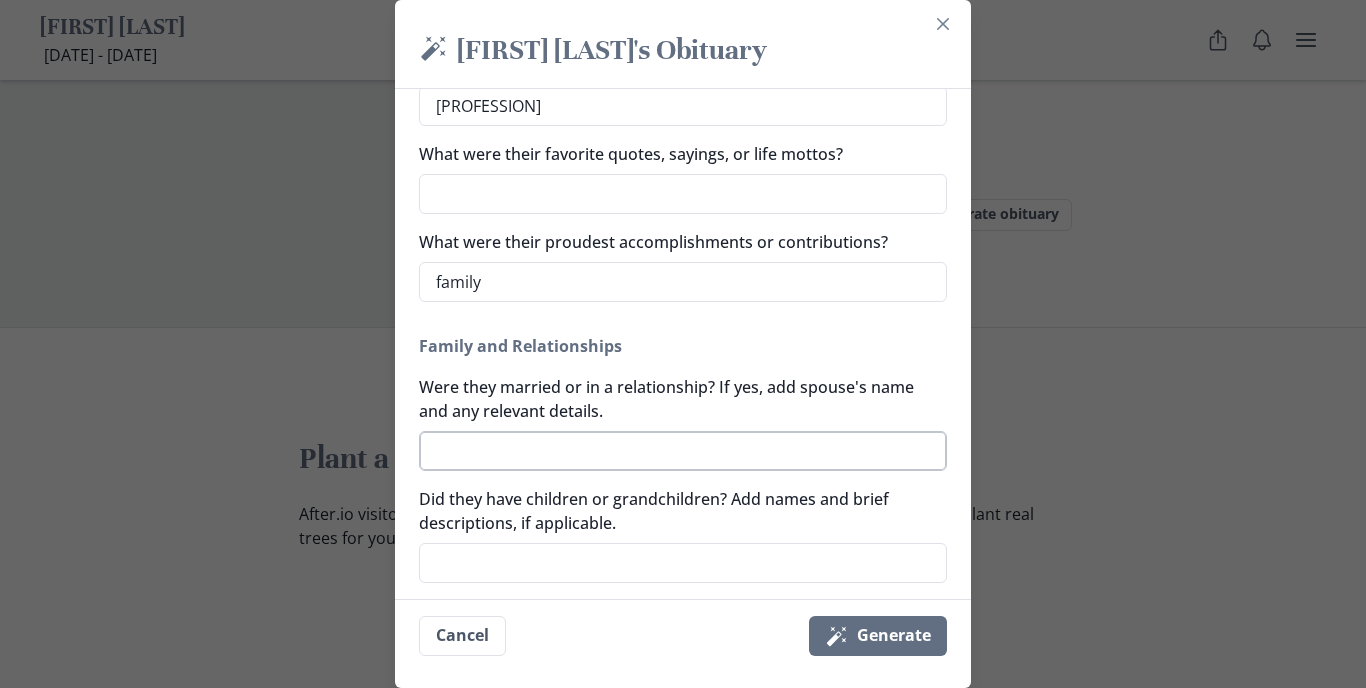 click on "Were they married or in a relationship? If yes, add spouse's name and any relevant details." at bounding box center (683, 451) 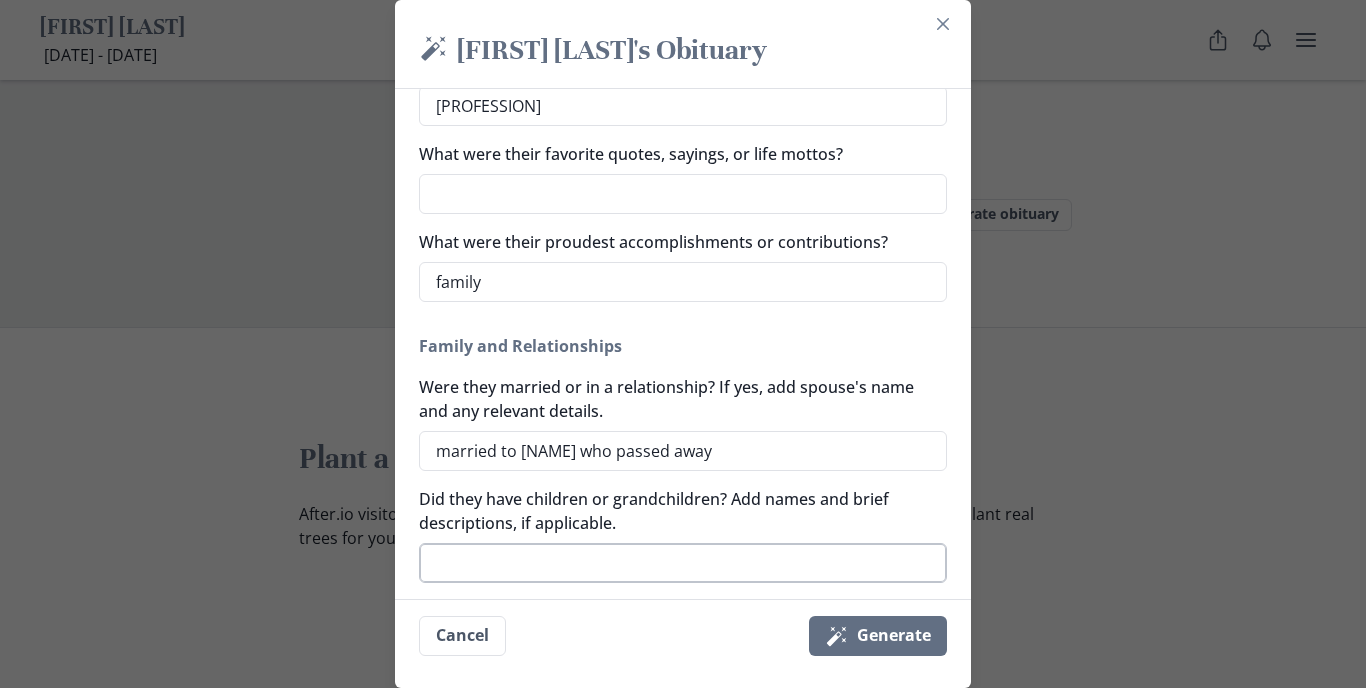 click on "Did they have children or grandchildren? Add names and brief descriptions, if applicable." at bounding box center (683, 563) 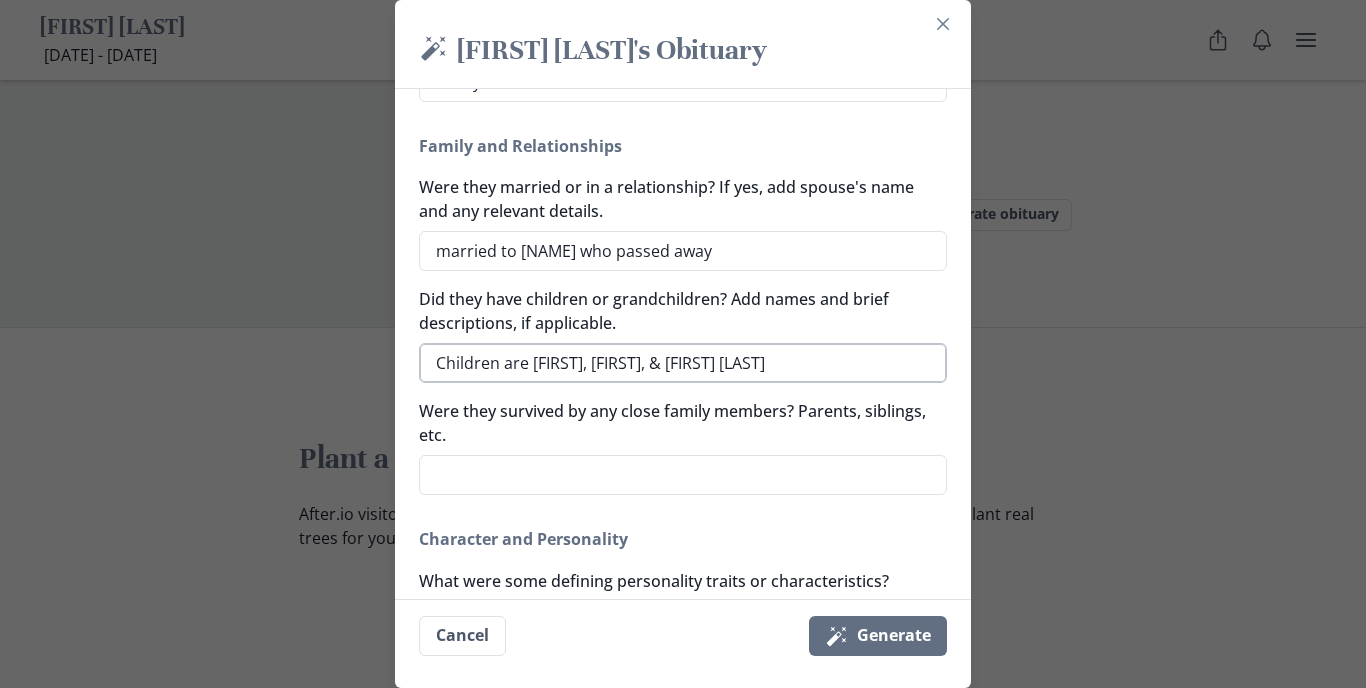 scroll, scrollTop: 571, scrollLeft: 0, axis: vertical 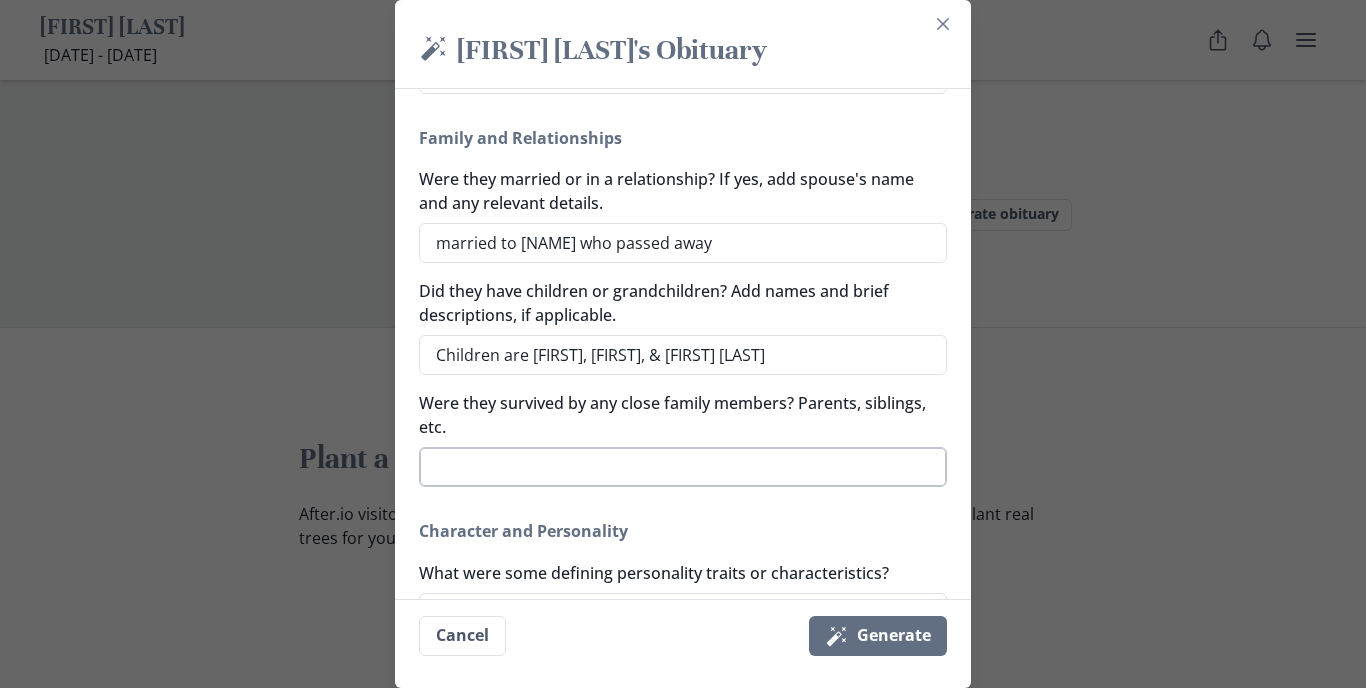 click on "Were they survived by any close family members? Parents, siblings, etc." at bounding box center [683, 467] 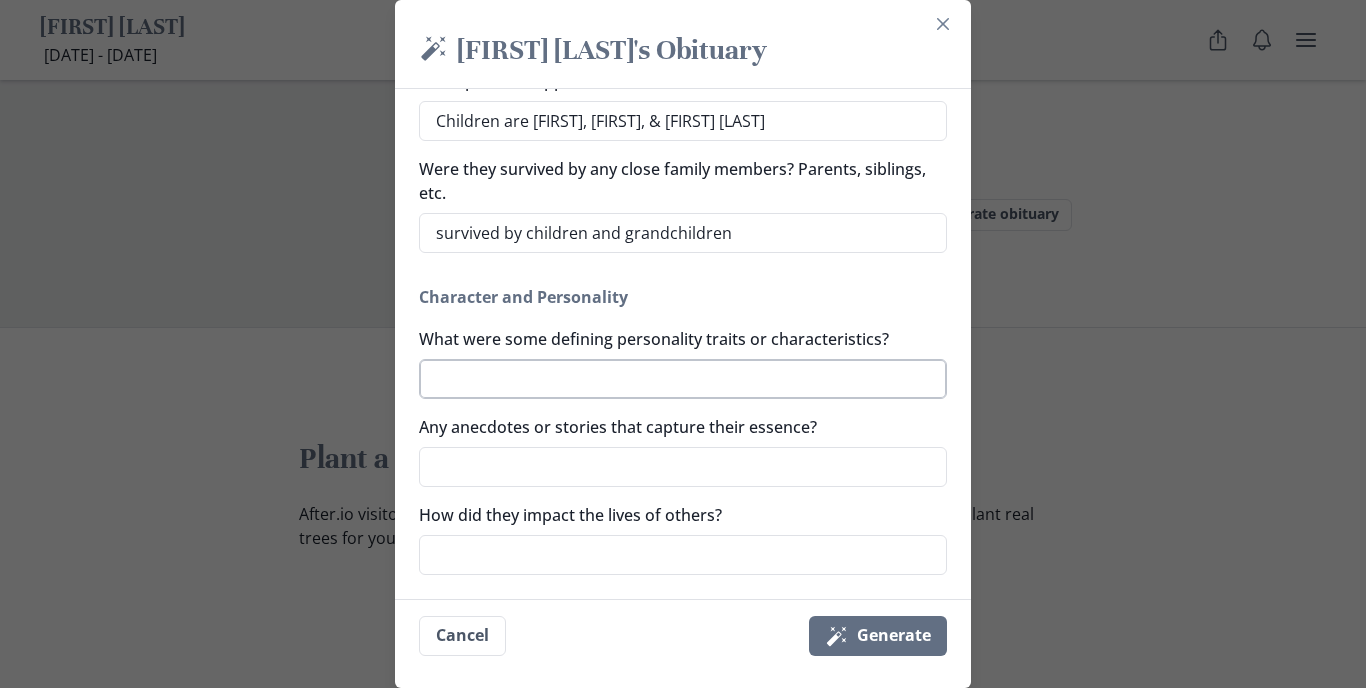 scroll, scrollTop: 810, scrollLeft: 0, axis: vertical 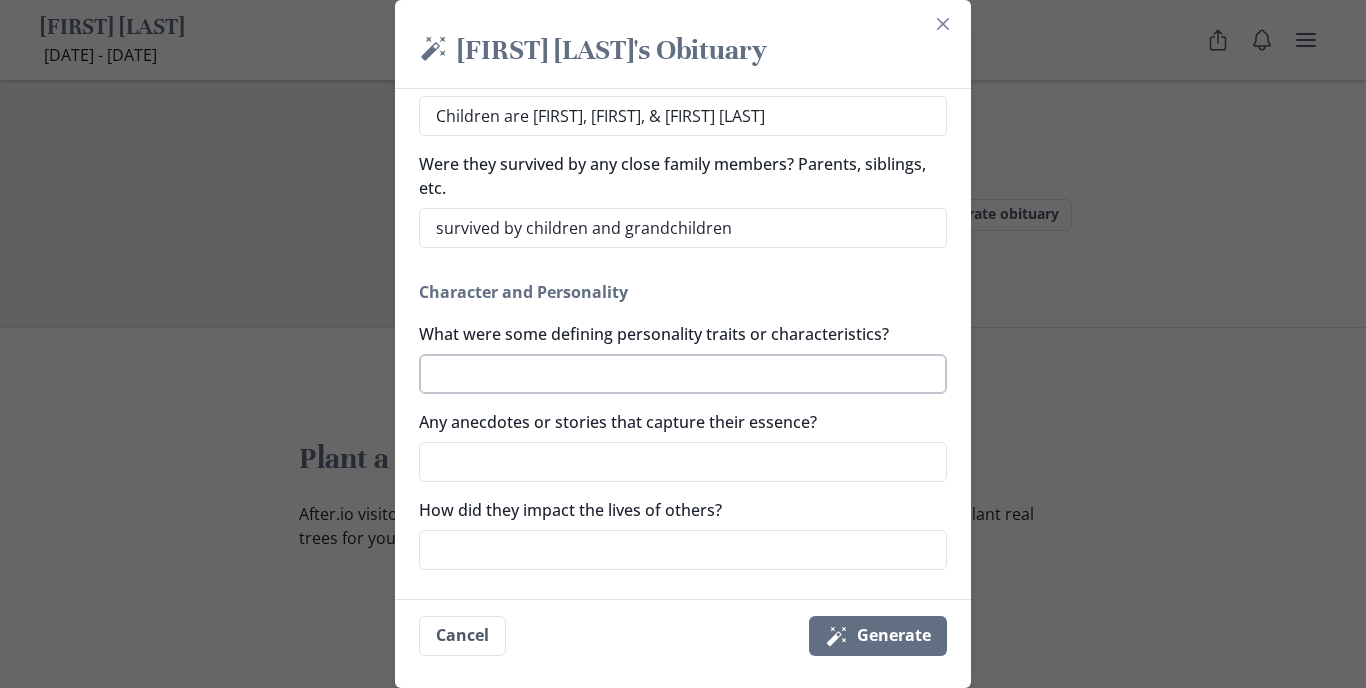 click on "What were some defining personality traits or characteristics?" at bounding box center [683, 374] 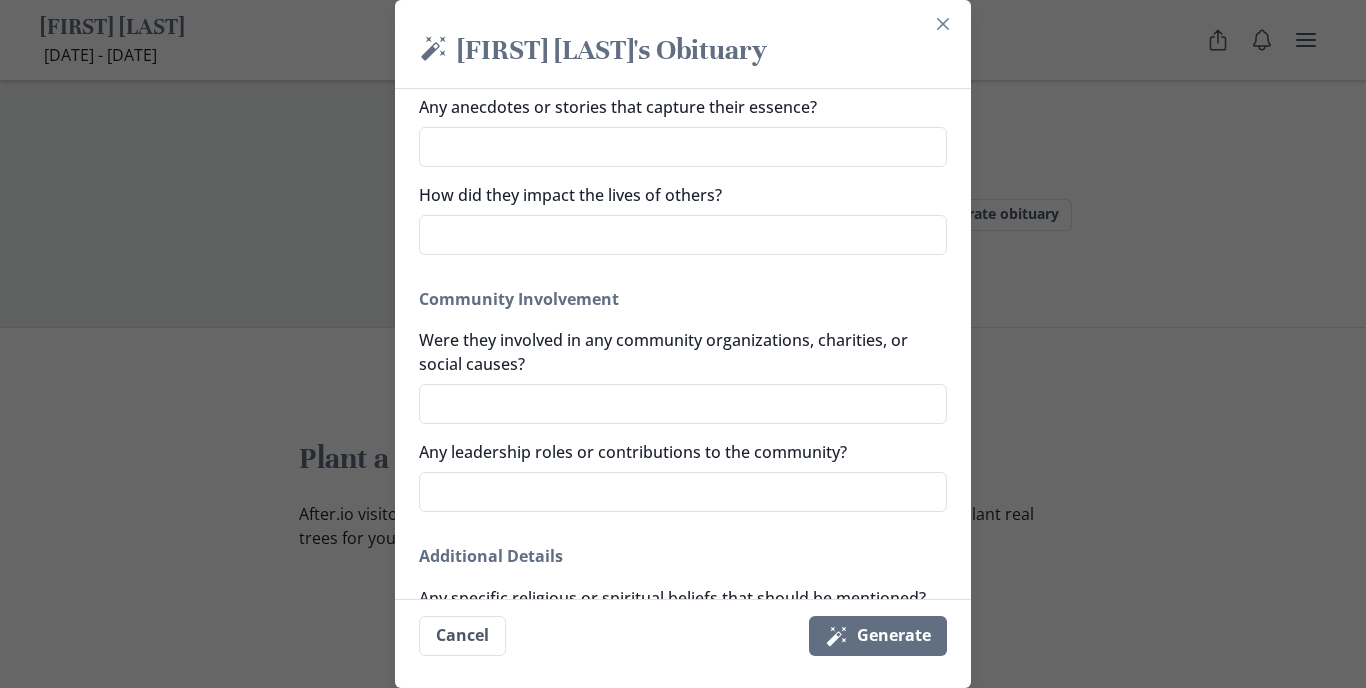 scroll, scrollTop: 1130, scrollLeft: 0, axis: vertical 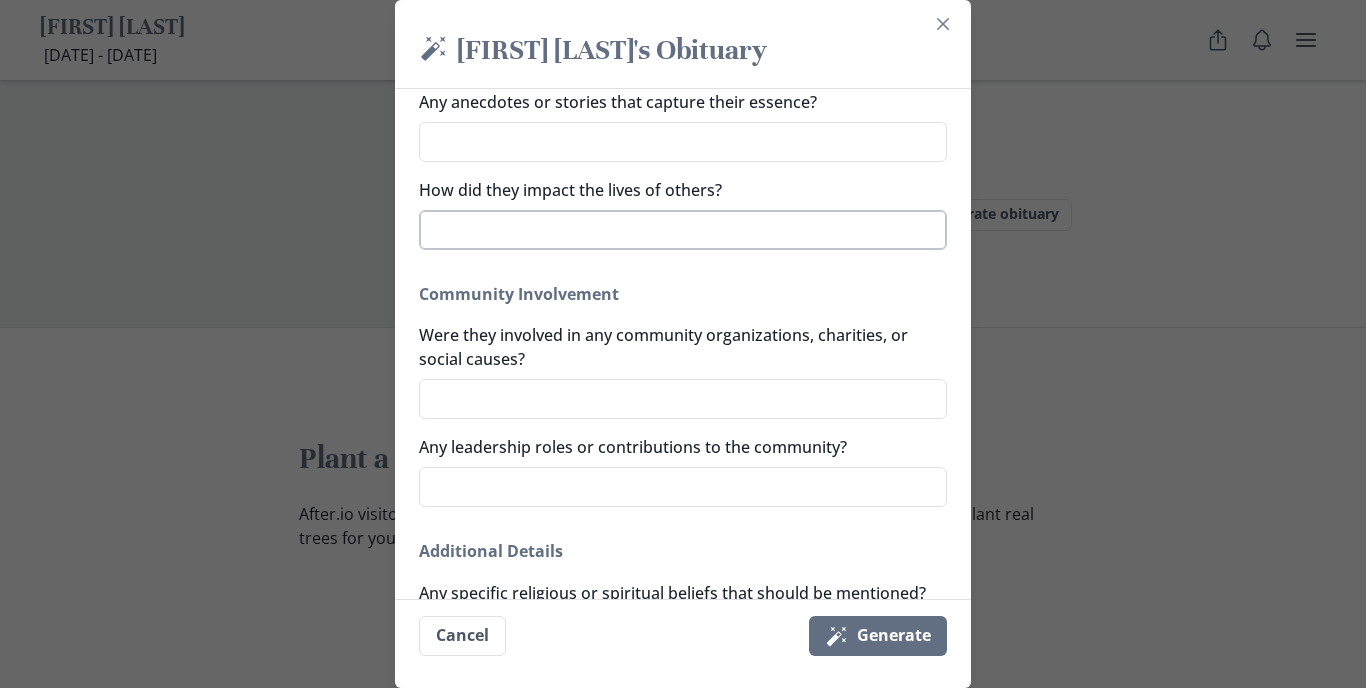 click on "How did they impact the lives of others?" at bounding box center [683, 230] 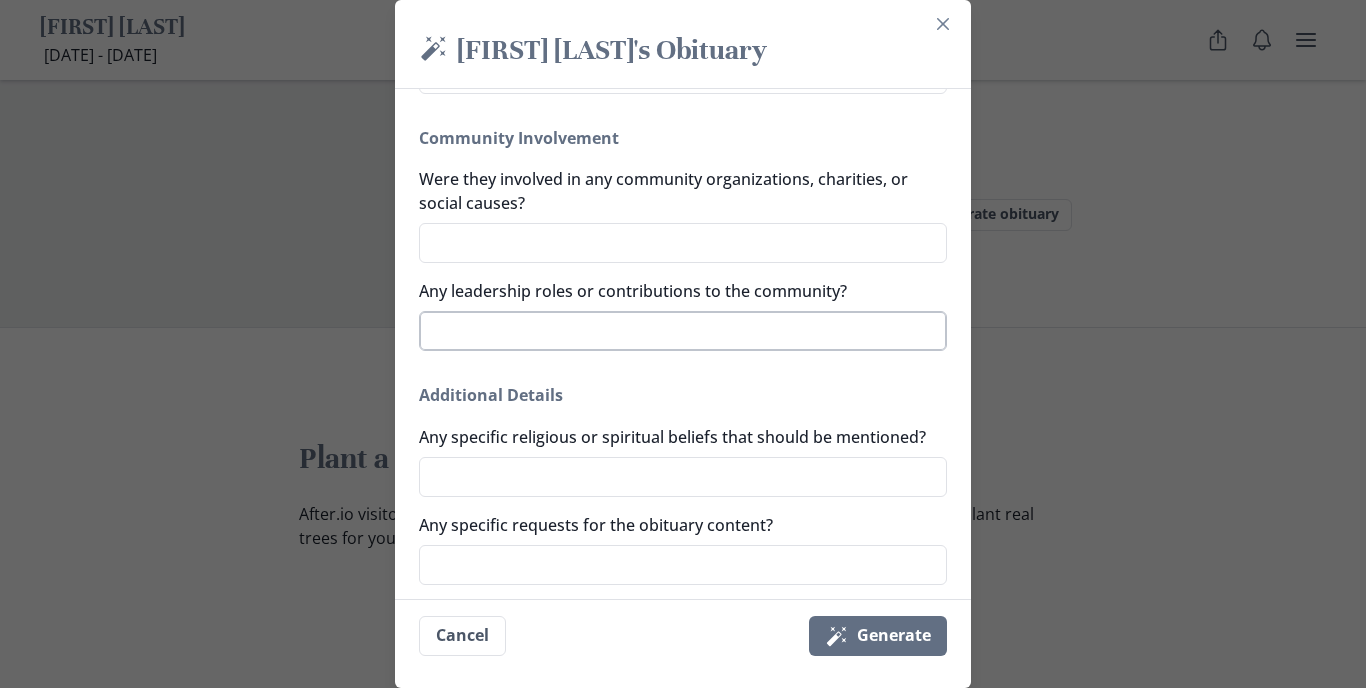 scroll, scrollTop: 1285, scrollLeft: 0, axis: vertical 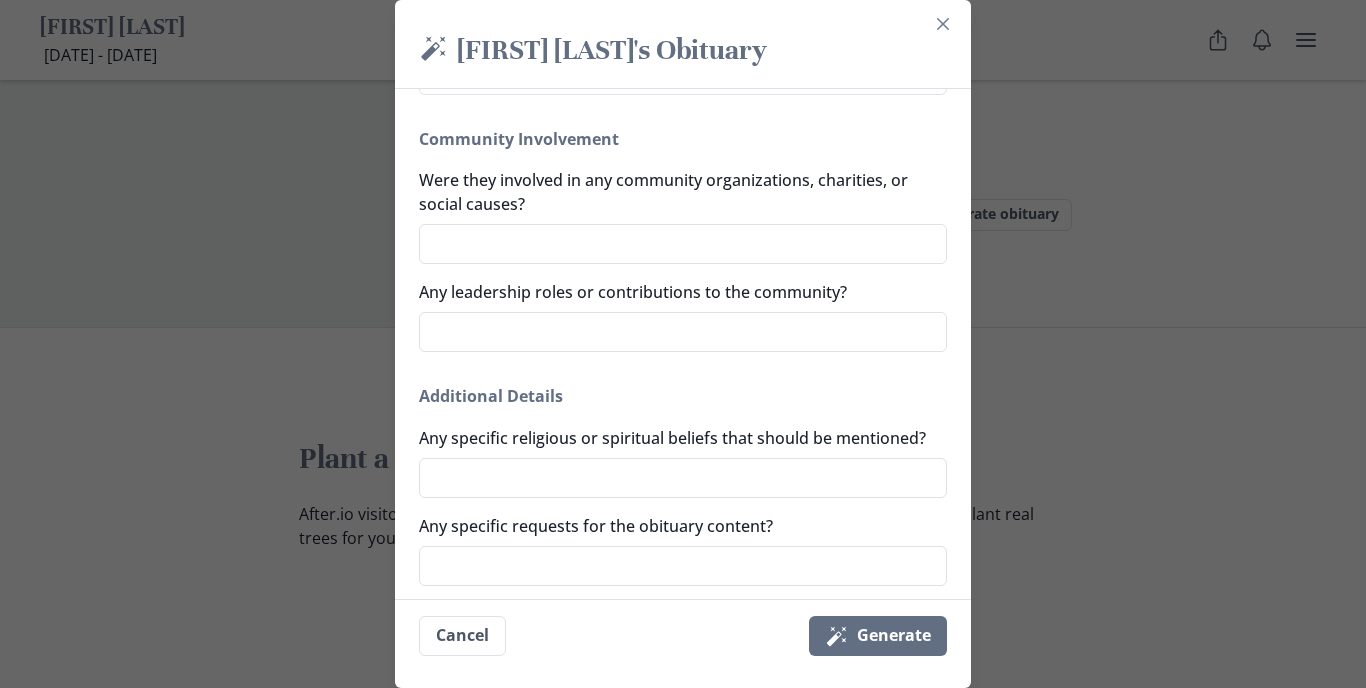 click on "Generate a simple and beautiful obituary for [FIRST] [LAST] in just a minute. All fields are optional. The more details you add, the more personalized the obituary will be. You can edit the obituary later anfd add more details if you want. [FIRST] [LAST]'s Obituary Any nicknames or commonly used names [NICKNAME] What were their professions or career achievements? [PROFESSION] What were their favorite quotes, sayings, or life mottos? What were their proudest accomplishments or contributions? family Family and Relationships Were they married or in a relationship? If yes, add spouse's name and any relevant details. married to [SPOUSE_NAME] who passed away Did they have children or grandchildren? Add names and brief descriptions, if applicable. Children are [CHILD_1], [CHILD_2], & [CHILD_3] [LAST] Were they survived by any close family members? Parents, siblings, etc. survived by children and grandchildren Character and Personality What were some defining personality traits or characteristics? [TRAIT_1], [TRAIT_2], [TRAIT_3]" at bounding box center (683, 344) 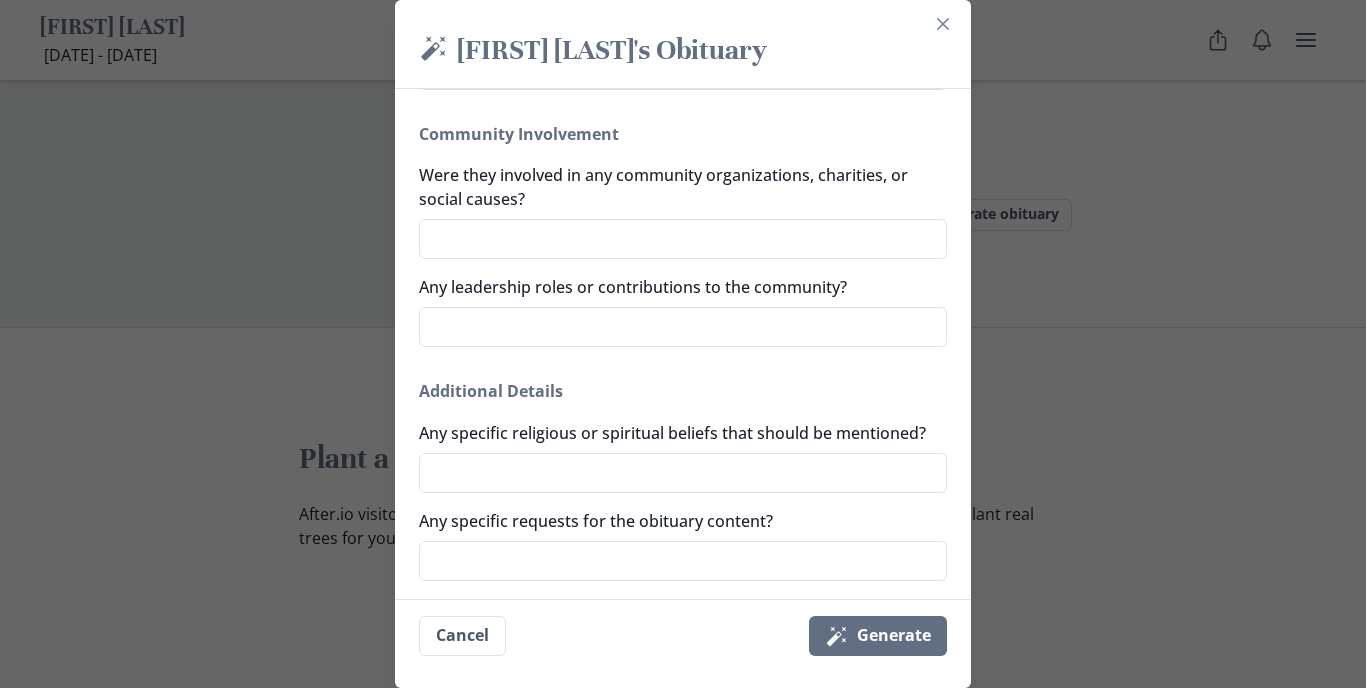 scroll, scrollTop: 1285, scrollLeft: 0, axis: vertical 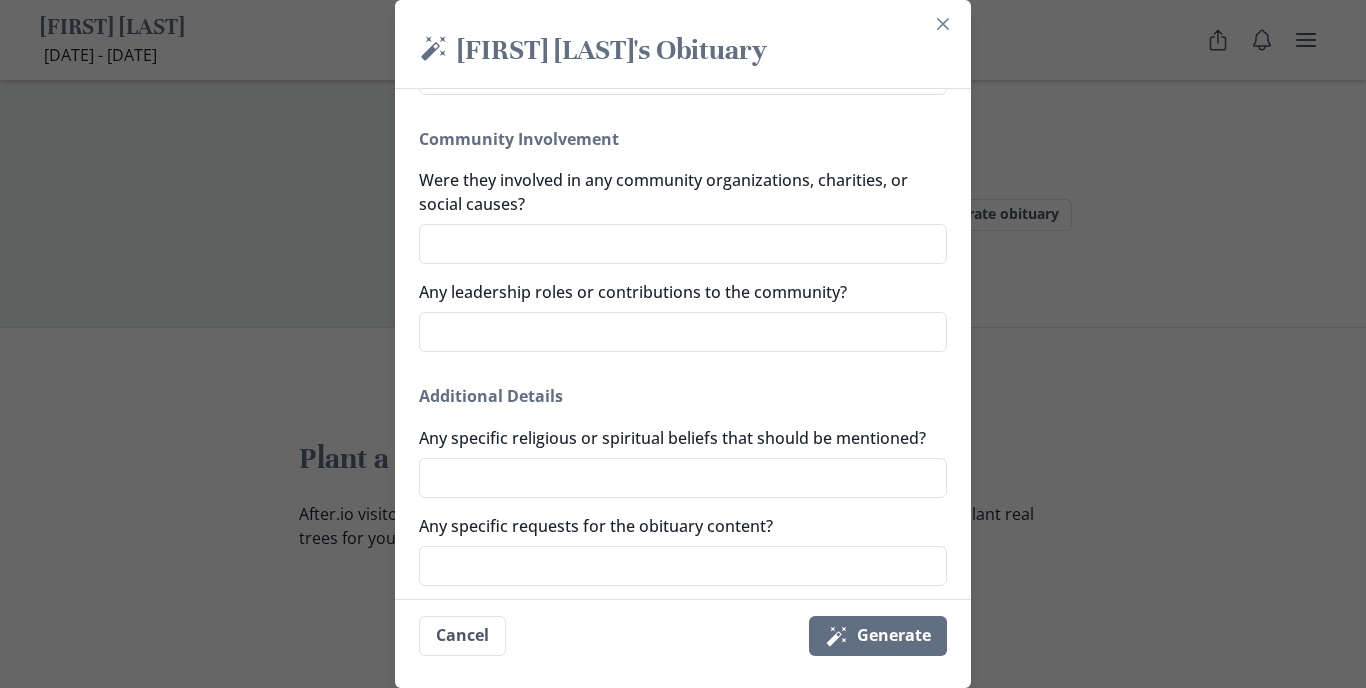 click on "Cancel Magic wand Generate" at bounding box center (683, 635) 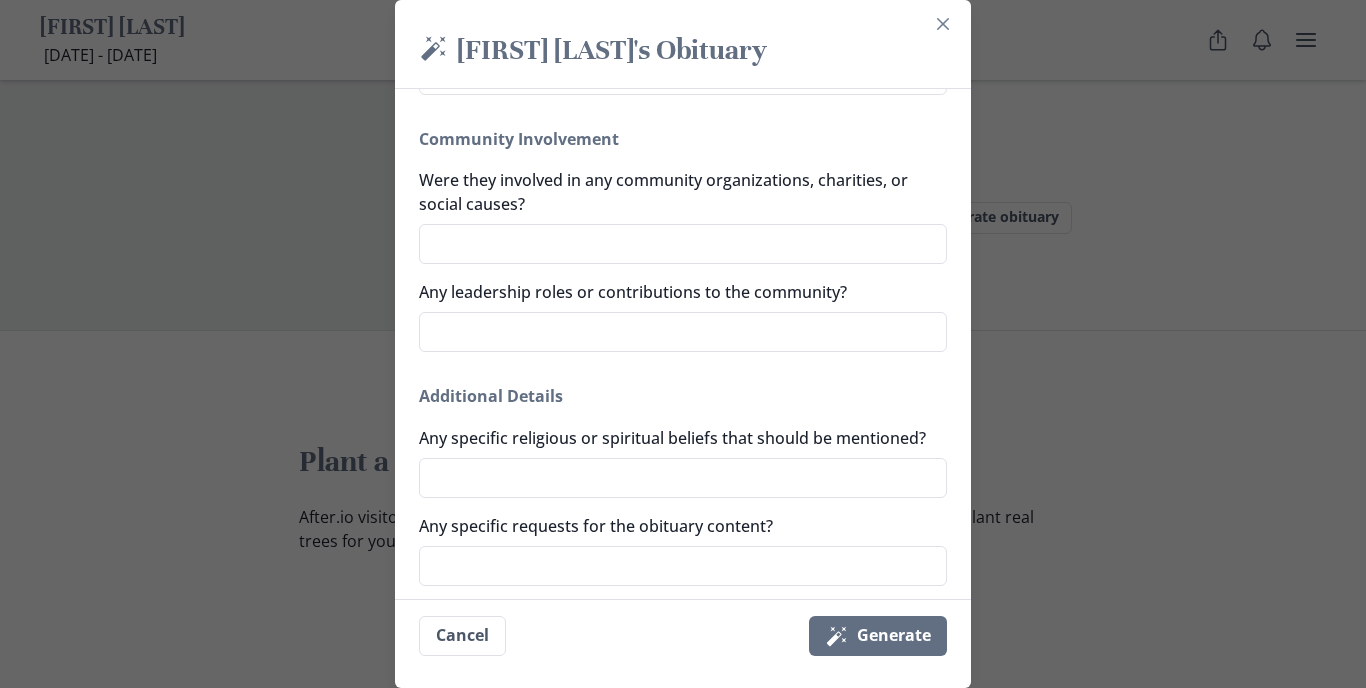 scroll, scrollTop: 1724, scrollLeft: 0, axis: vertical 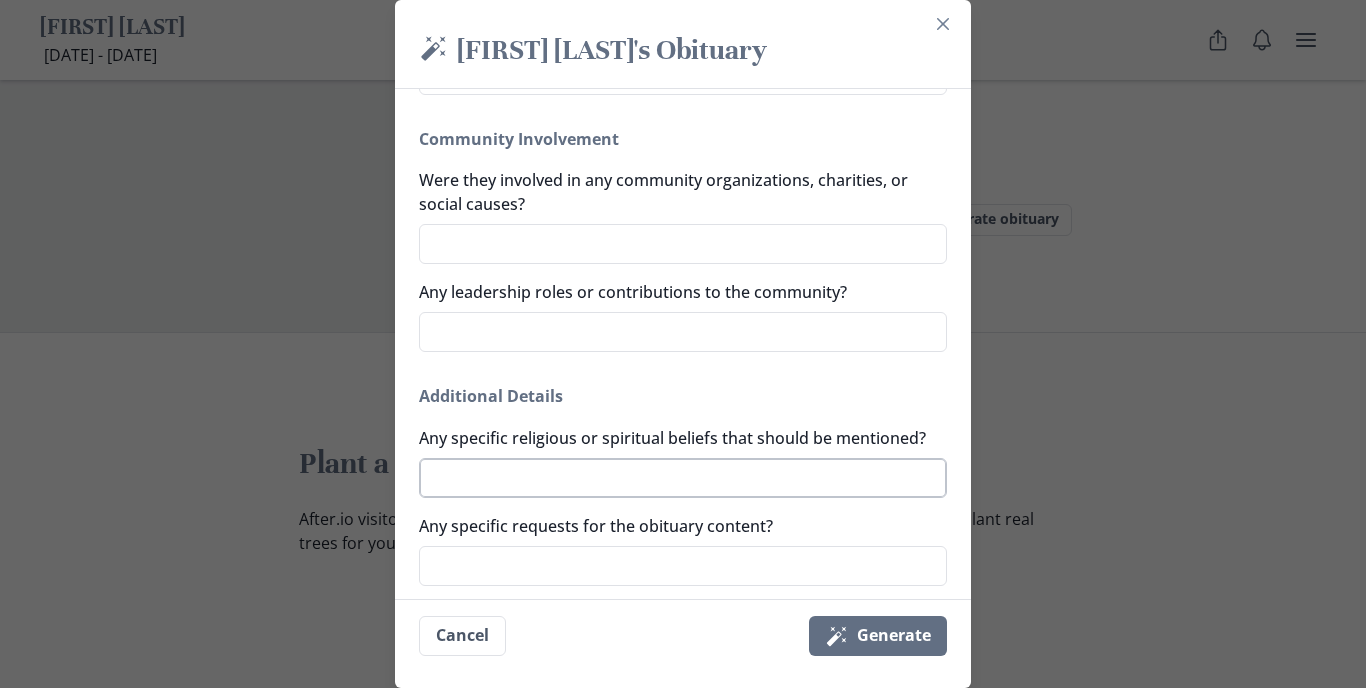 click on "Any specific religious or spiritual beliefs that should be mentioned?" at bounding box center (683, 478) 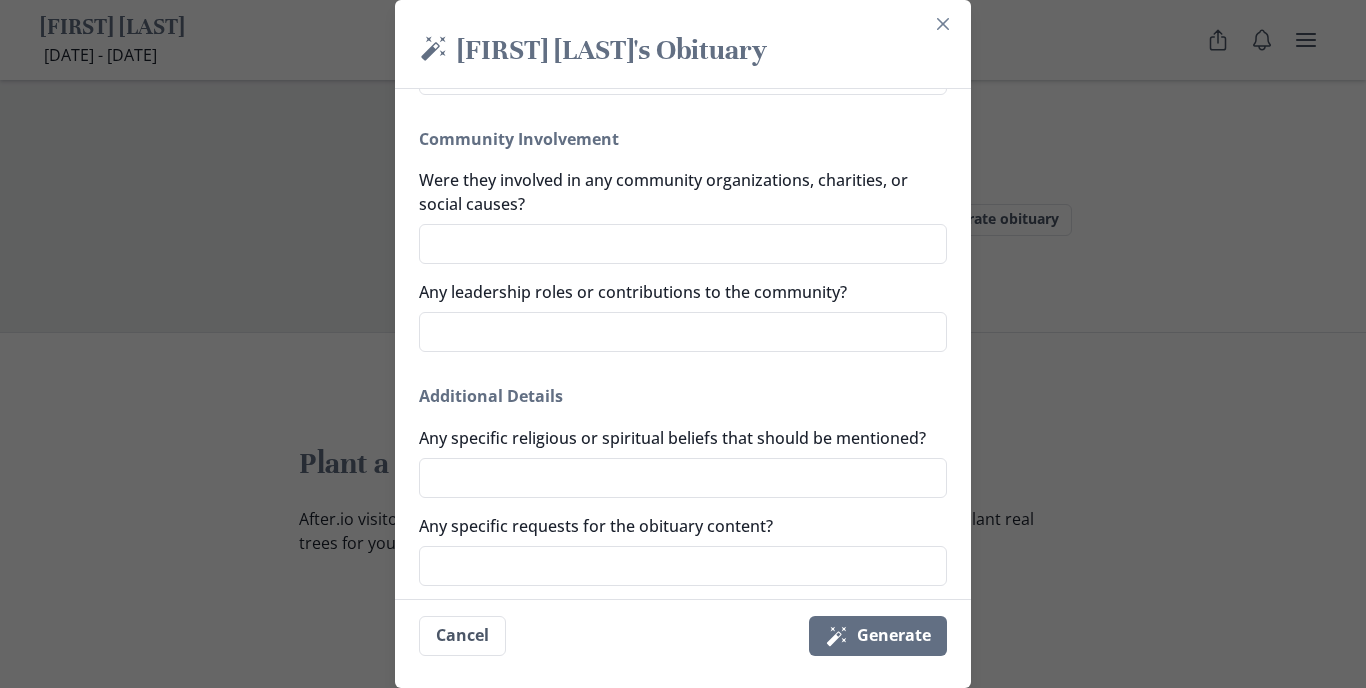 click on "Generate a simple and beautiful obituary for [FIRST] [LAST] in just a minute. All fields are optional. The more details you add, the more personalized the obituary will be. You can edit the obituary later anfd add more details if you want. [FIRST] [LAST]'s Obituary Any nicknames or commonly used names [NICKNAME] What were their professions or career achievements? [PROFESSION] What were their favorite quotes, sayings, or life mottos? What were their proudest accomplishments or contributions? family Family and Relationships Were they married or in a relationship? If yes, add spouse's name and any relevant details. married to [SPOUSE_NAME] who passed away Did they have children or grandchildren? Add names and brief descriptions, if applicable. Children are [CHILD_1], [CHILD_2], & [CHILD_3] [LAST] Were they survived by any close family members? Parents, siblings, etc. survived by children and grandchildren Character and Personality What were some defining personality traits or characteristics? [TRAIT_1], [TRAIT_2], [TRAIT_3]" at bounding box center (683, 344) 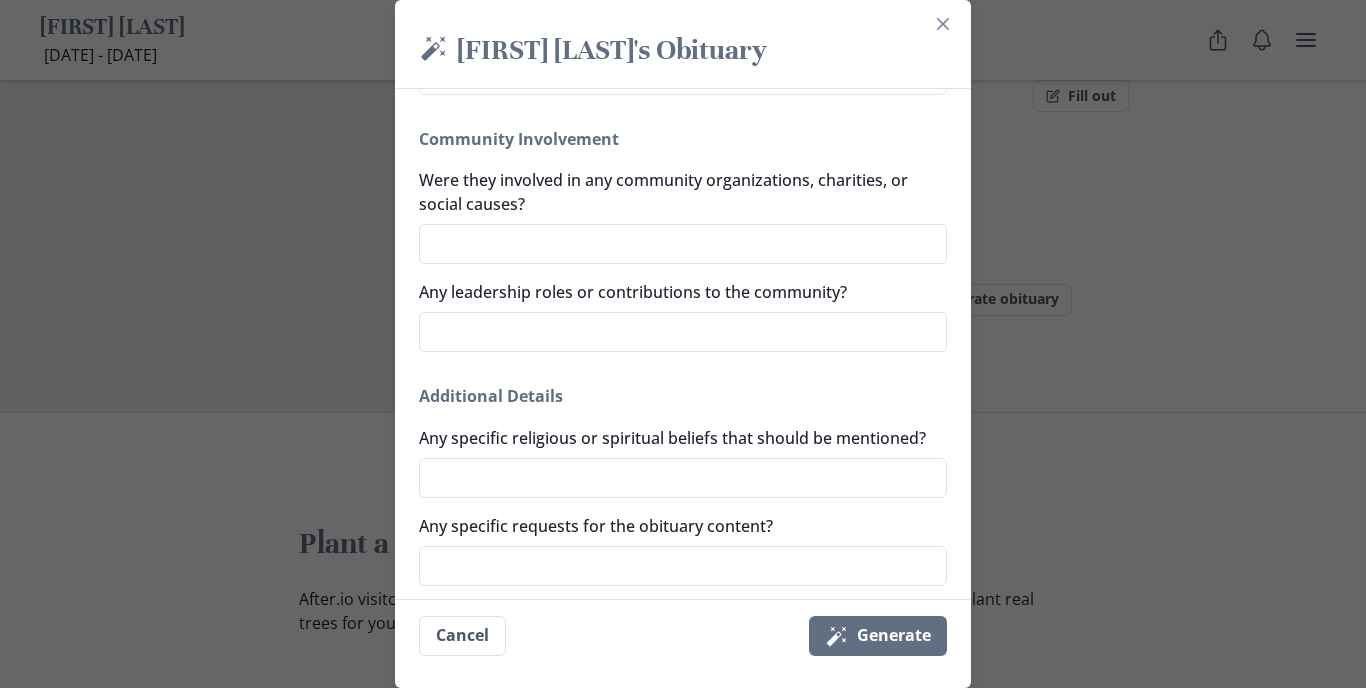 scroll, scrollTop: 1632, scrollLeft: 0, axis: vertical 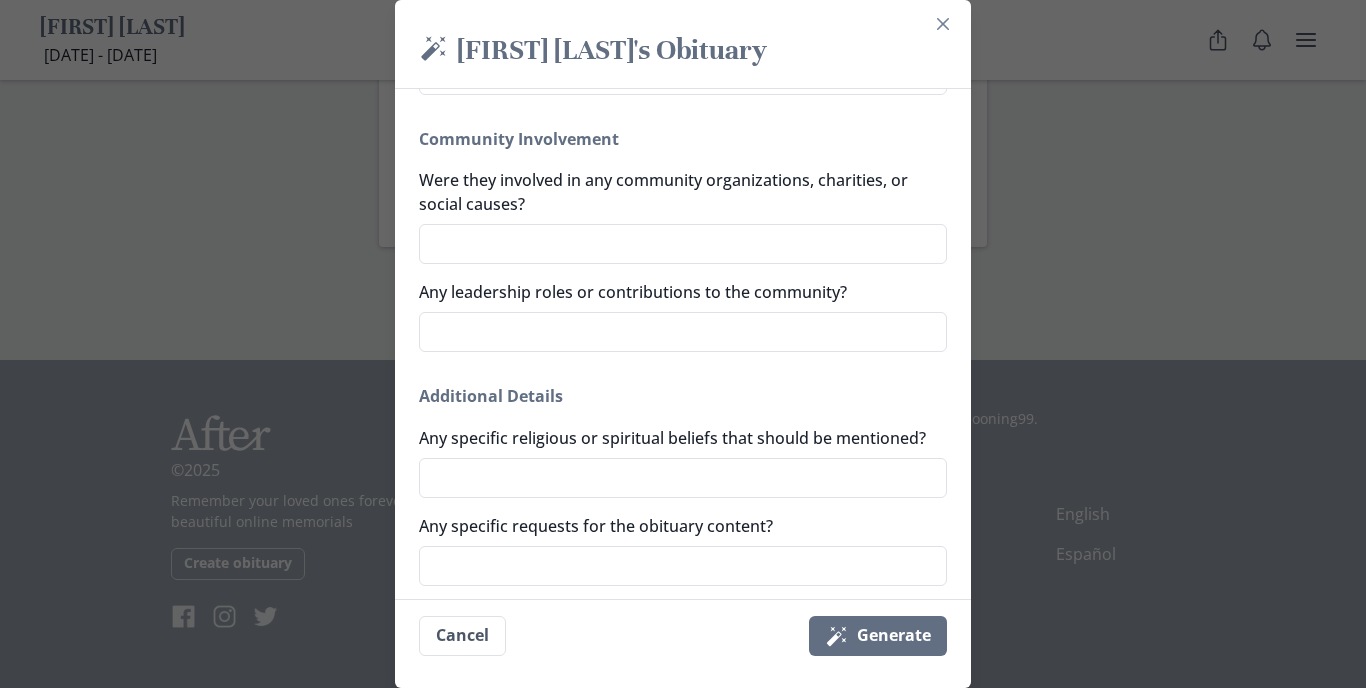 click on "Cancel Magic wand Generate" at bounding box center [683, 635] 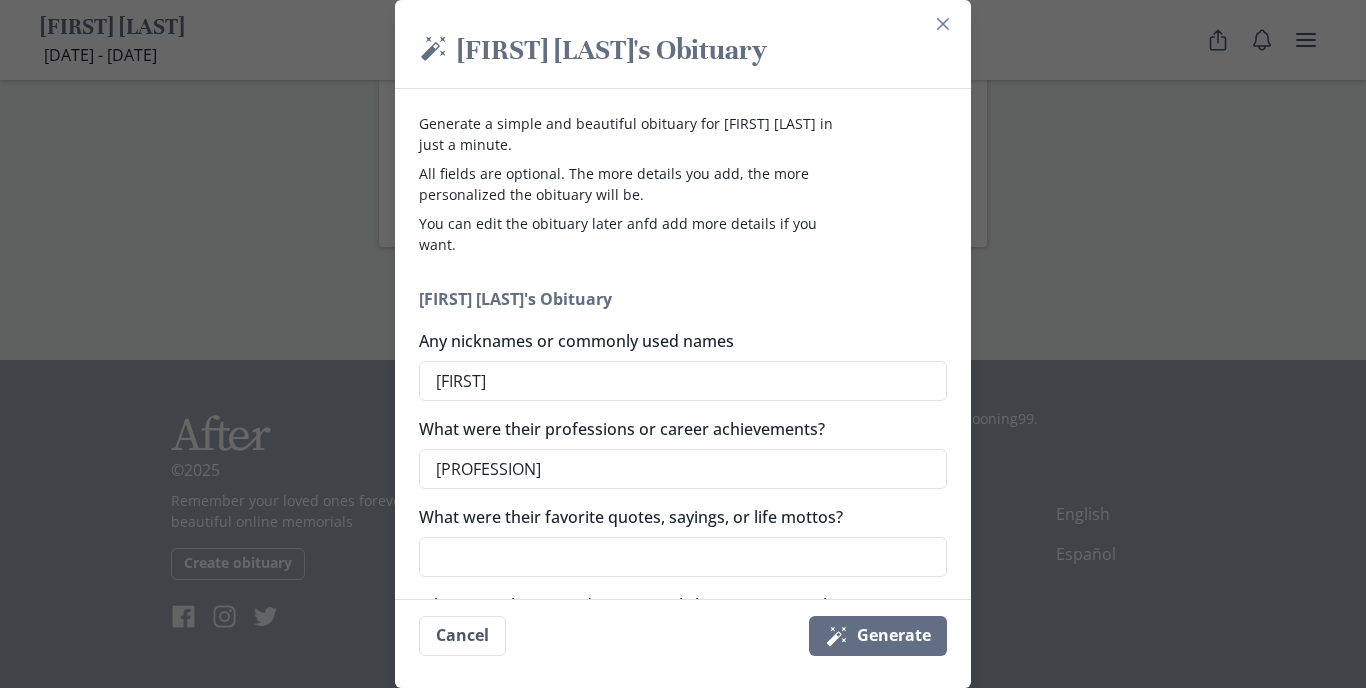 scroll, scrollTop: 0, scrollLeft: 0, axis: both 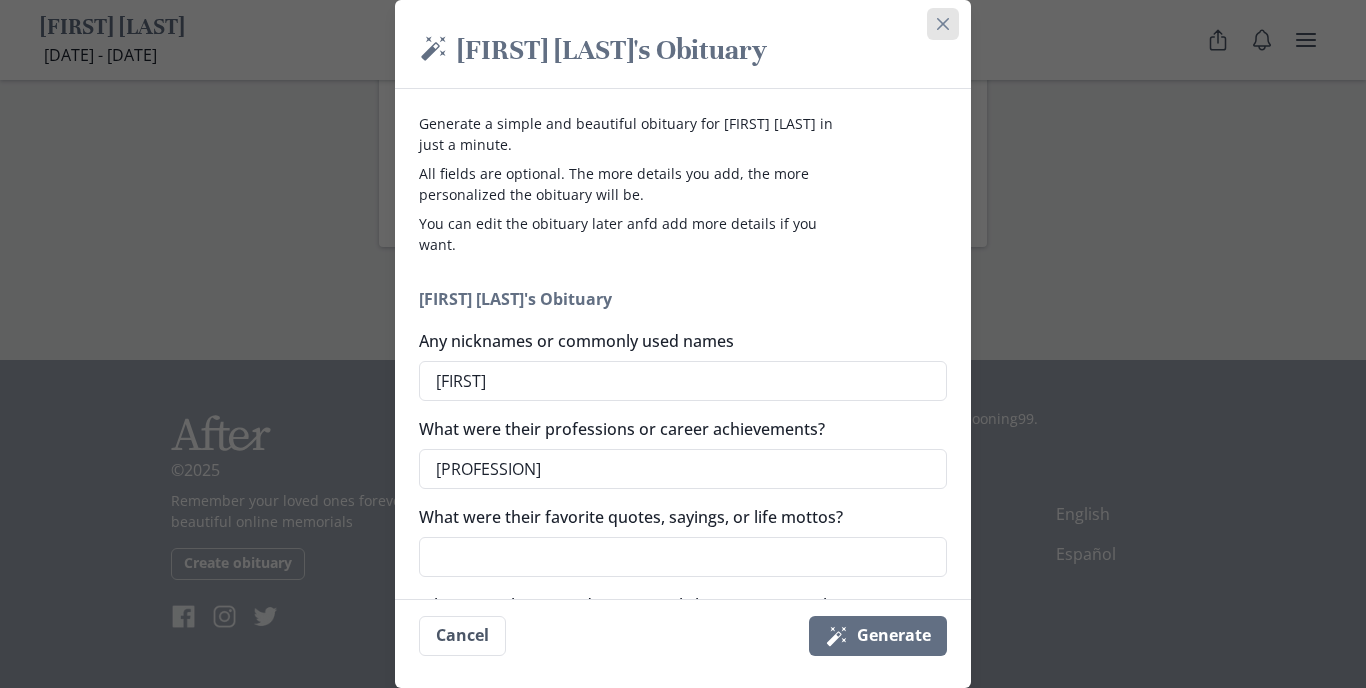 click at bounding box center (943, 24) 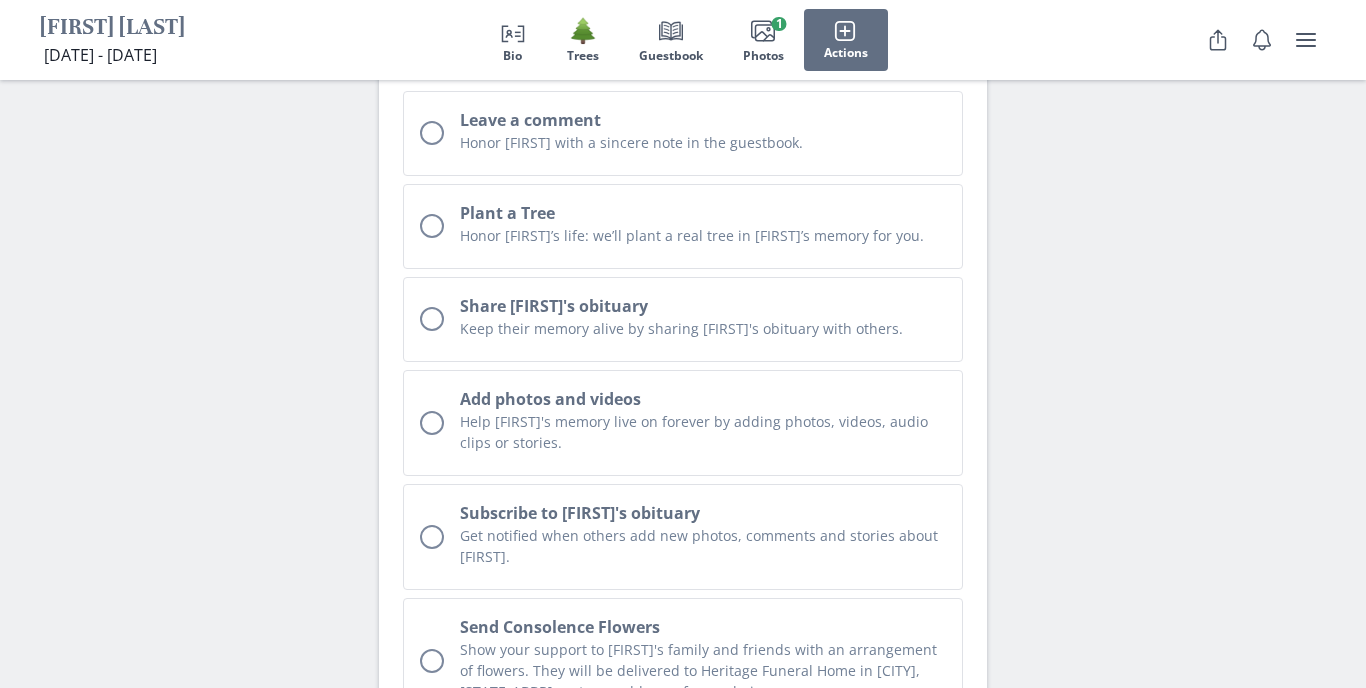 scroll, scrollTop: 5313, scrollLeft: 0, axis: vertical 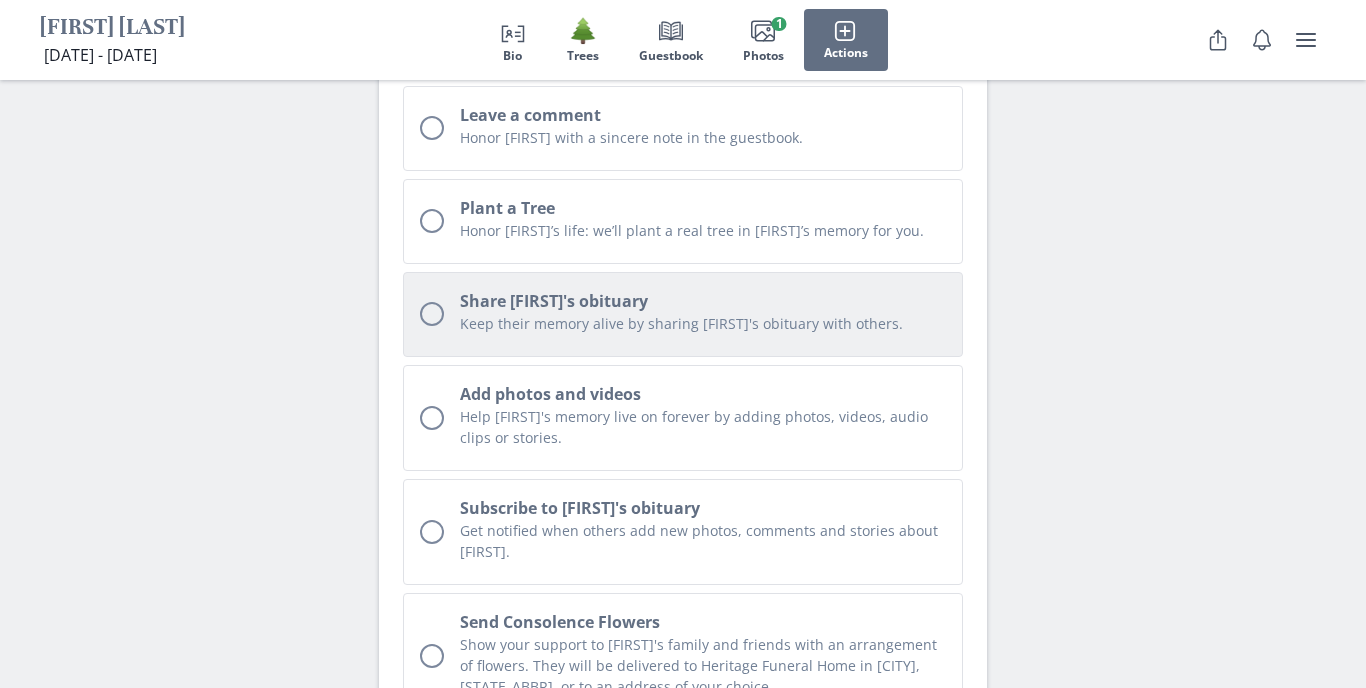click on "Share [FIRST]'s obituary" at bounding box center [703, 301] 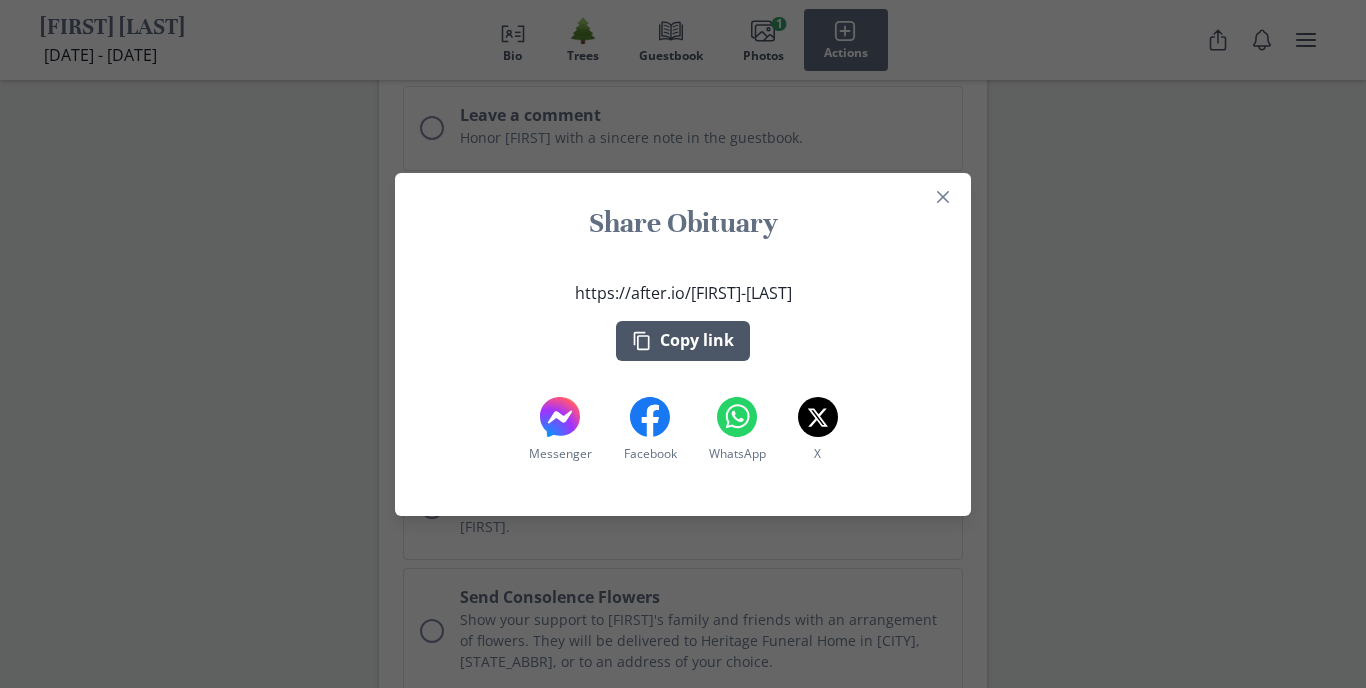 click on "Copy link" at bounding box center (683, 341) 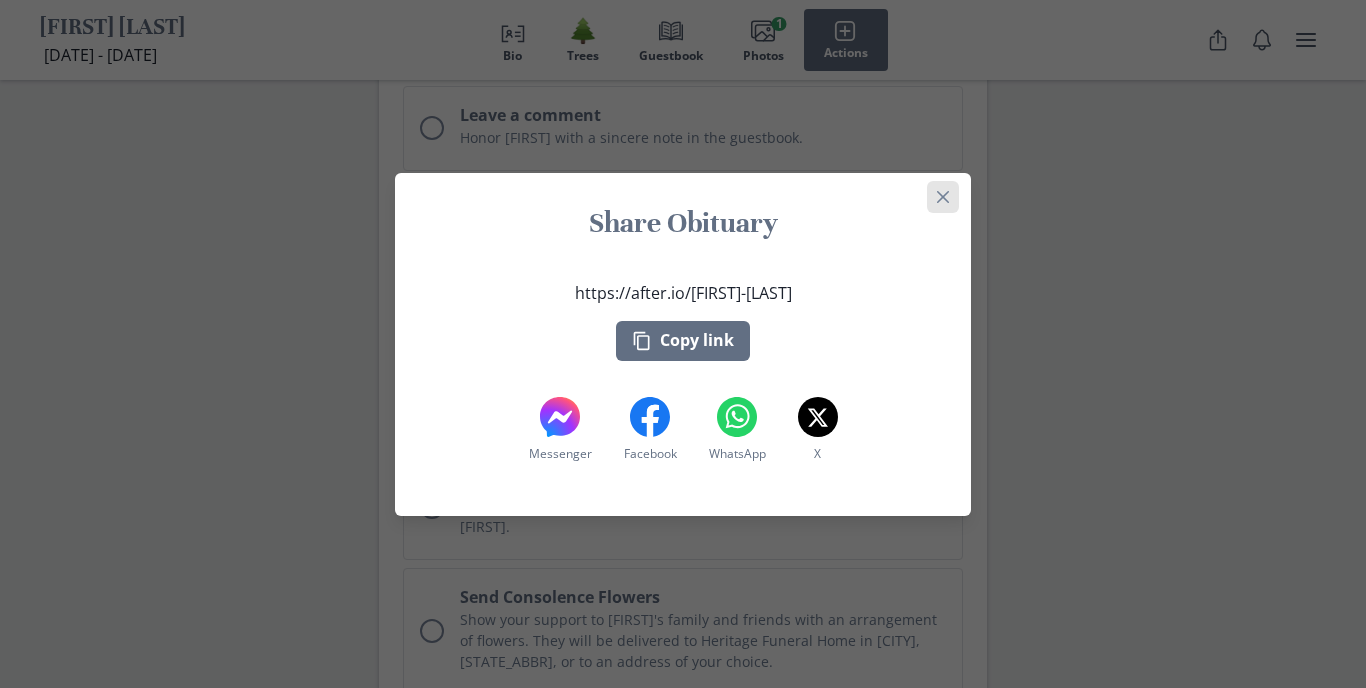 click at bounding box center [943, 197] 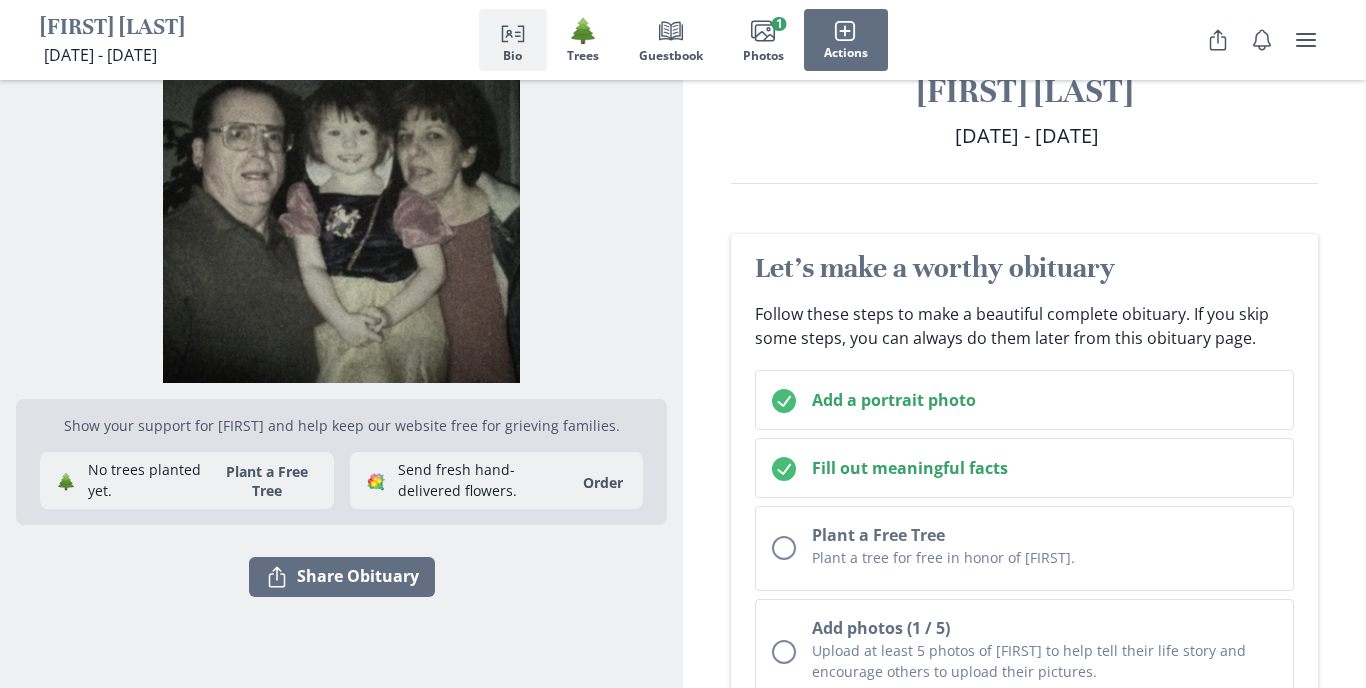 scroll, scrollTop: 58, scrollLeft: 0, axis: vertical 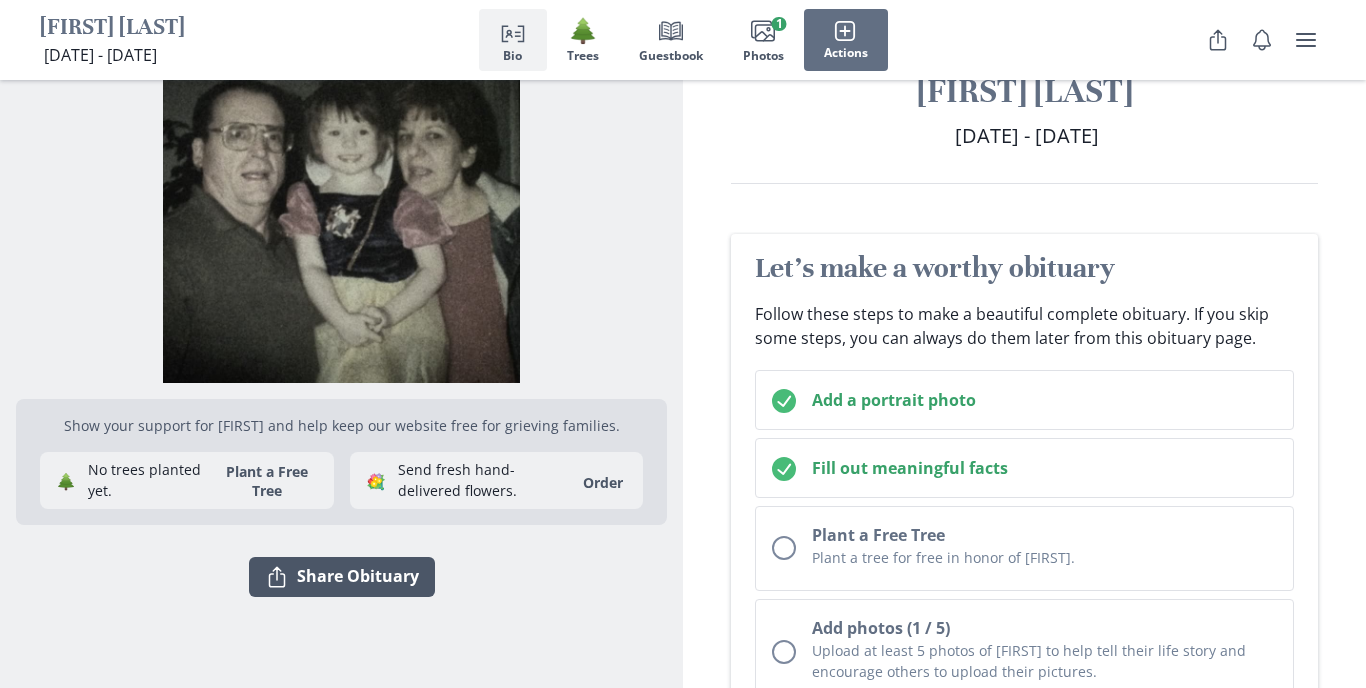 click on "Share Share Obituary" at bounding box center (342, 577) 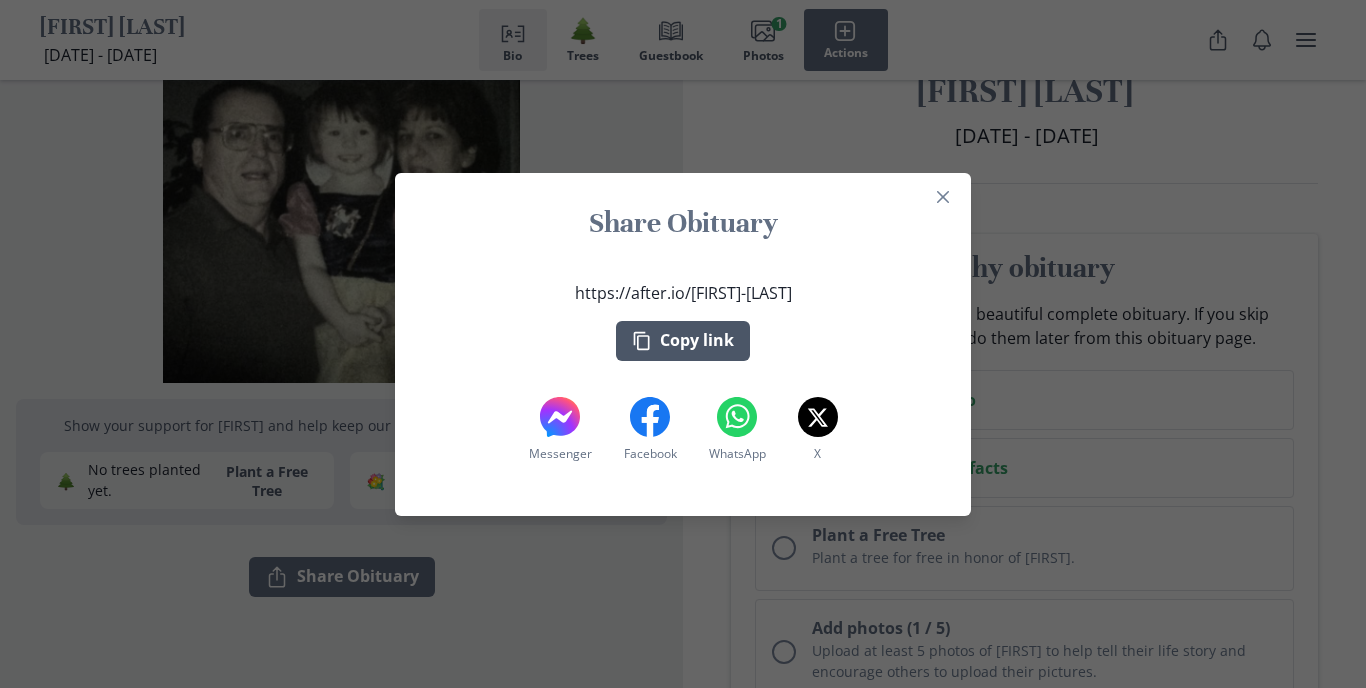 click on "Copy link" at bounding box center [683, 341] 